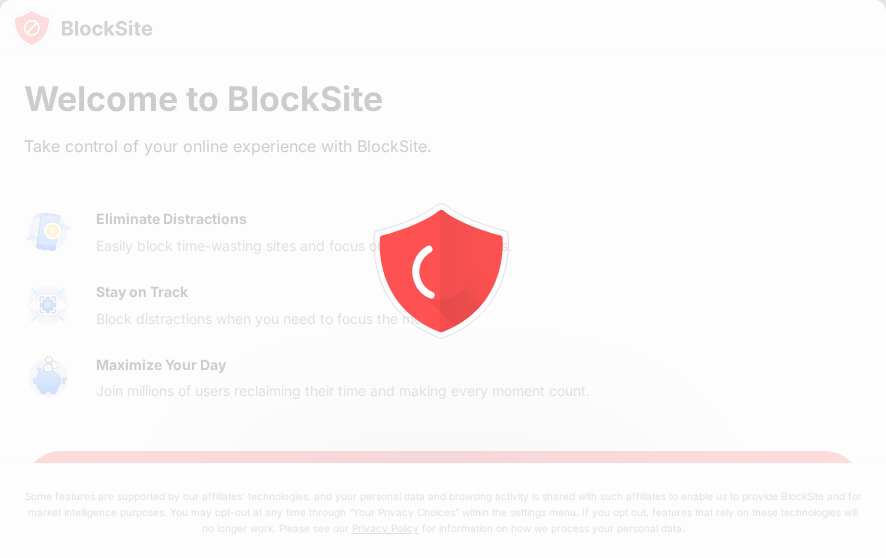 scroll, scrollTop: 0, scrollLeft: 0, axis: both 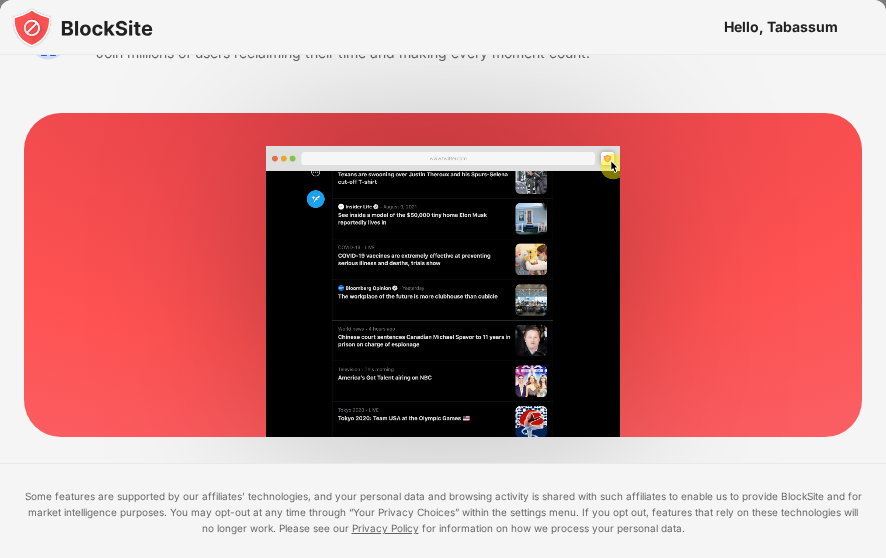 click at bounding box center [82, 28] 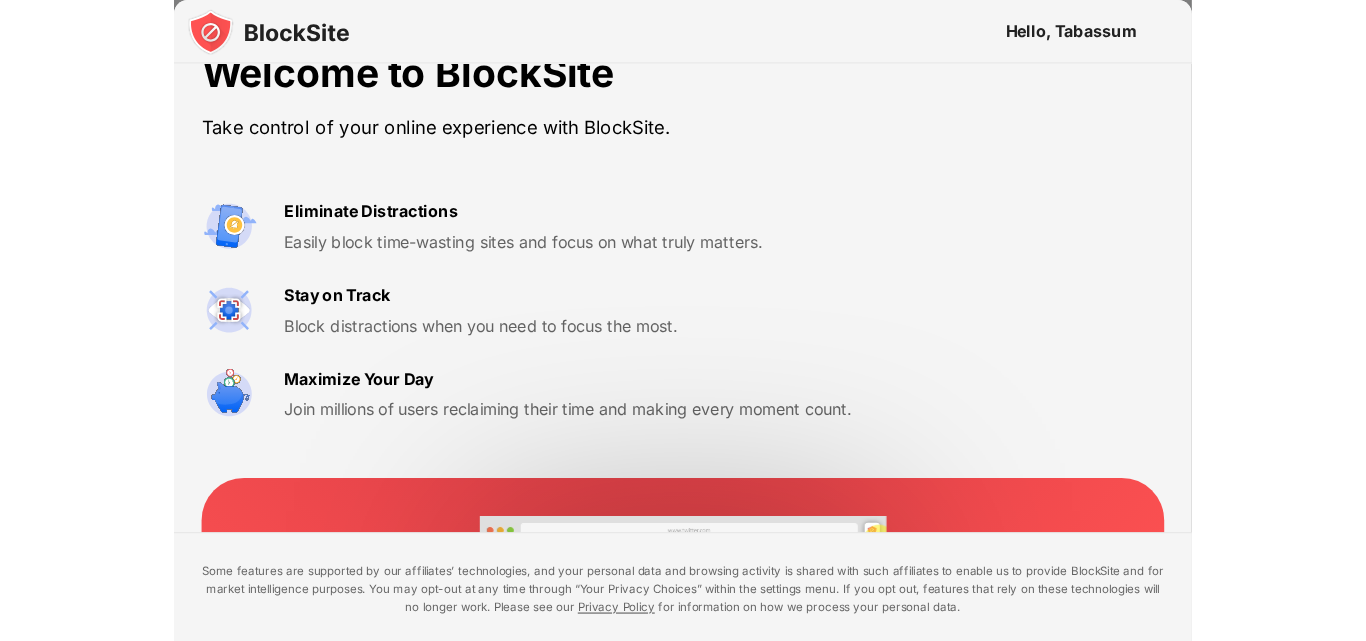 scroll, scrollTop: 0, scrollLeft: 0, axis: both 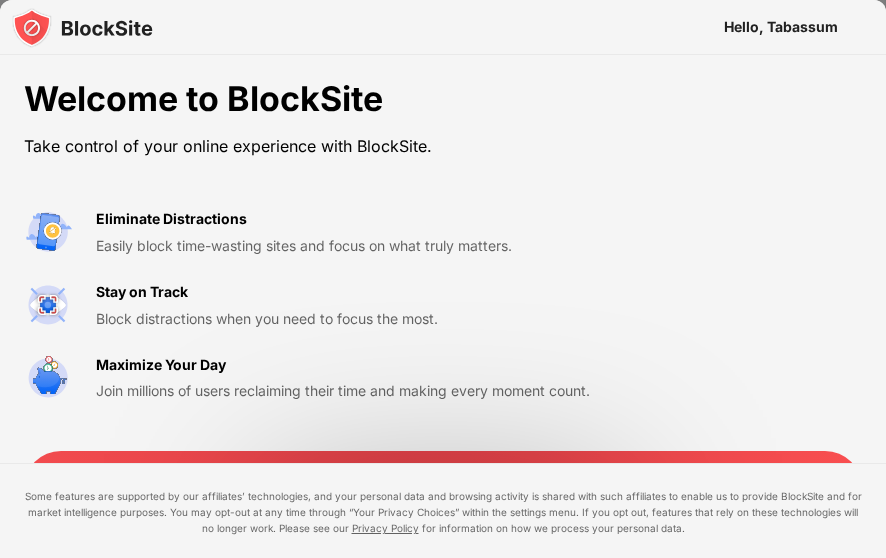 click on "Eliminate Distractions" at bounding box center [171, 219] 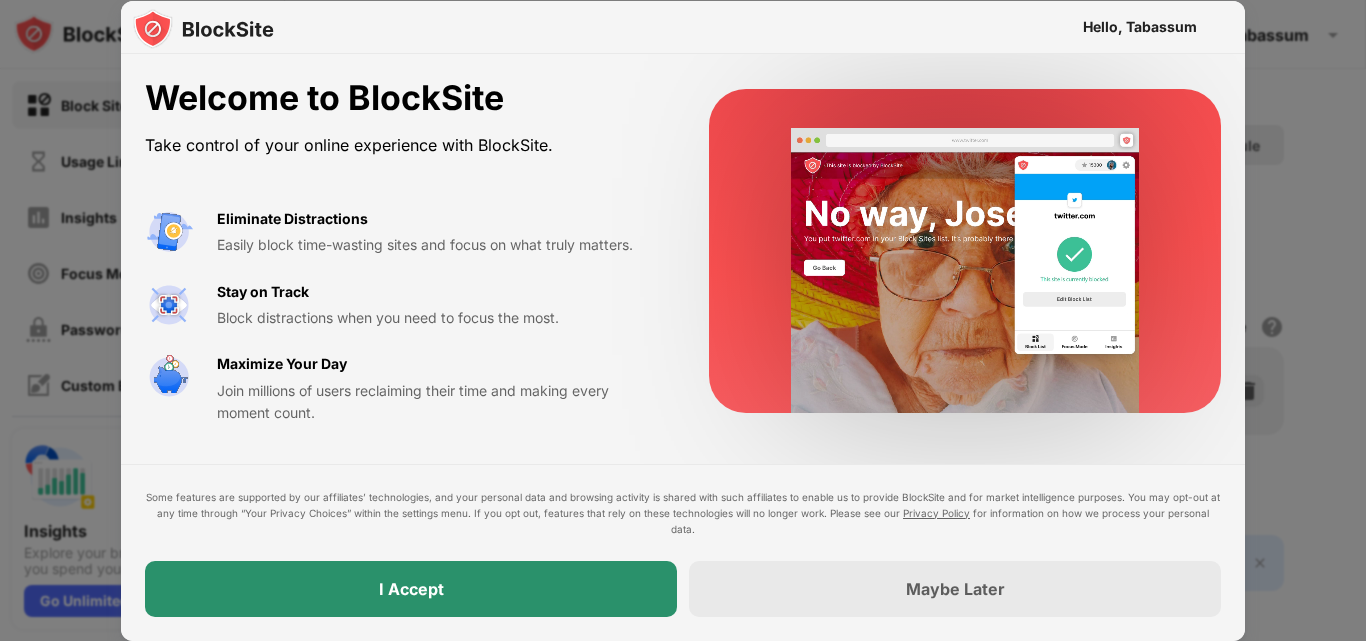 click on "I Accept" at bounding box center (411, 589) 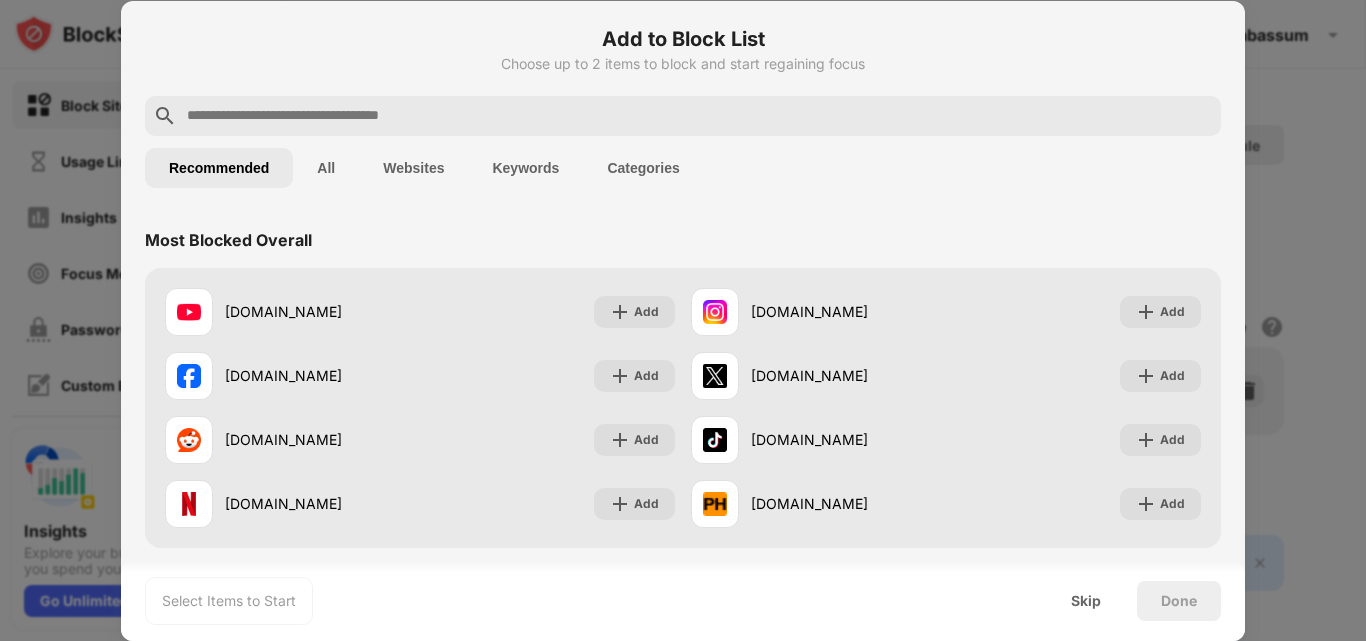 scroll, scrollTop: 0, scrollLeft: 0, axis: both 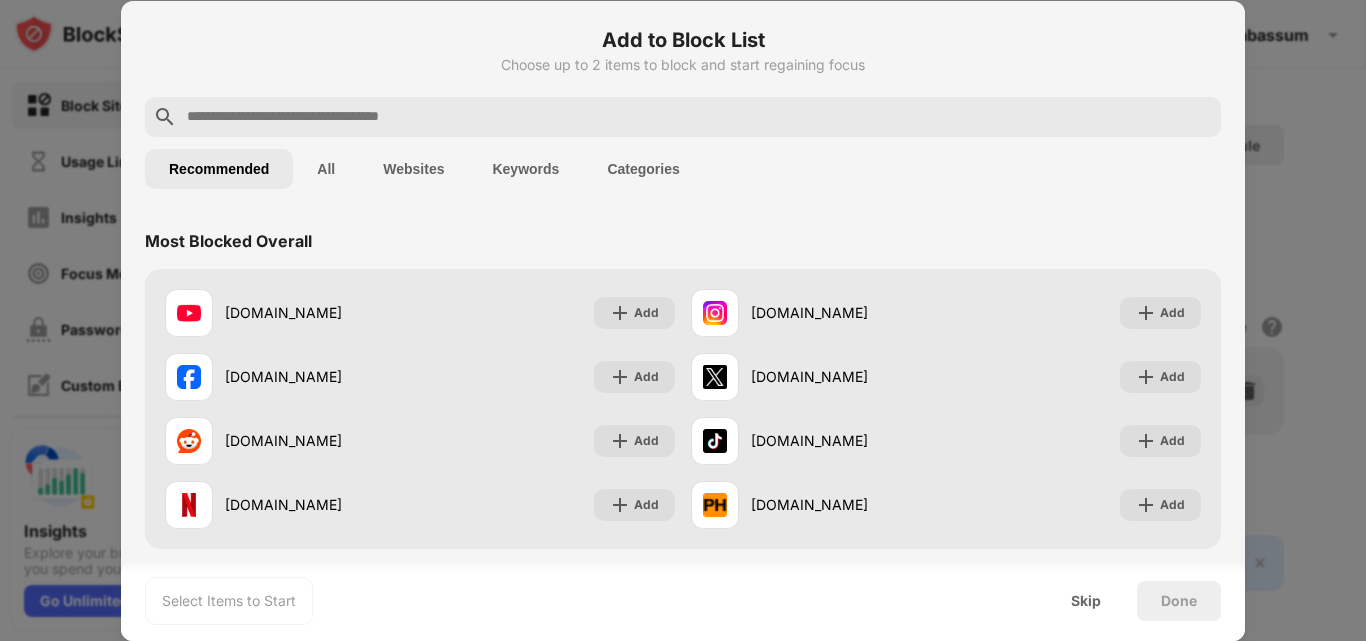 click on "Websites" at bounding box center [413, 169] 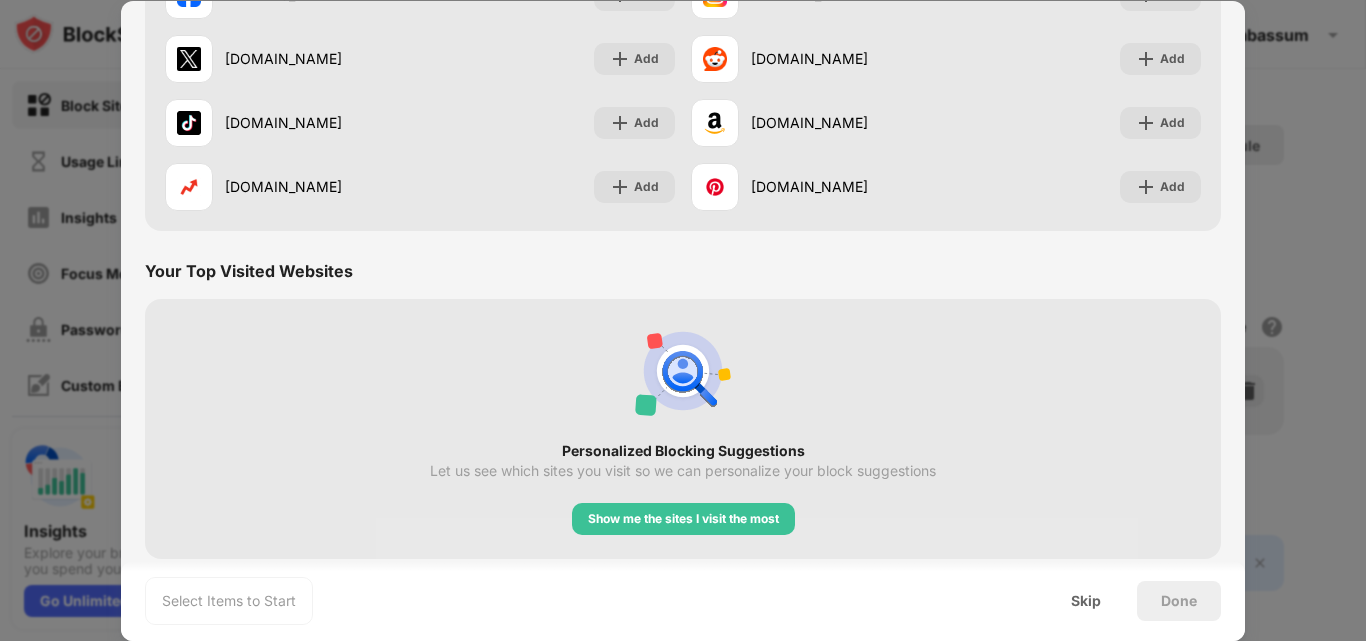 scroll, scrollTop: 388, scrollLeft: 0, axis: vertical 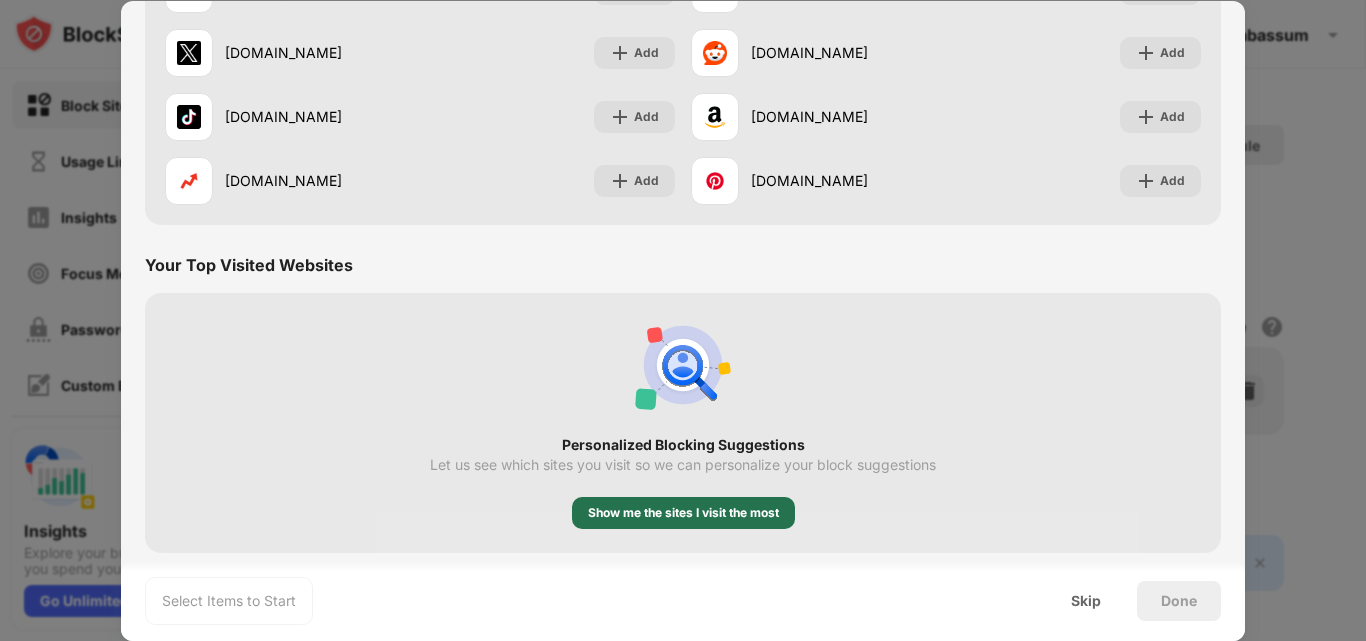 click on "Show me the sites I visit the most" at bounding box center (683, 513) 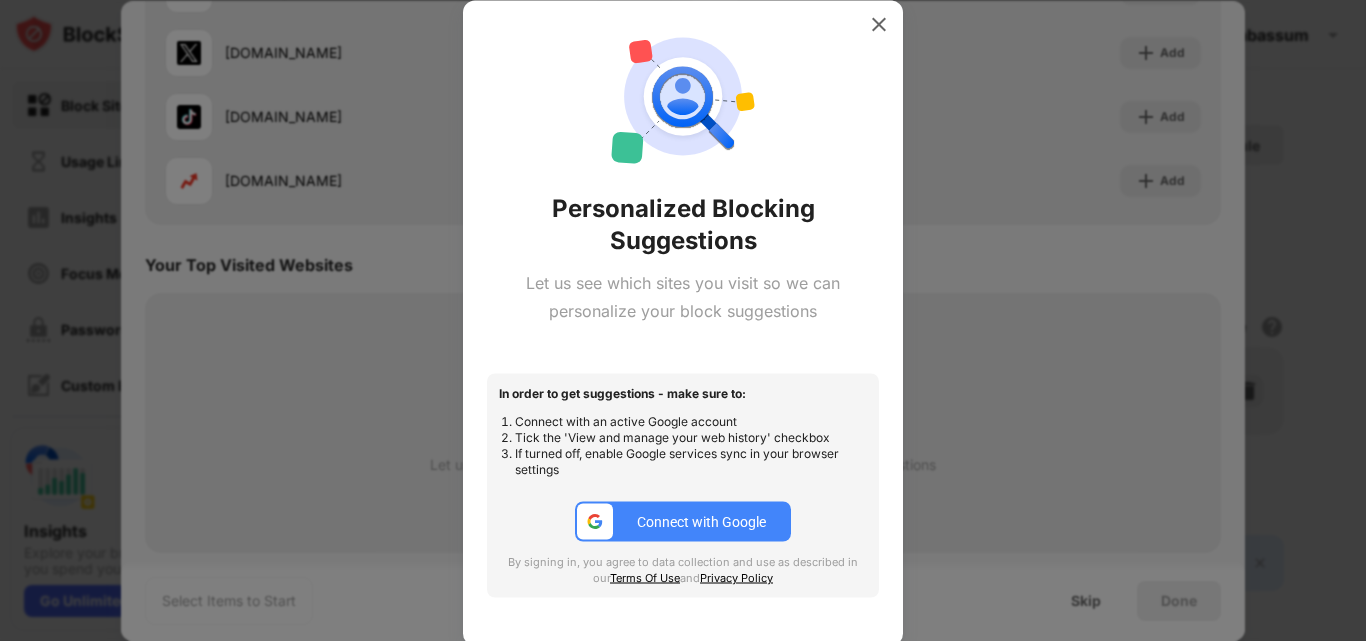 click on "Connect with Google" at bounding box center [701, 522] 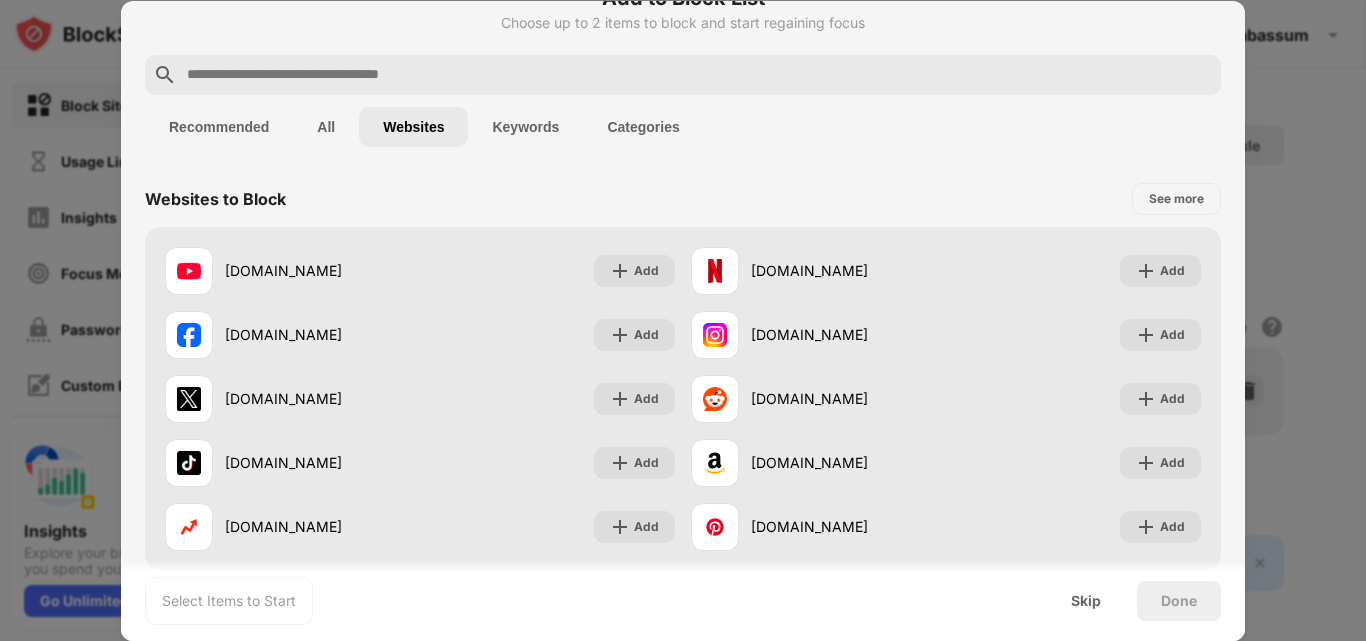 scroll, scrollTop: 0, scrollLeft: 0, axis: both 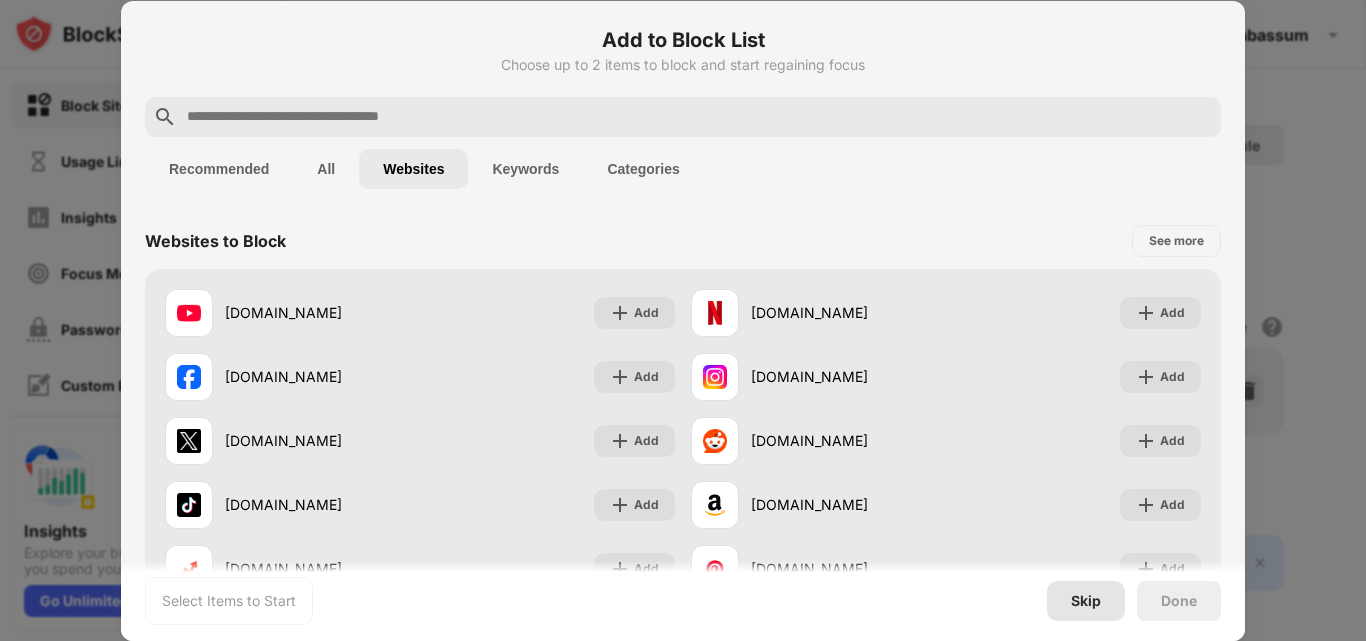 click on "Skip" at bounding box center [1086, 601] 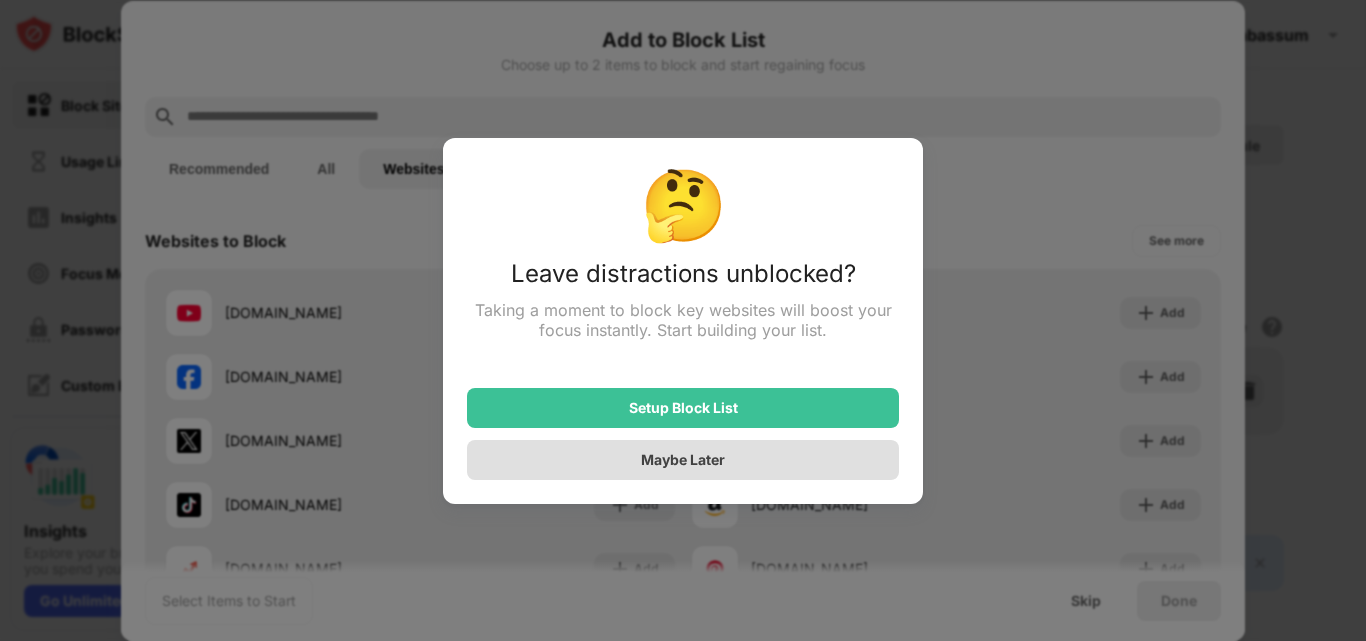 click on "Maybe Later" at bounding box center (683, 460) 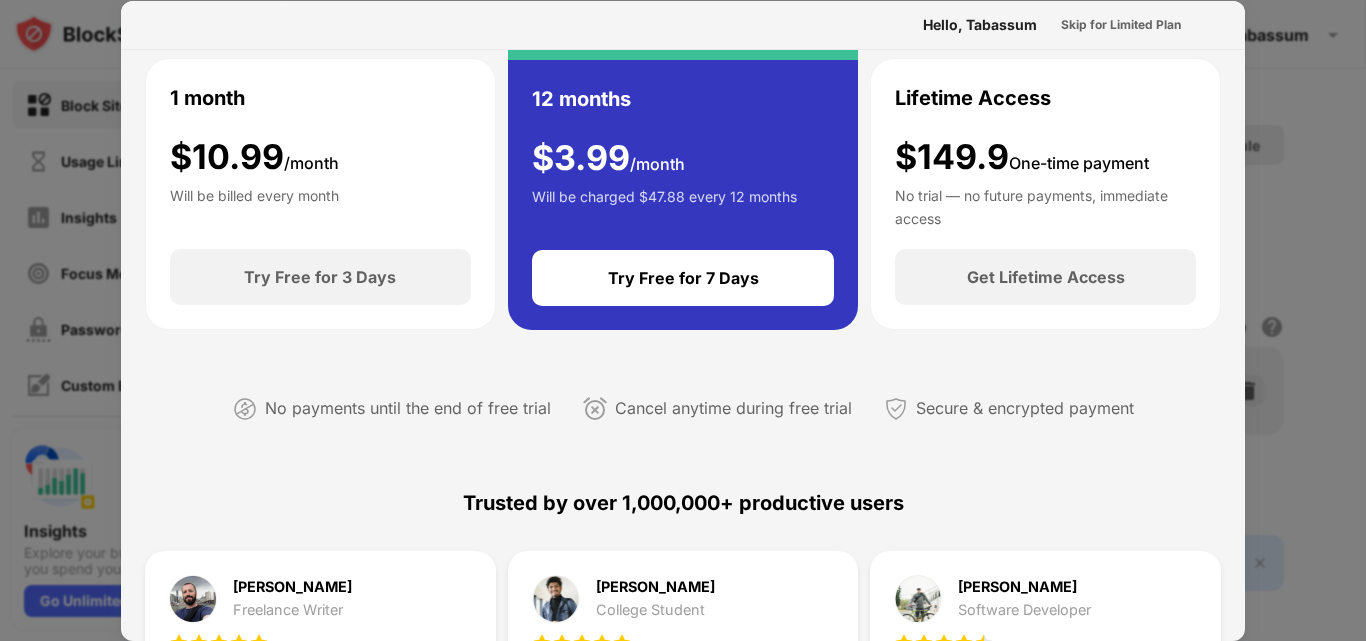 scroll, scrollTop: 0, scrollLeft: 0, axis: both 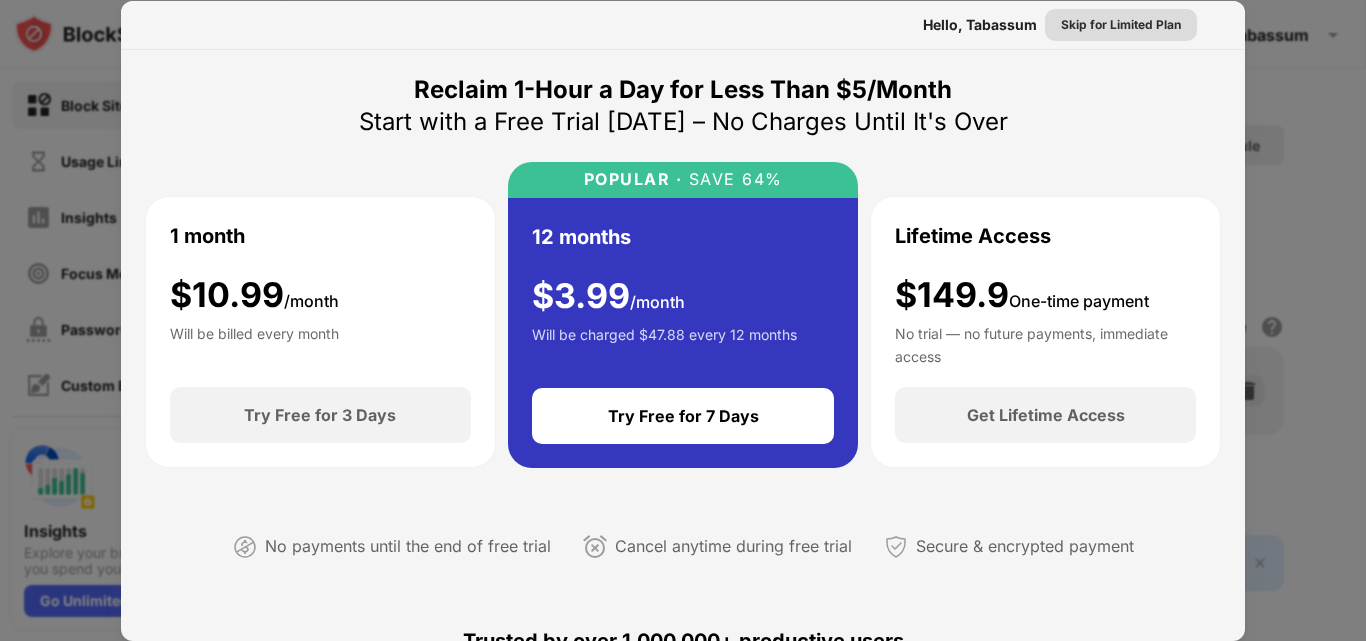 click on "Skip for Limited Plan" at bounding box center [1121, 25] 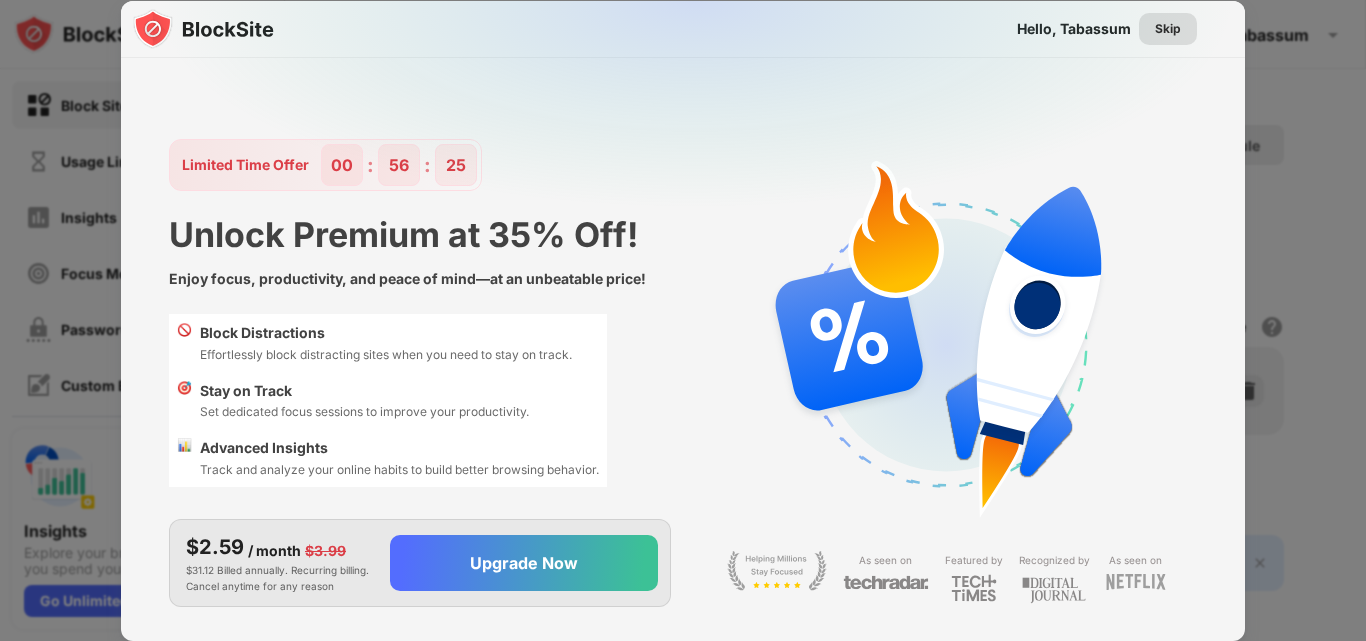 click on "Skip" at bounding box center (1168, 29) 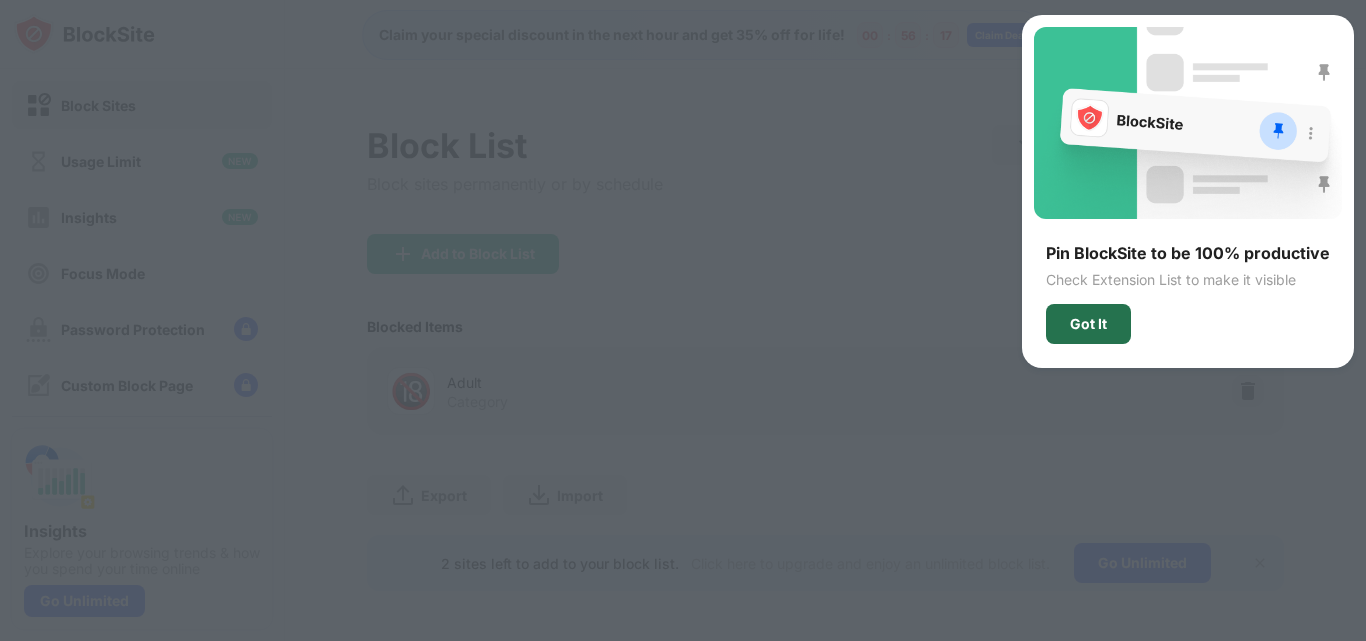 click on "Got It" at bounding box center (1088, 324) 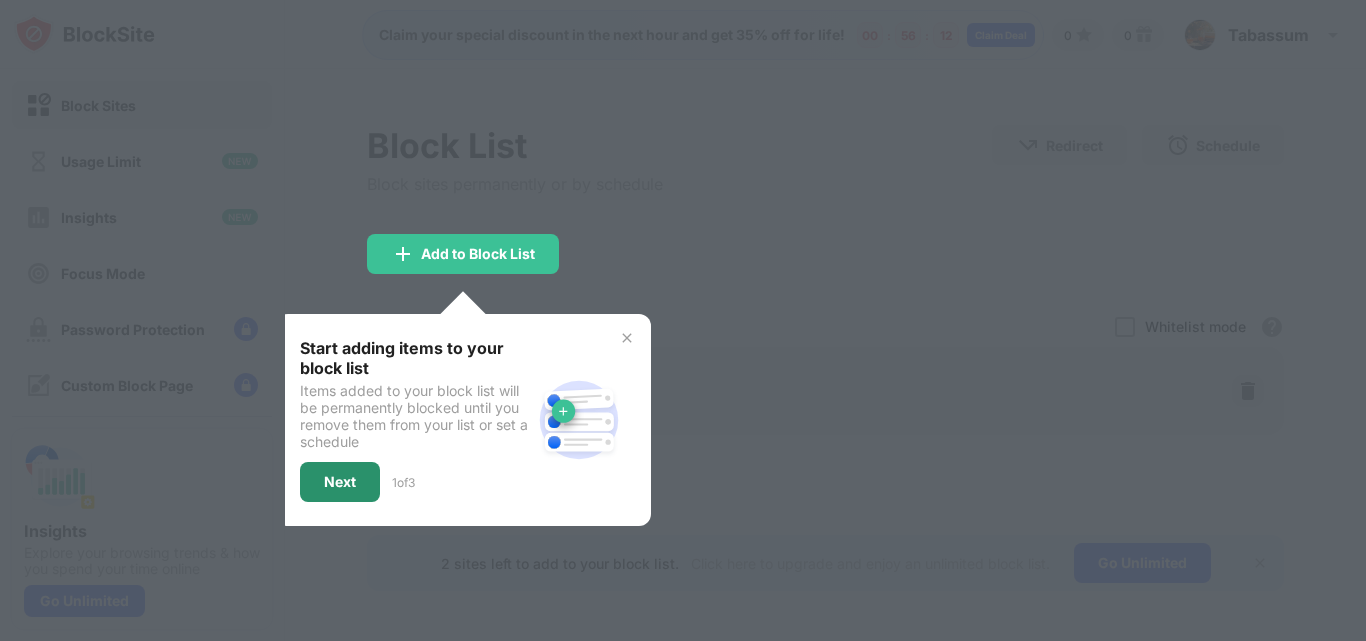 click on "Next" at bounding box center (340, 482) 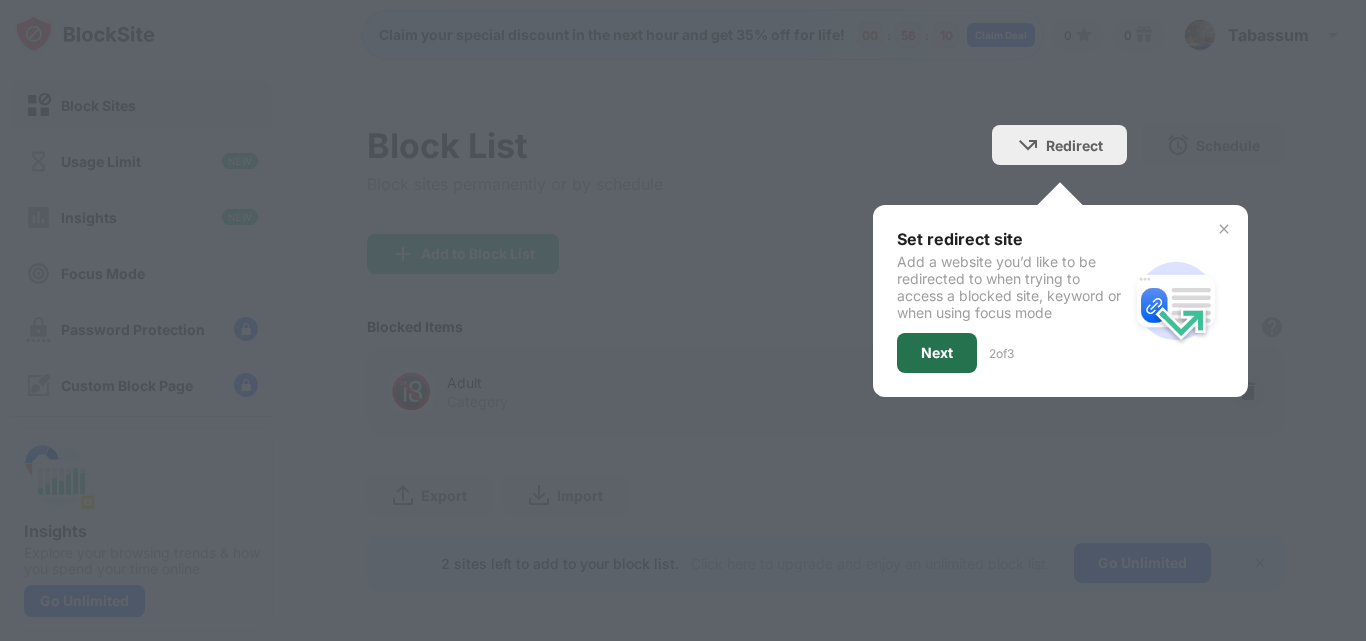 click on "Next" at bounding box center (937, 353) 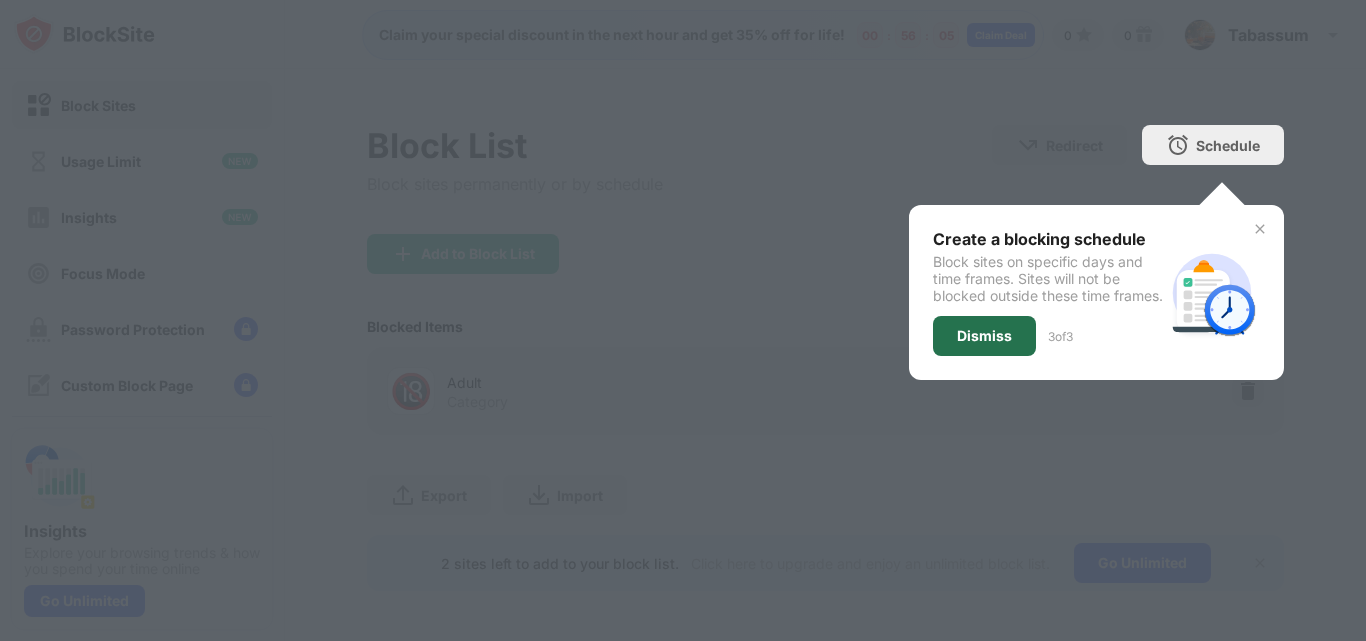 click on "Dismiss" at bounding box center [984, 336] 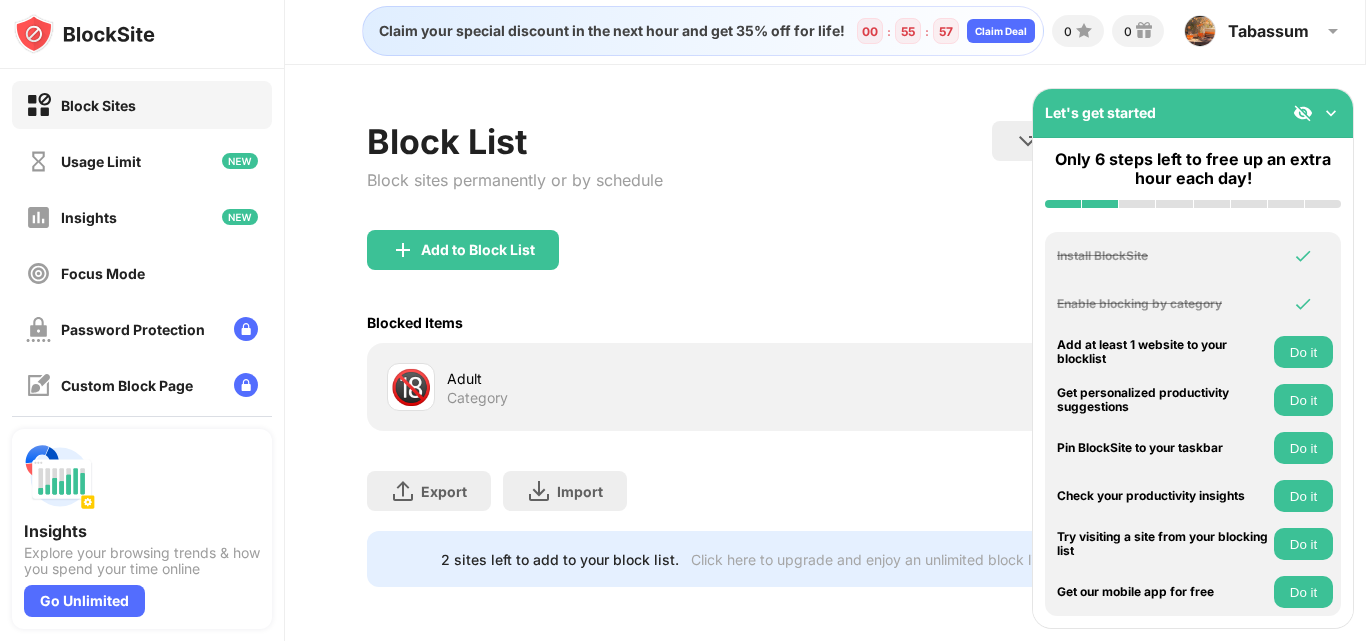 scroll, scrollTop: 0, scrollLeft: 0, axis: both 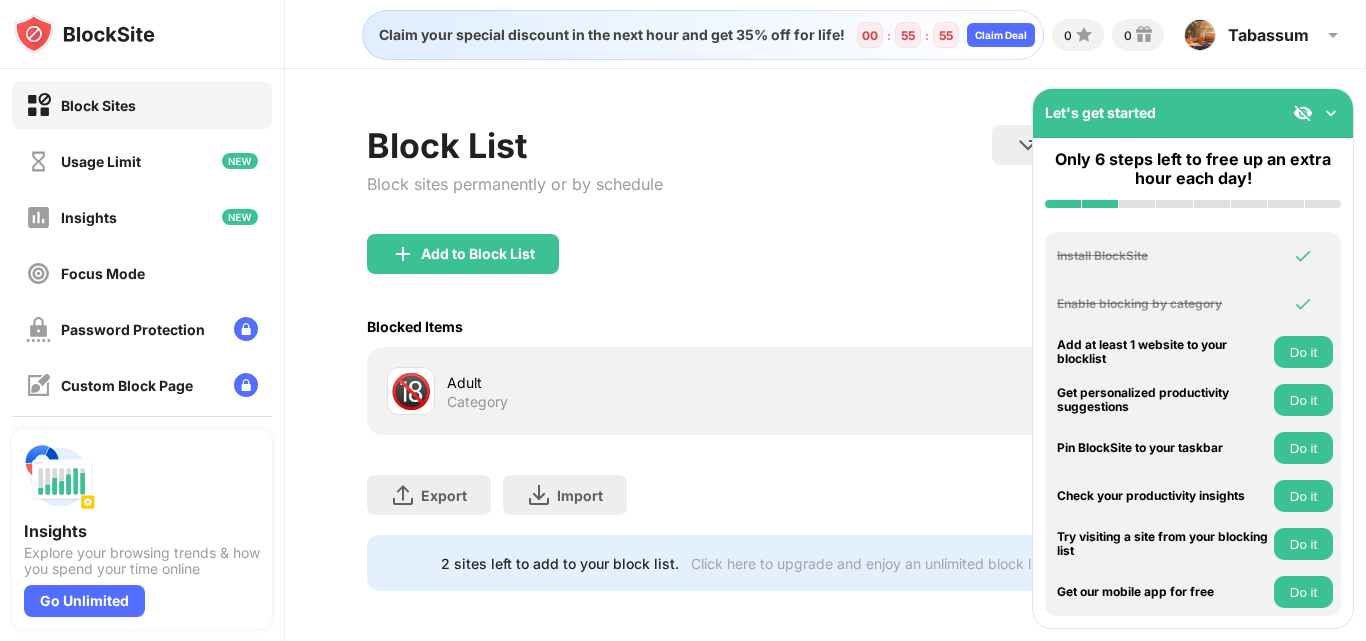 click at bounding box center (1331, 113) 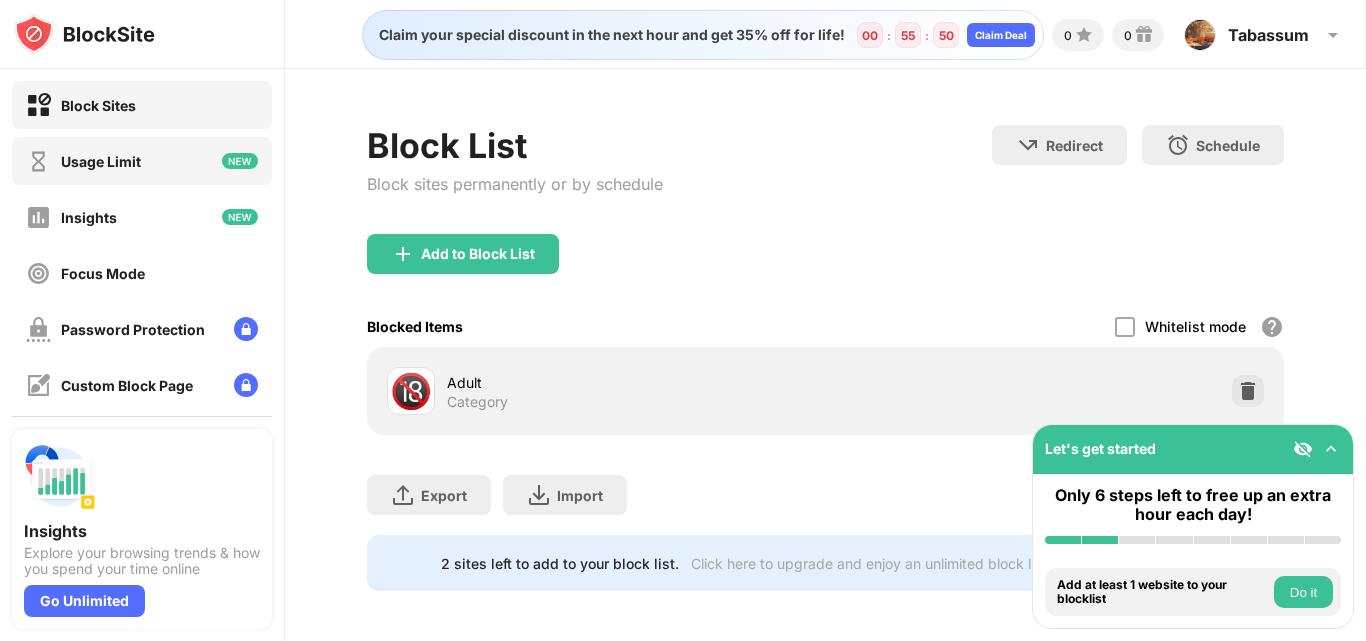 click on "Usage Limit" at bounding box center [83, 161] 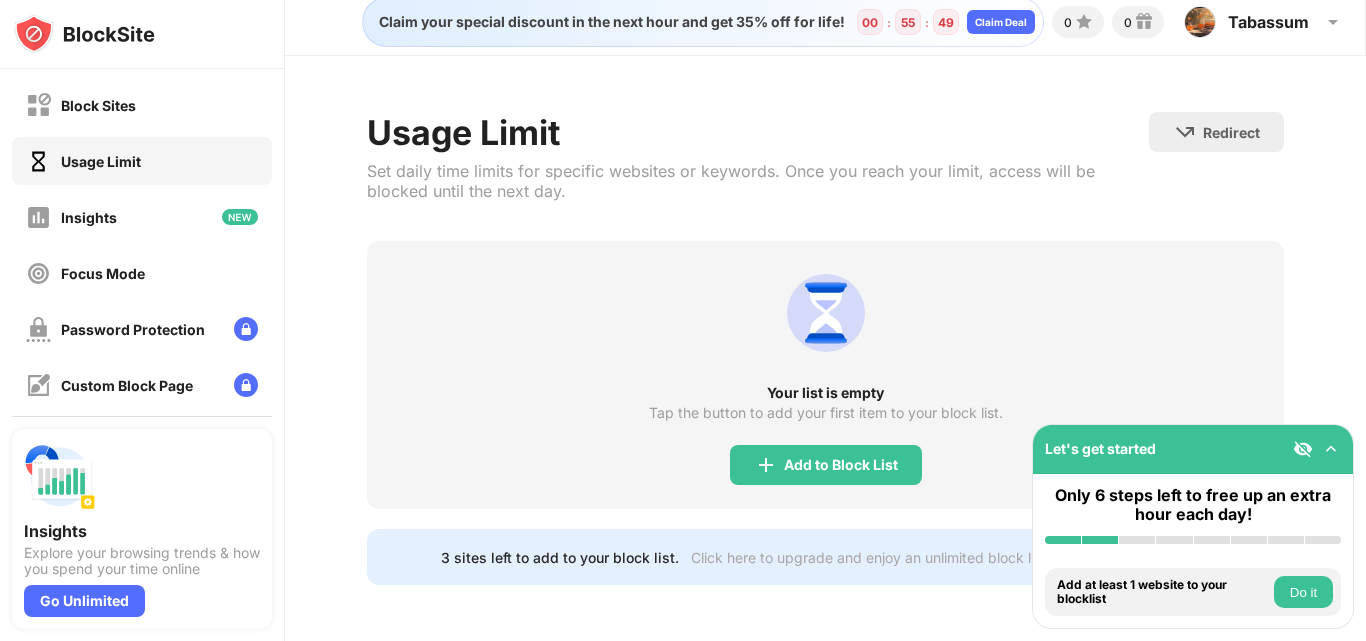 scroll, scrollTop: 28, scrollLeft: 0, axis: vertical 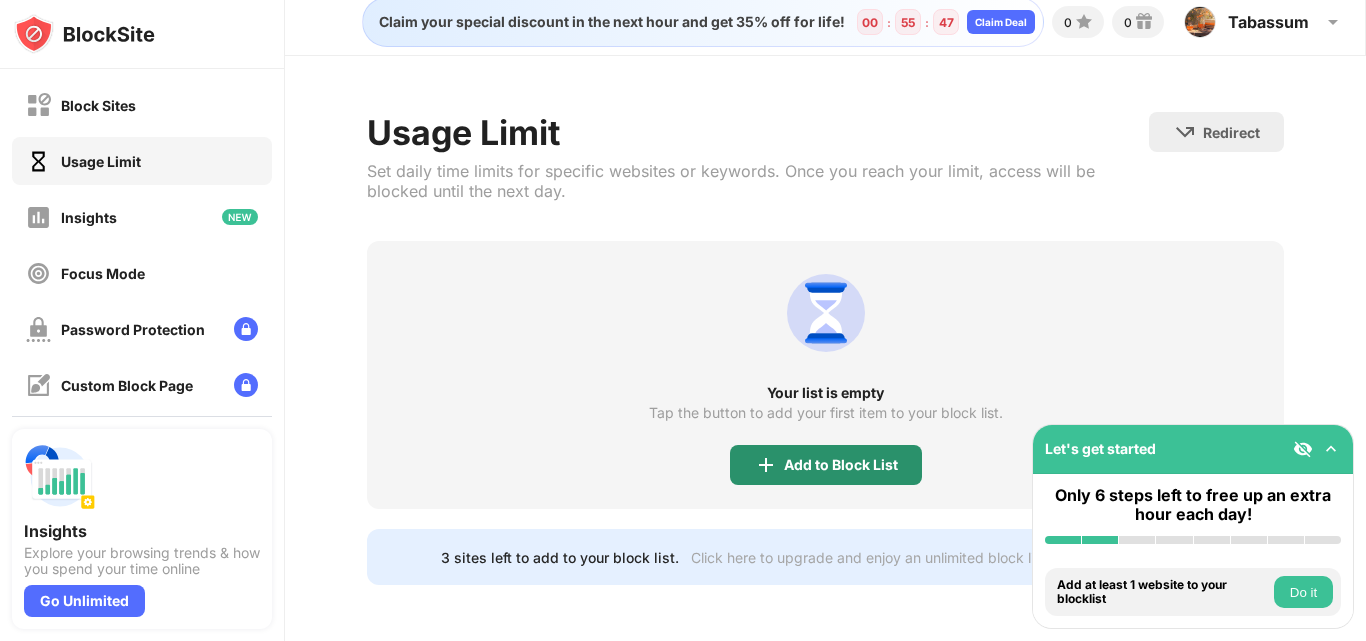 click on "Add to Block List" at bounding box center (841, 465) 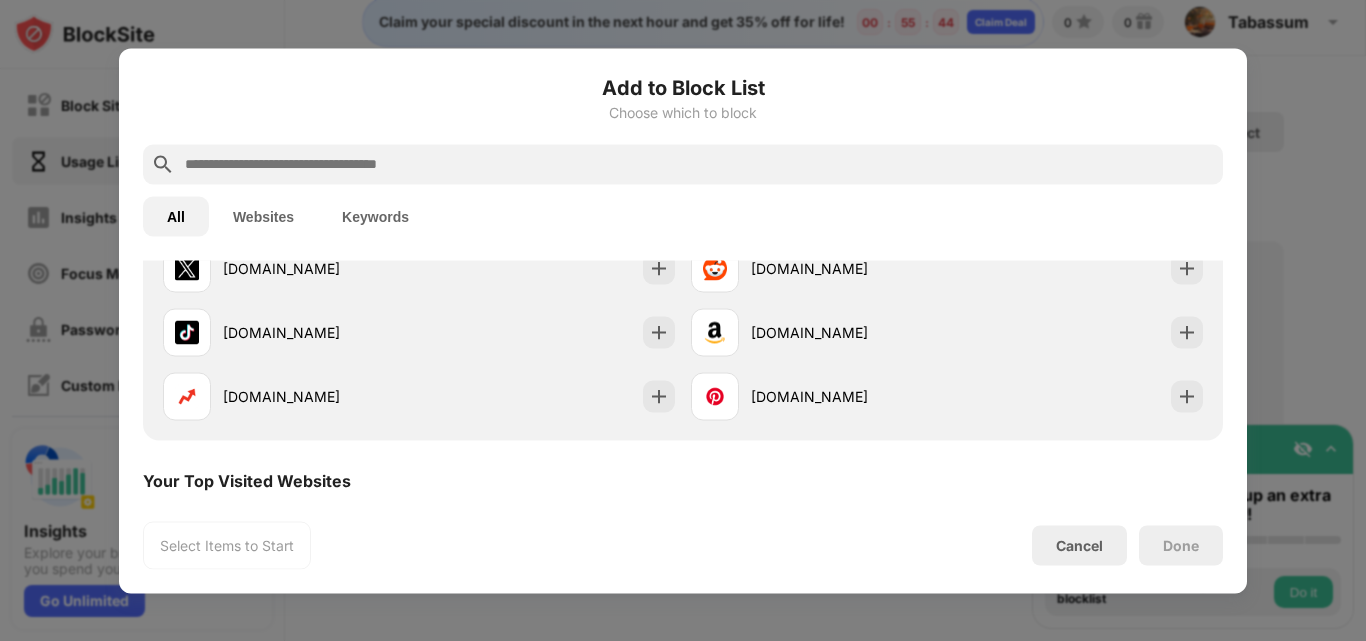 scroll, scrollTop: 100, scrollLeft: 0, axis: vertical 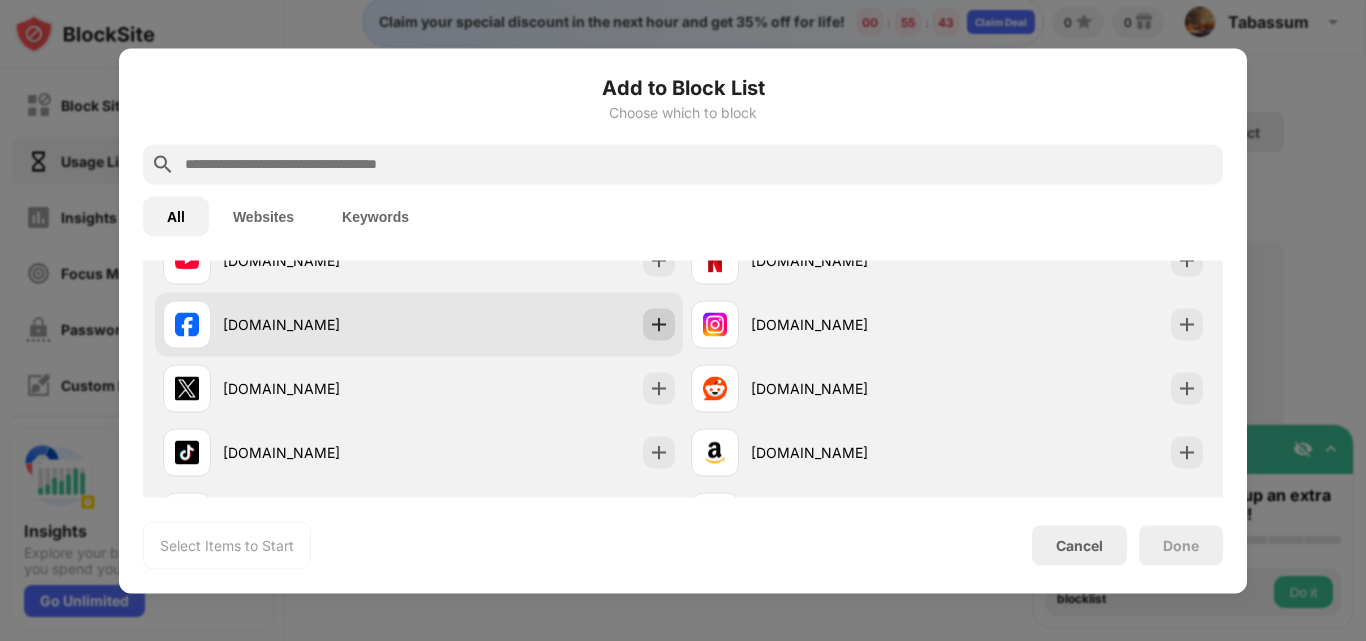 click at bounding box center [659, 324] 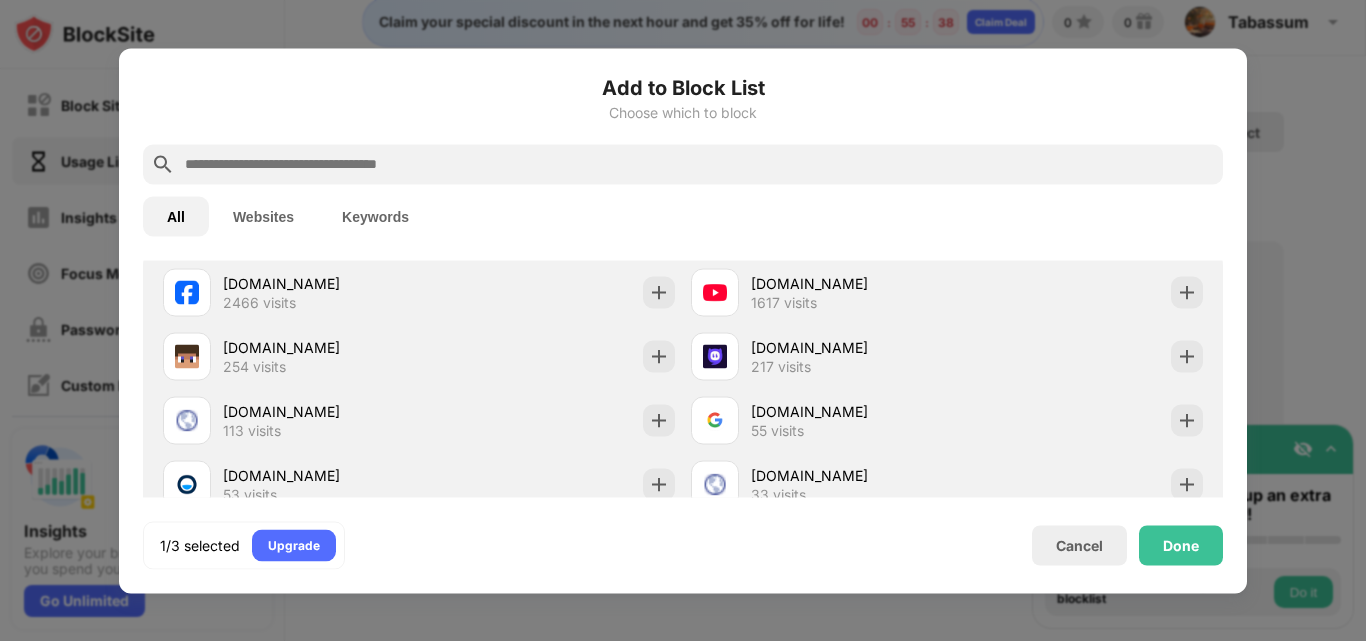 scroll, scrollTop: 447, scrollLeft: 0, axis: vertical 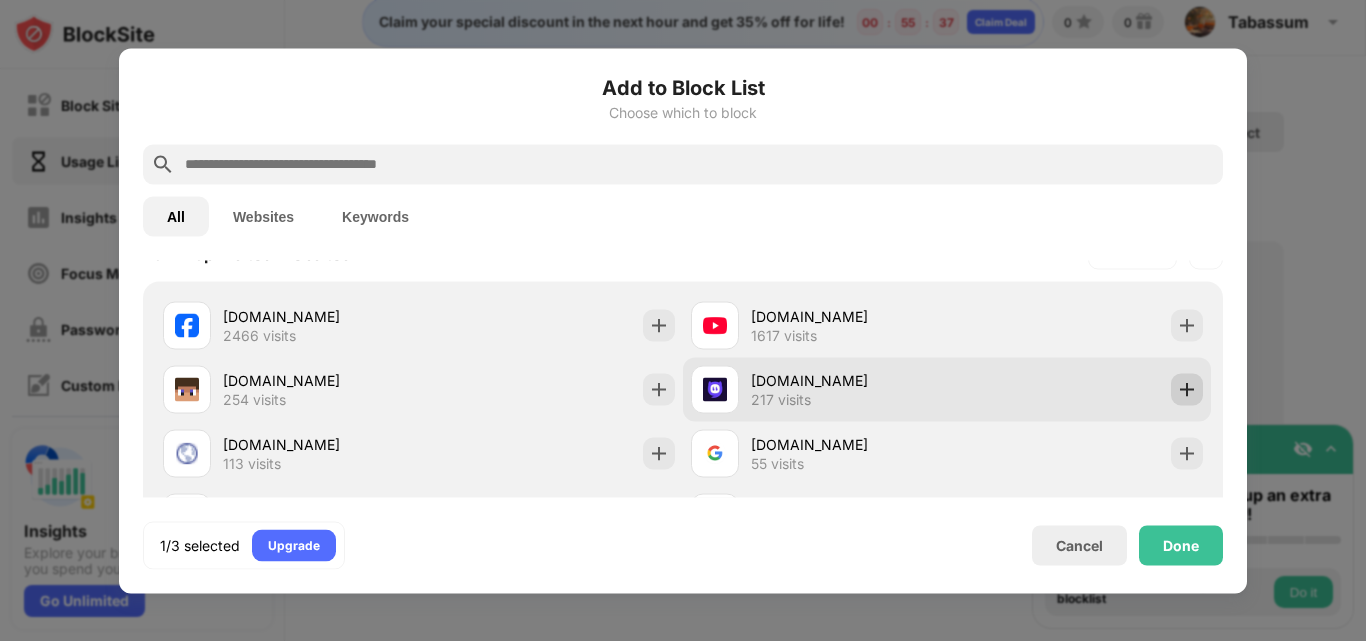 click at bounding box center (1187, 389) 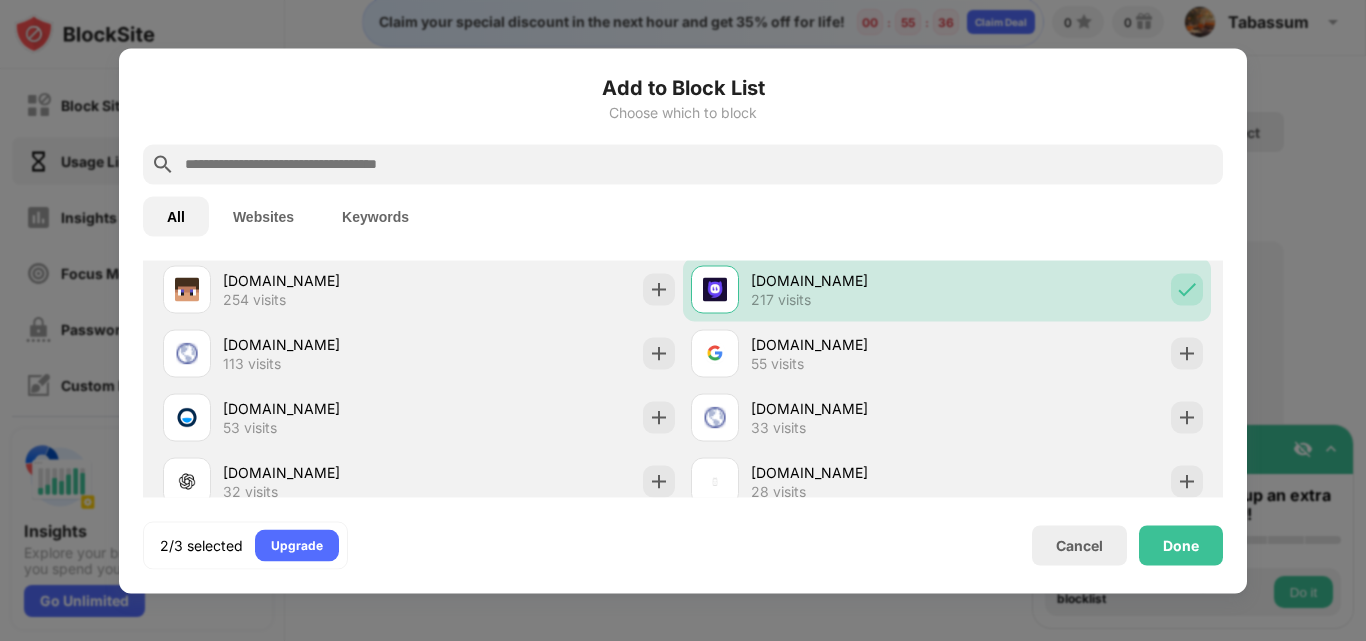 scroll, scrollTop: 647, scrollLeft: 0, axis: vertical 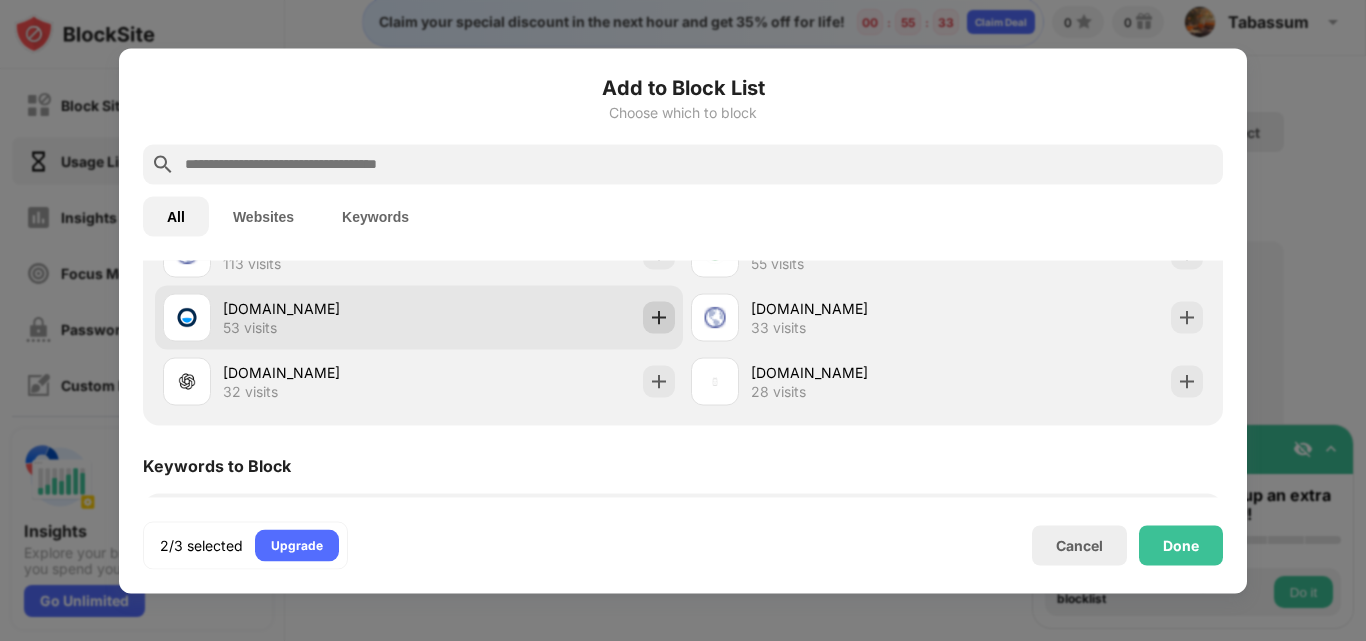 click at bounding box center [659, 317] 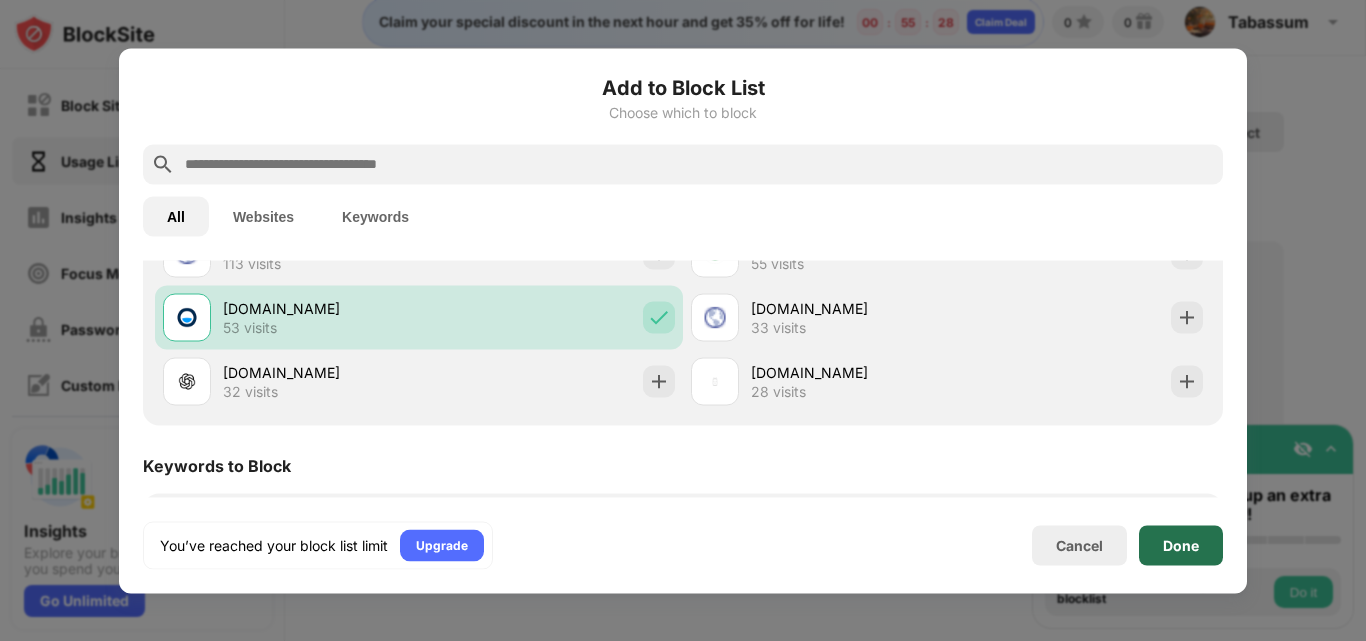 click on "Done" at bounding box center [1181, 545] 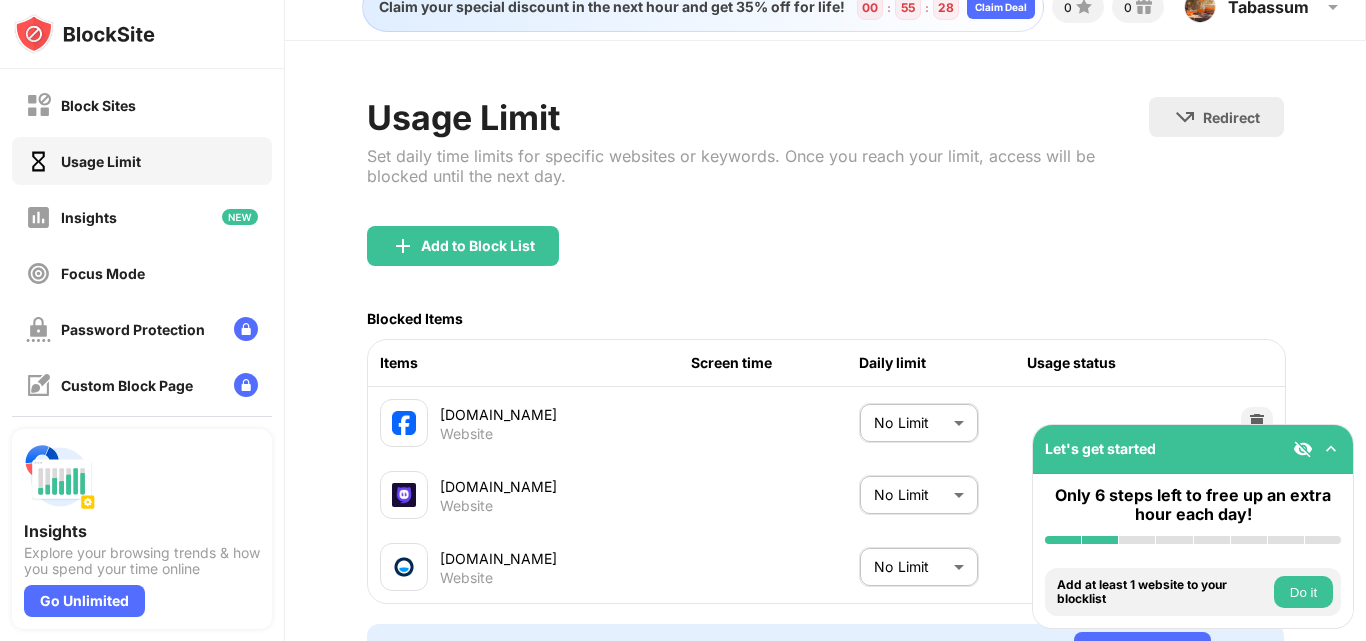 scroll, scrollTop: 679, scrollLeft: 0, axis: vertical 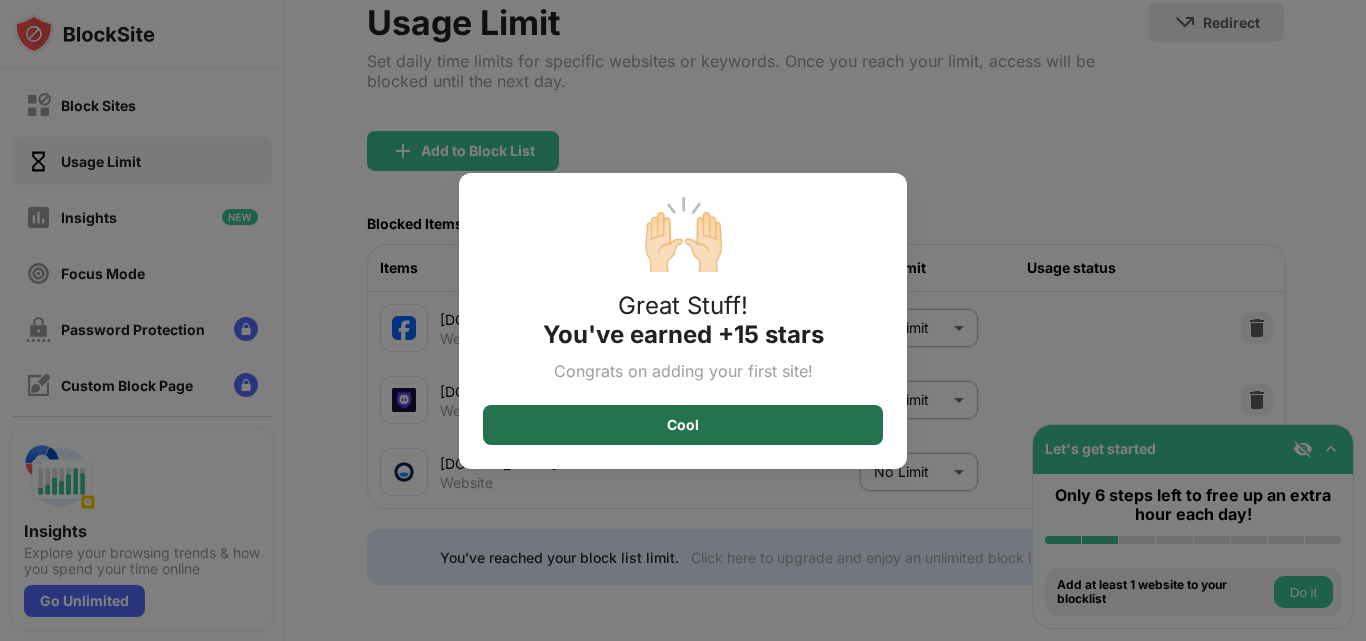 click on "Cool" at bounding box center [683, 425] 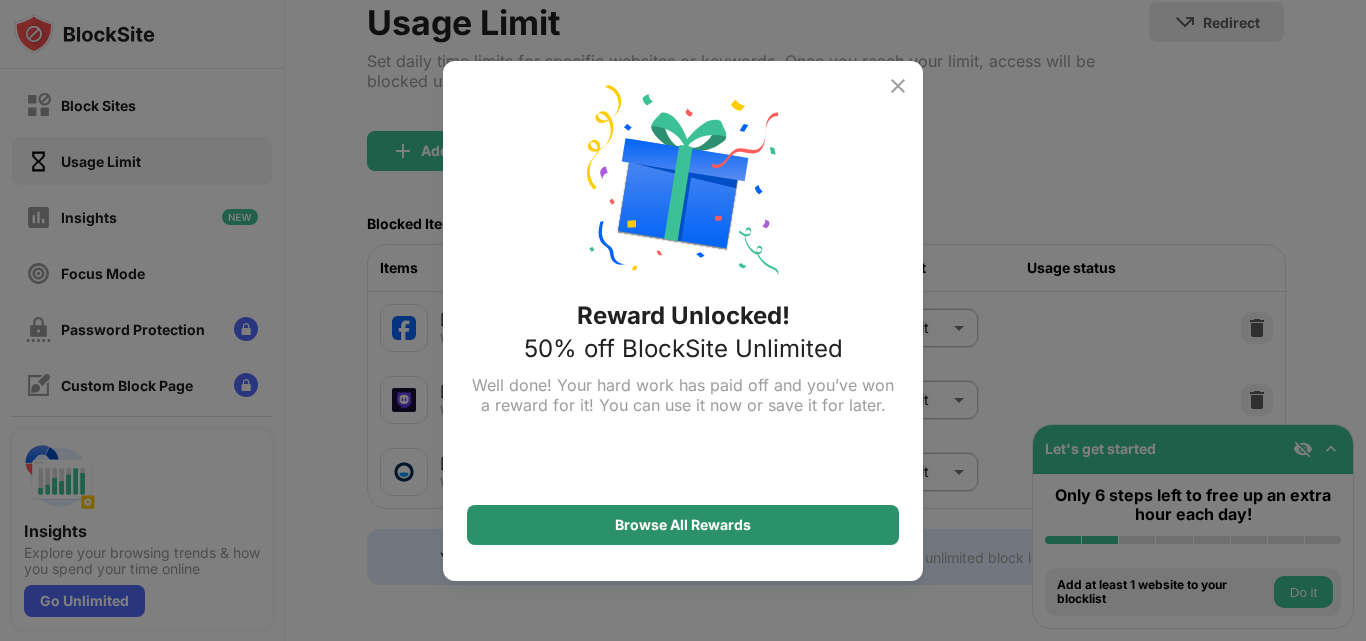 click on "Browse All Rewards" at bounding box center (683, 525) 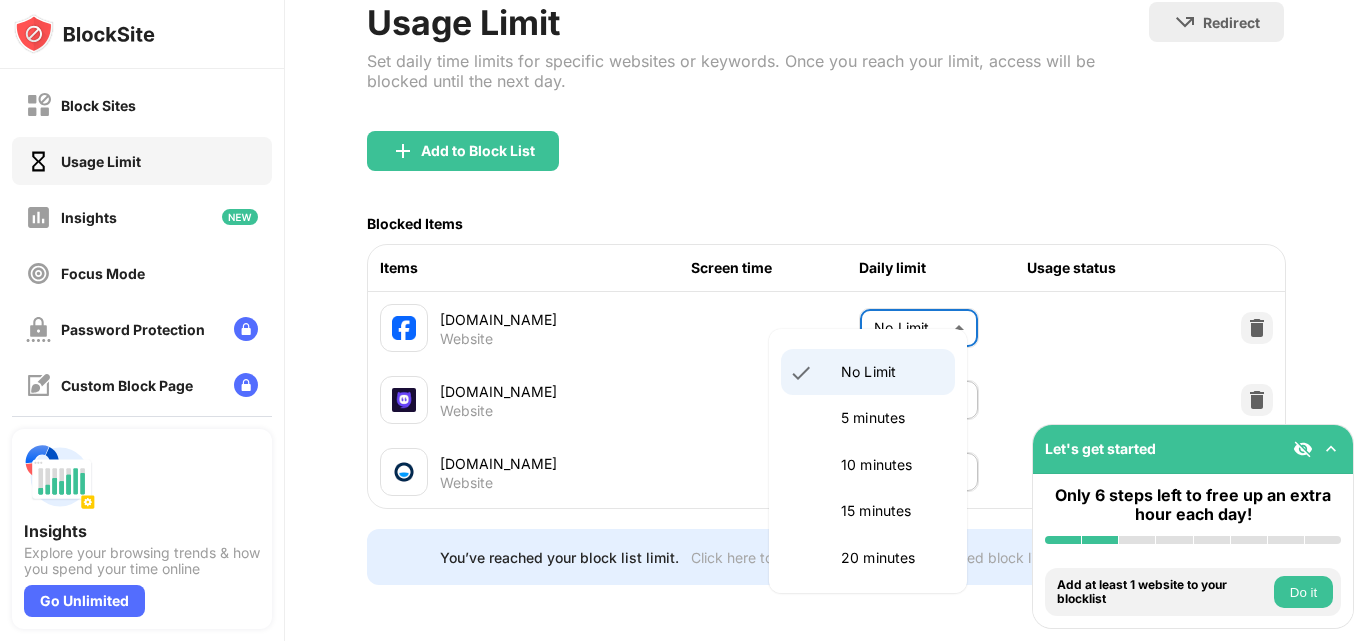 click on "Block Sites Usage Limit Insights Focus Mode Password Protection Custom Block Page Settings About Blocking Sync with other devices Disabled Insights Explore your browsing trends & how you spend your time online  Go Unlimited Let's get started Only 6 steps left to free up an extra hour each day! Install BlockSite Enable blocking by category Add at least 1 website to your blocklist Do it Get personalized productivity suggestions Do it Pin BlockSite to your taskbar Do it Check your productivity insights Do it Try visiting a site from your blocking list Do it Get our mobile app for free Do it Claim your special discount in the next hour and get 35% off for life! 00 : 54 : 50 Claim Deal 0 0 Tabassum Tabassum rabiha View Account Insights Premium Rewards Settings Support Log Out Usage Limit Set daily time limits for specific websites or keywords. Once you reach your limit, access will be blocked until the next day. Redirect Choose a site to be redirected to when blocking is active Add to Block List Blocked Items ​" at bounding box center (683, 320) 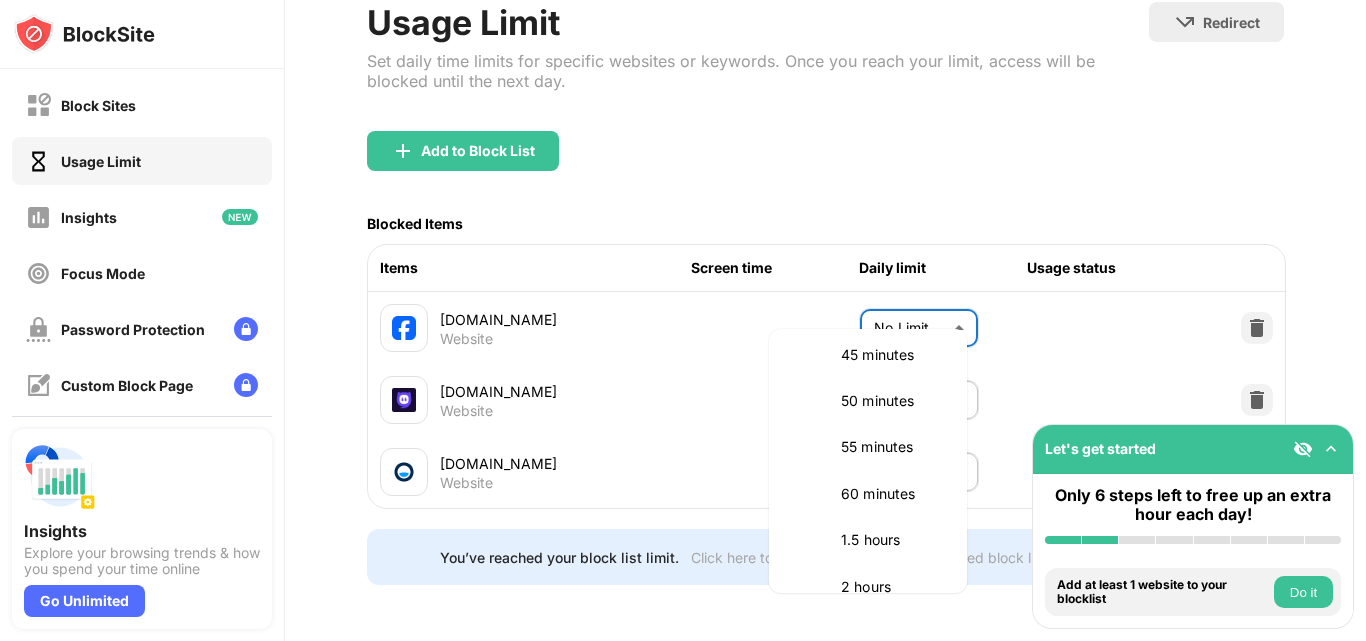 scroll, scrollTop: 400, scrollLeft: 0, axis: vertical 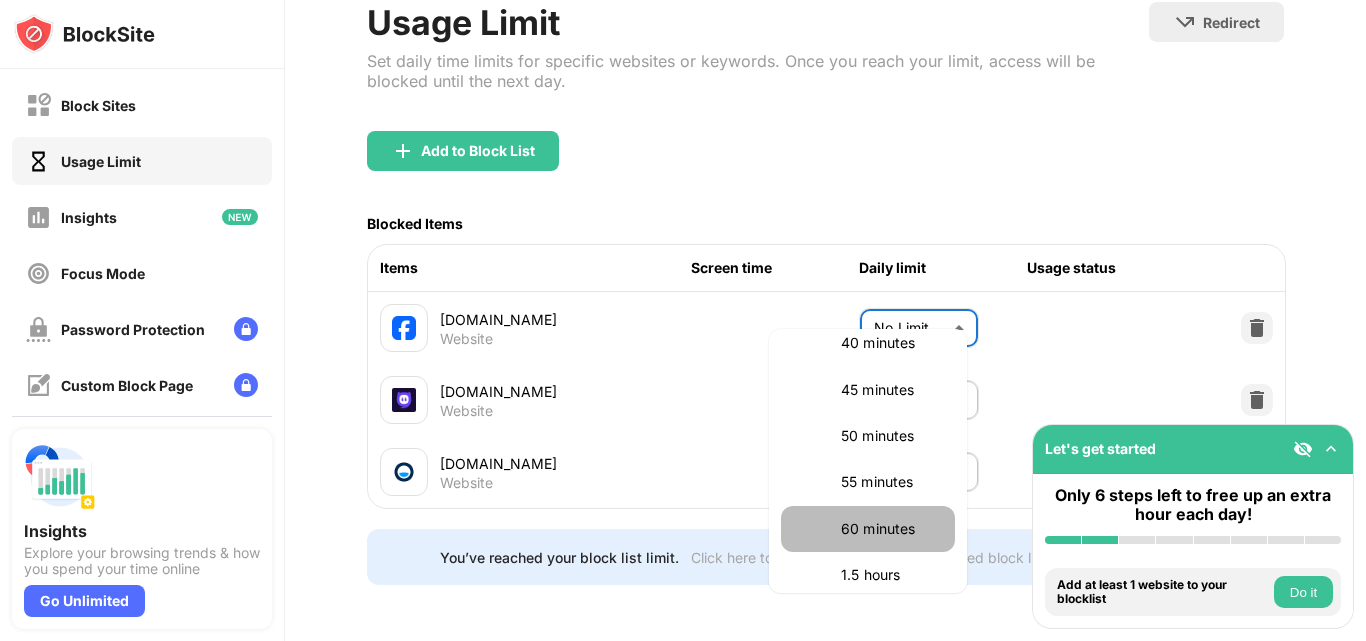 click on "60 minutes" at bounding box center (868, 529) 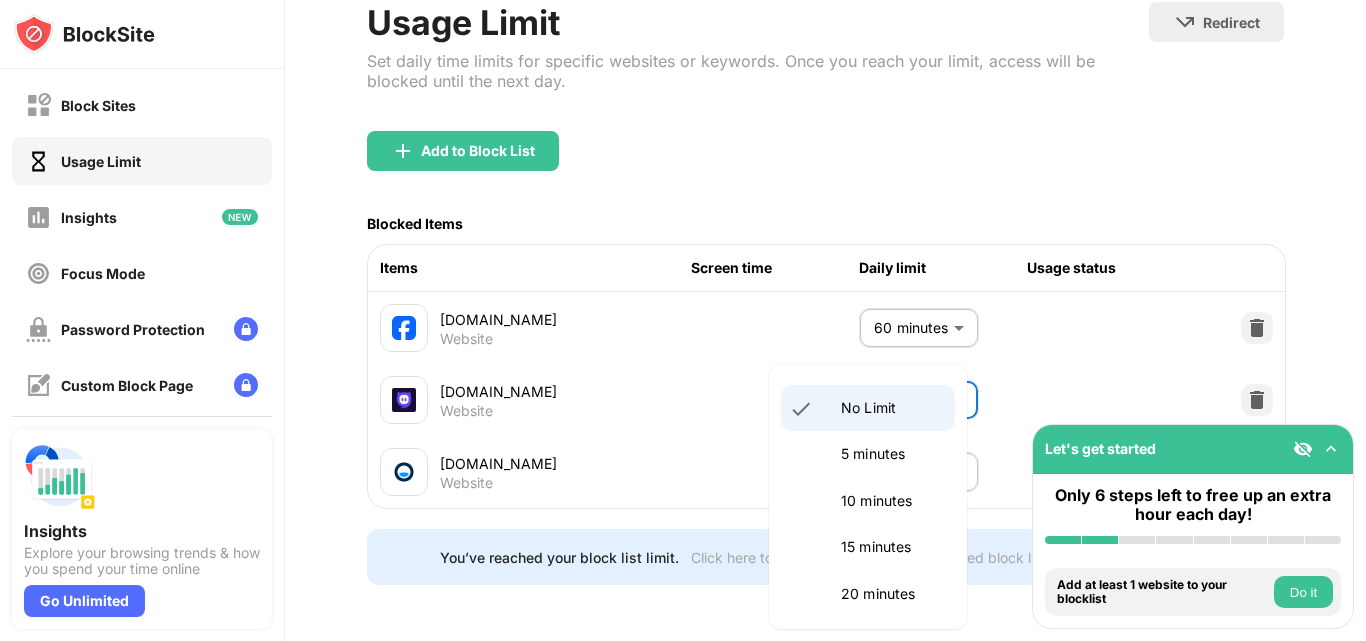click on "Block Sites Usage Limit Insights Focus Mode Password Protection Custom Block Page Settings About Blocking Sync with other devices Disabled Insights Explore your browsing trends & how you spend your time online  Go Unlimited Let's get started Only 6 steps left to free up an extra hour each day! Install BlockSite Enable blocking by category Add at least 1 website to your blocklist Do it Get personalized productivity suggestions Do it Pin BlockSite to your taskbar Do it Check your productivity insights Do it Try visiting a site from your blocking list Do it Get our mobile app for free Do it Claim your special discount in the next hour and get 35% off for life! 00 : 54 : 43 Claim Deal 0 0 Tabassum Tabassum rabiha View Account Insights Premium Rewards Settings Support Log Out Usage Limit Set daily time limits for specific websites or keywords. Once you reach your limit, access will be blocked until the next day. Redirect Choose a site to be redirected to when blocking is active Add to Block List Blocked Items **" at bounding box center [683, 320] 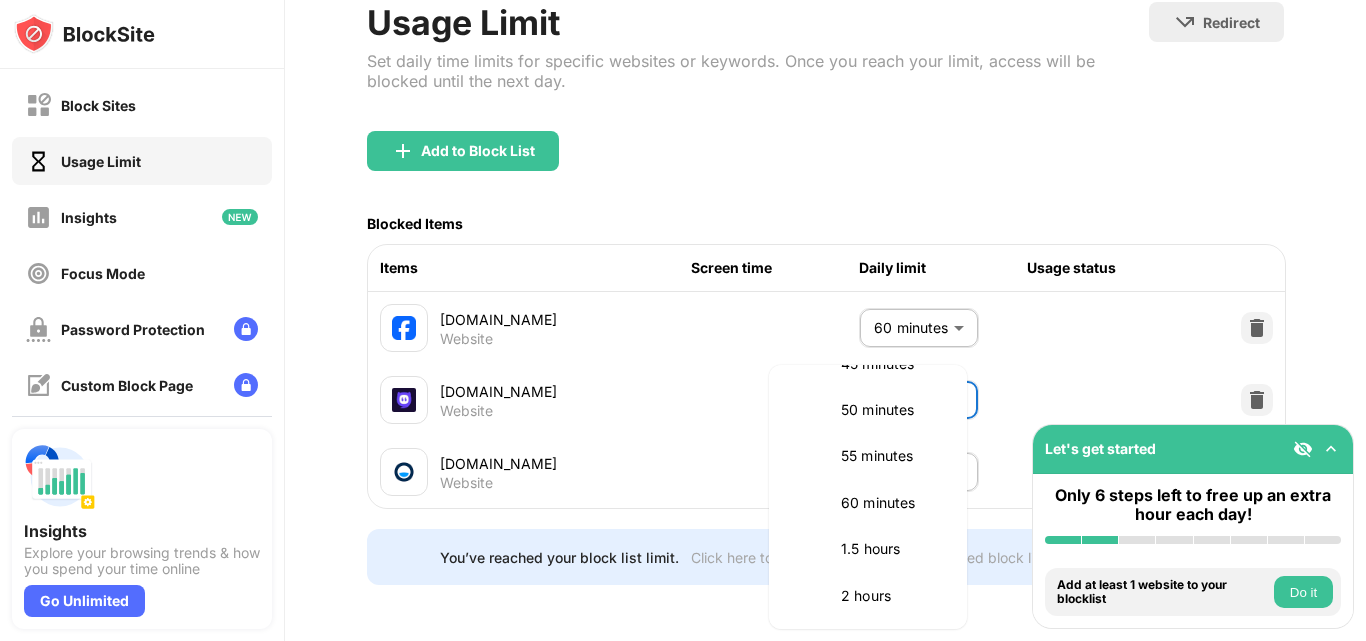 scroll, scrollTop: 500, scrollLeft: 0, axis: vertical 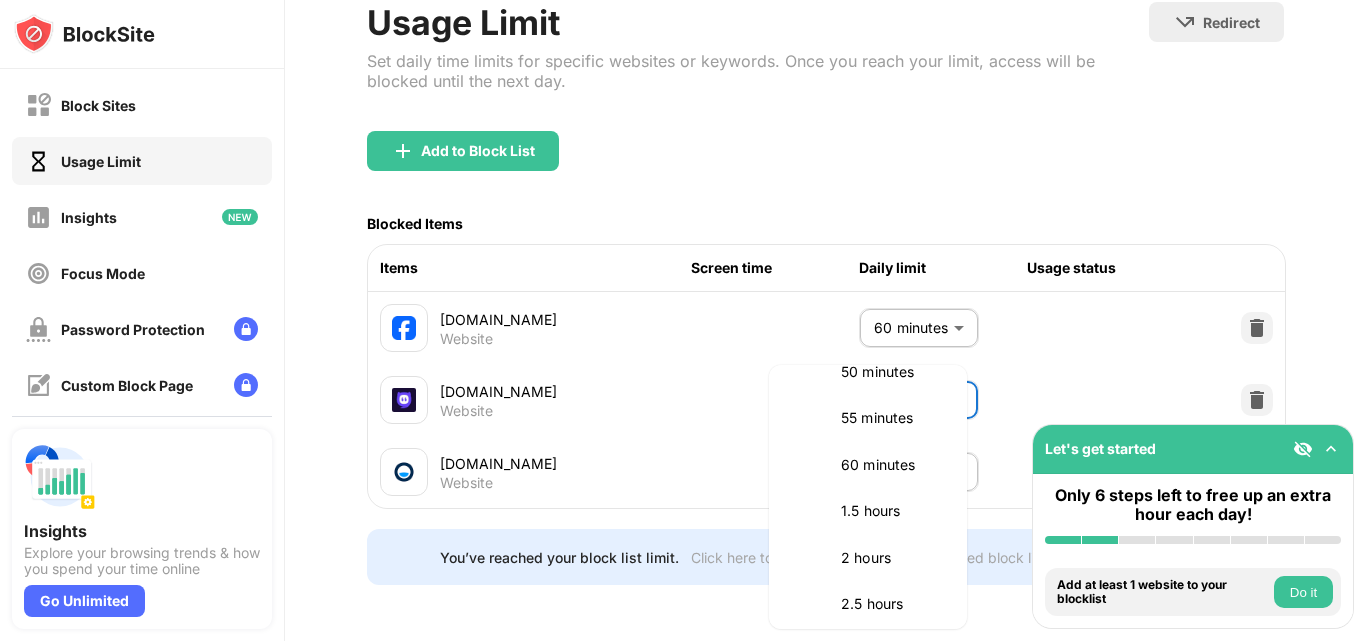 click on "60 minutes" at bounding box center [892, 465] 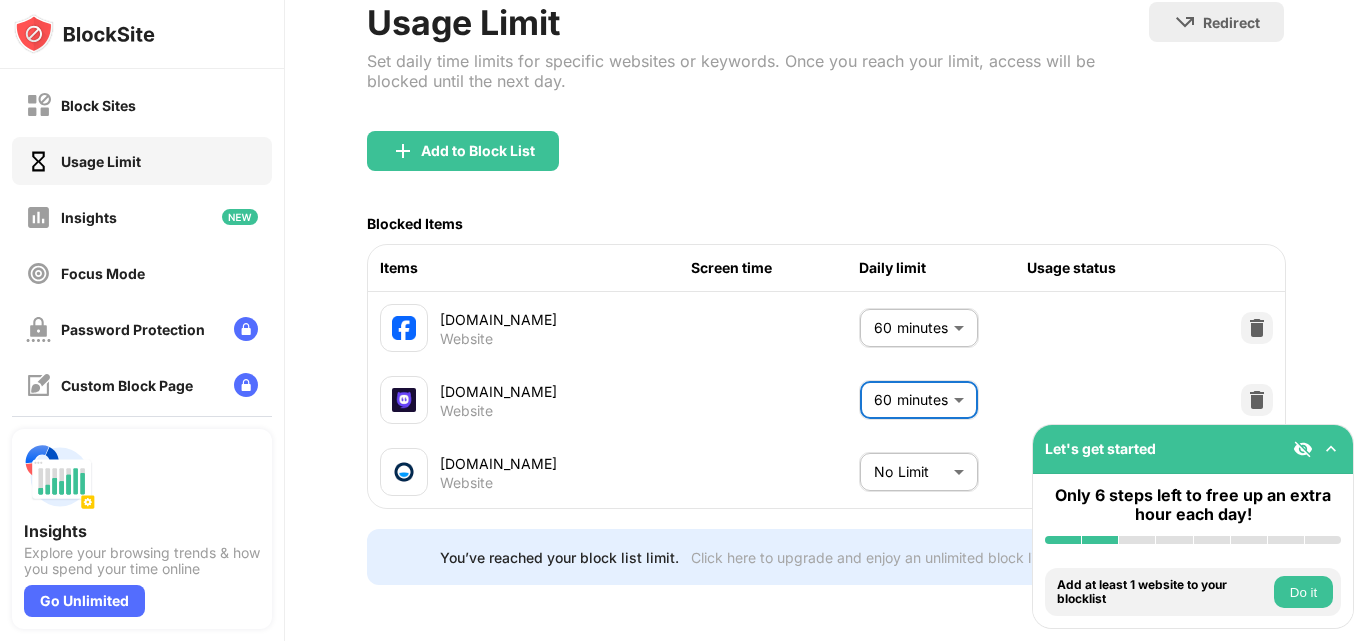 click on "Block Sites Usage Limit Insights Focus Mode Password Protection Custom Block Page Settings About Blocking Sync with other devices Disabled Insights Explore your browsing trends & how you spend your time online  Go Unlimited Let's get started Only 6 steps left to free up an extra hour each day! Install BlockSite Enable blocking by category Add at least 1 website to your blocklist Do it Get personalized productivity suggestions Do it Pin BlockSite to your taskbar Do it Check your productivity insights Do it Try visiting a site from your blocking list Do it Get our mobile app for free Do it Claim your special discount in the next hour and get 35% off for life! 00 : 54 : 37 Claim Deal 0 0 Tabassum Tabassum rabiha View Account Insights Premium Rewards Settings Support Log Out Usage Limit Set daily time limits for specific websites or keywords. Once you reach your limit, access will be blocked until the next day. Redirect Choose a site to be redirected to when blocking is active Add to Block List Blocked Items **" at bounding box center (683, 320) 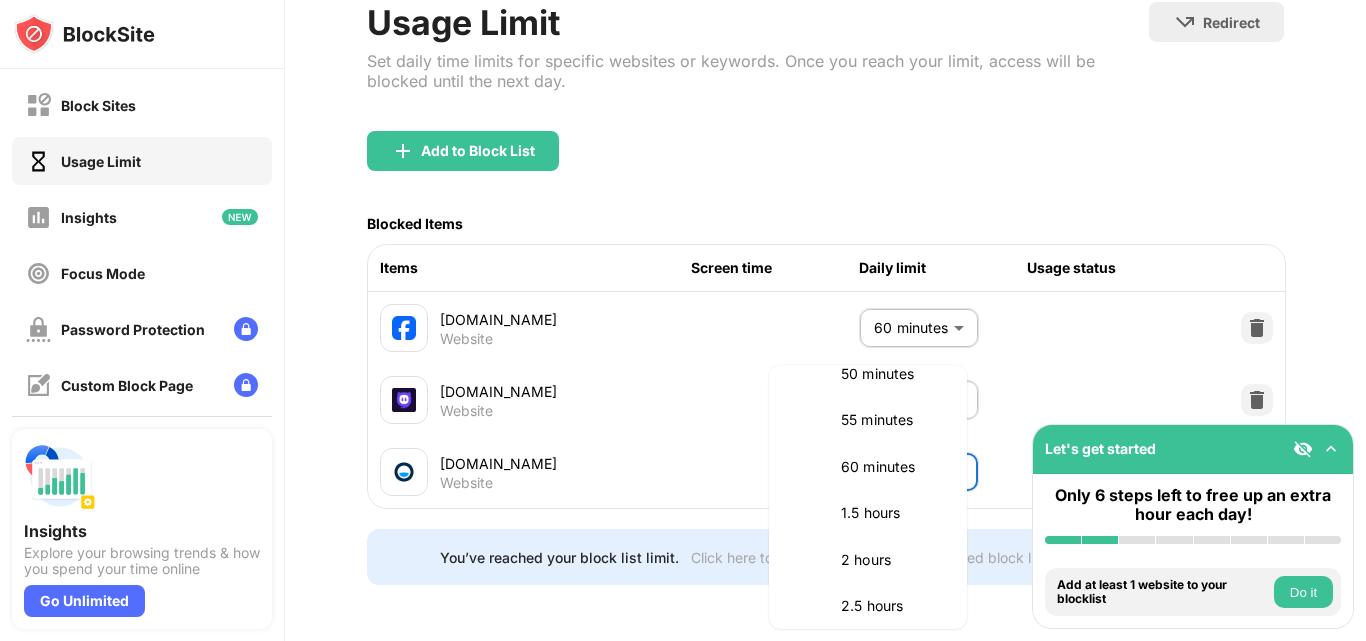 scroll, scrollTop: 500, scrollLeft: 0, axis: vertical 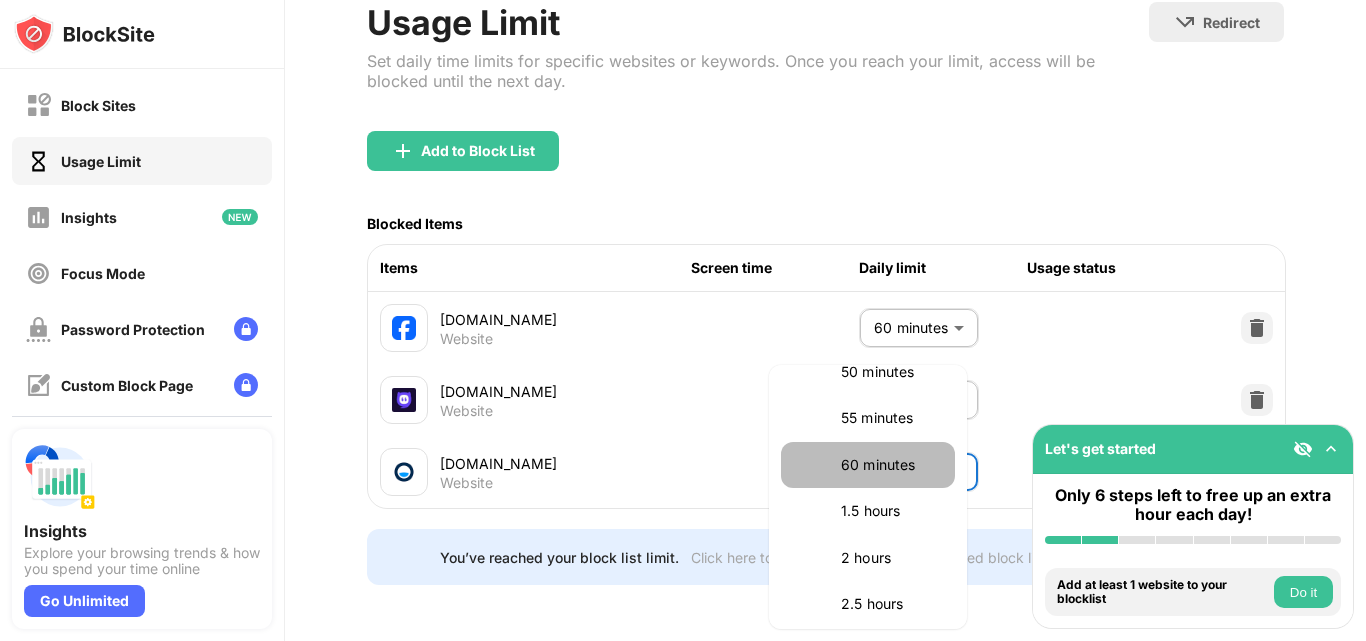 click on "60 minutes" at bounding box center (892, 465) 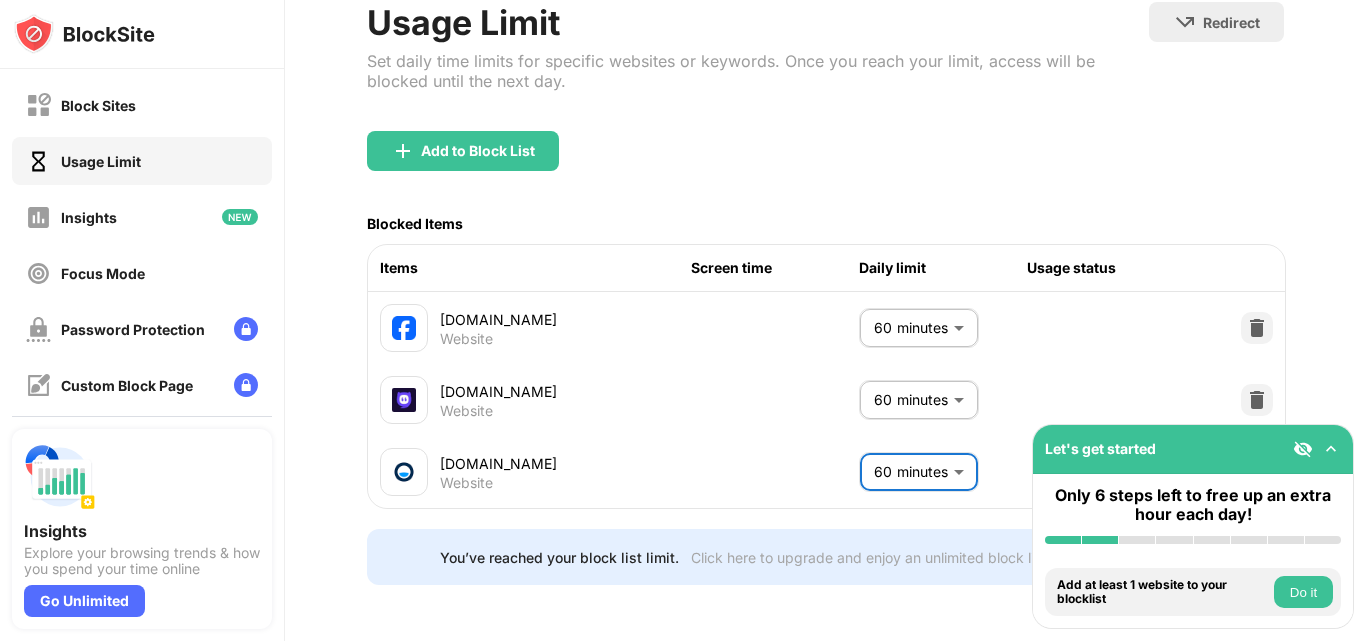 click on "Do it" at bounding box center (1303, 592) 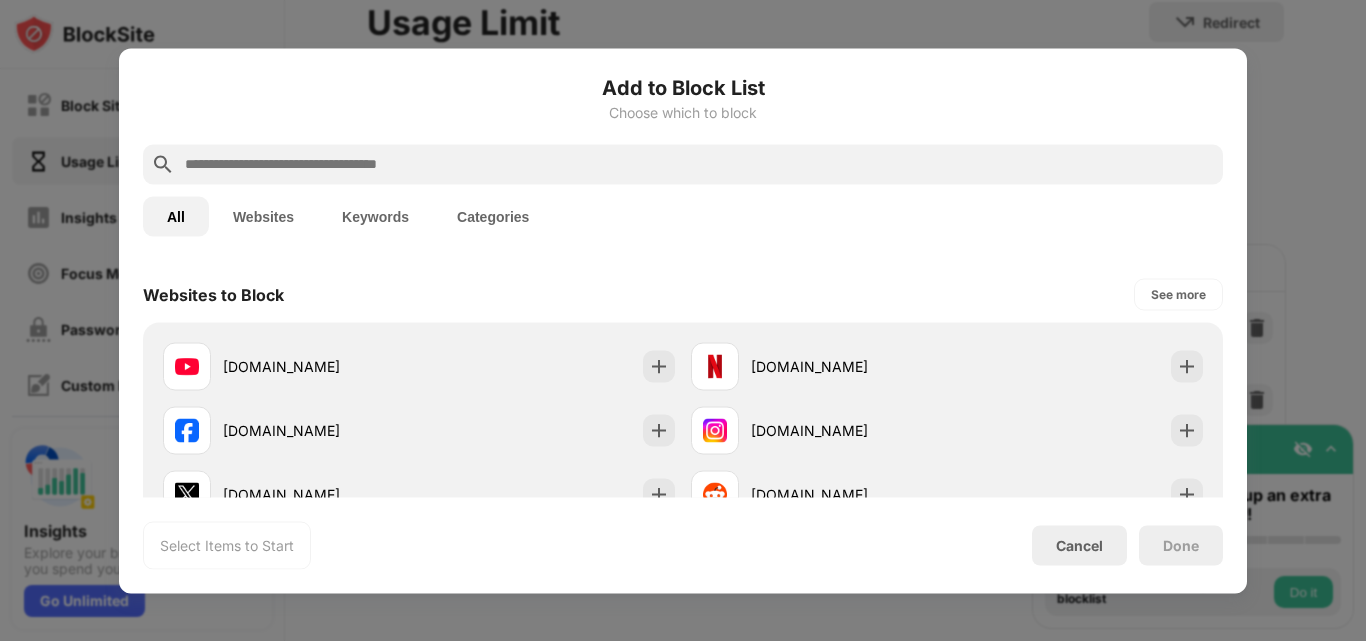 scroll, scrollTop: 284, scrollLeft: 0, axis: vertical 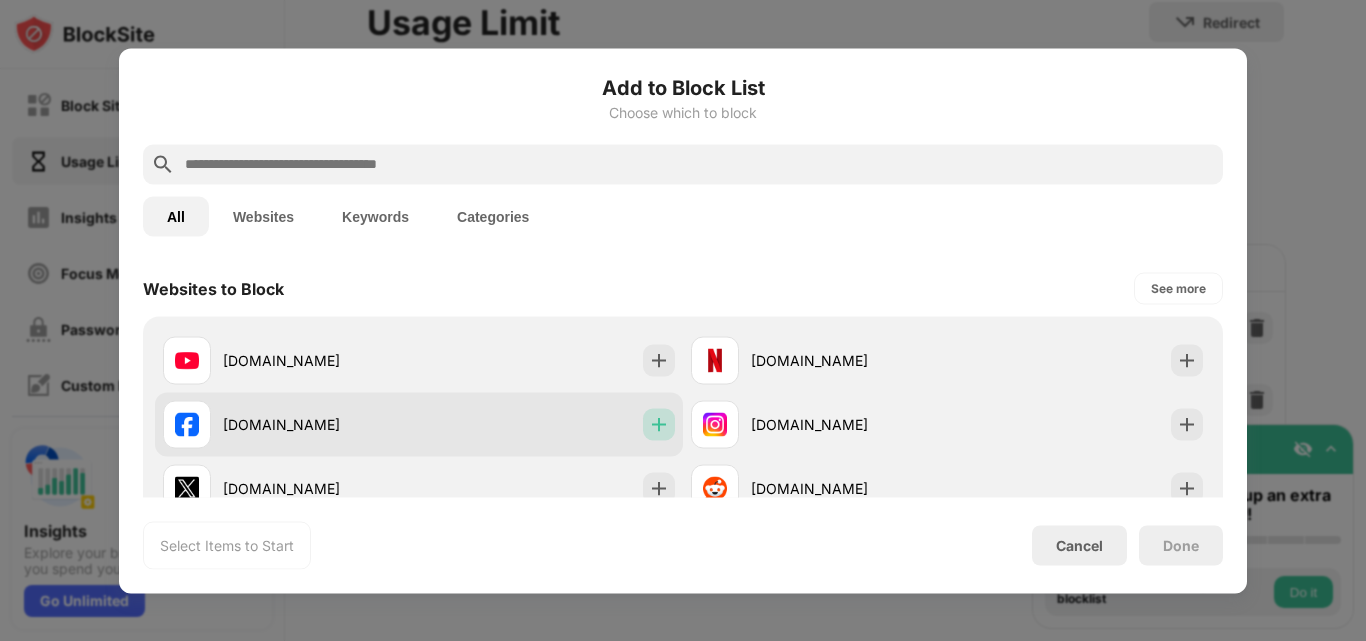 click at bounding box center [659, 424] 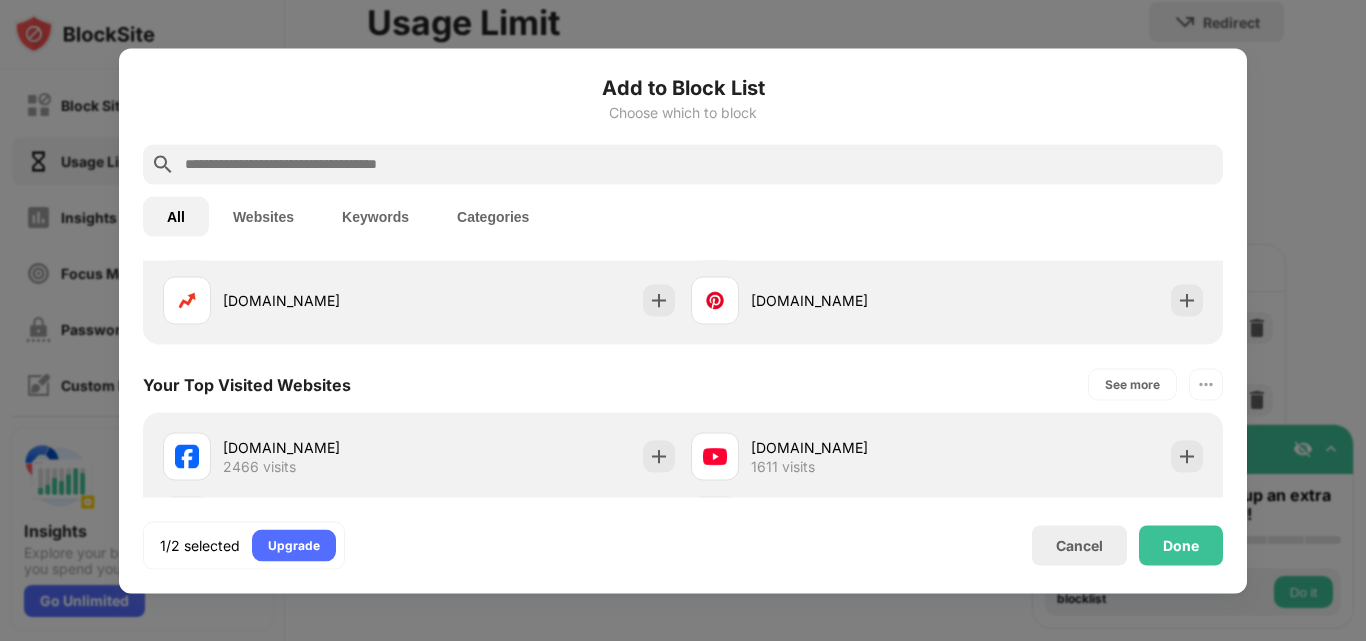 scroll, scrollTop: 700, scrollLeft: 0, axis: vertical 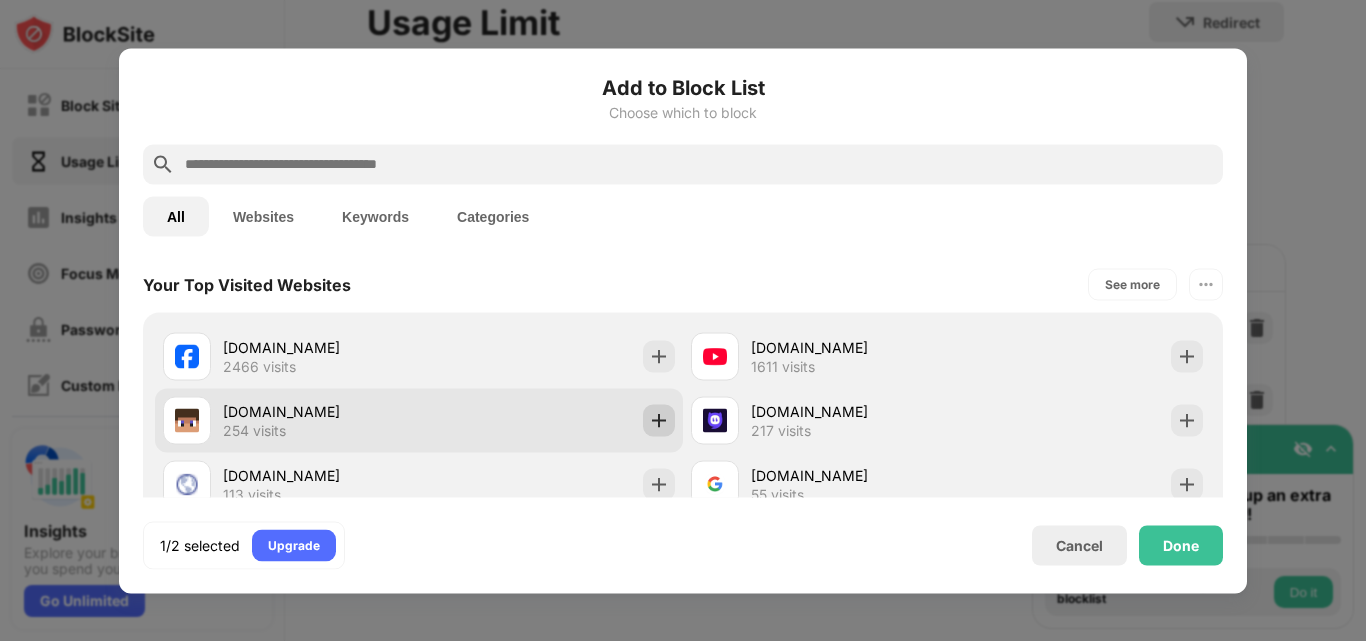 click at bounding box center [659, 420] 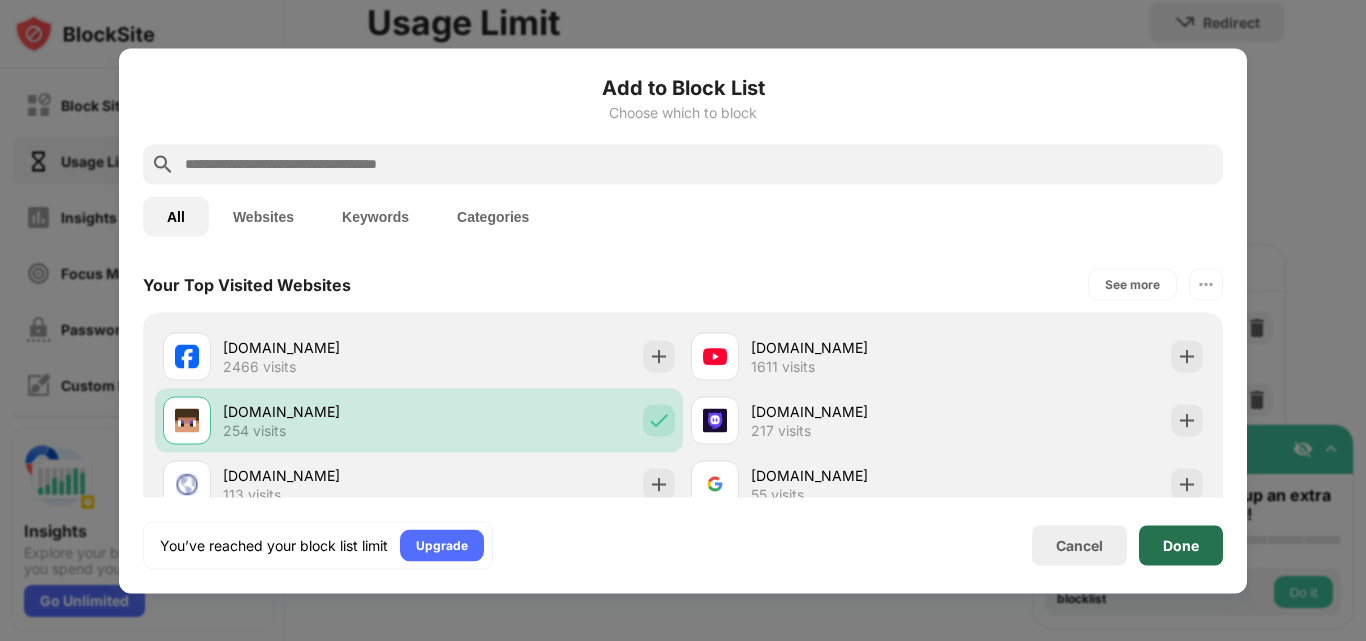 click on "Done" at bounding box center (1181, 545) 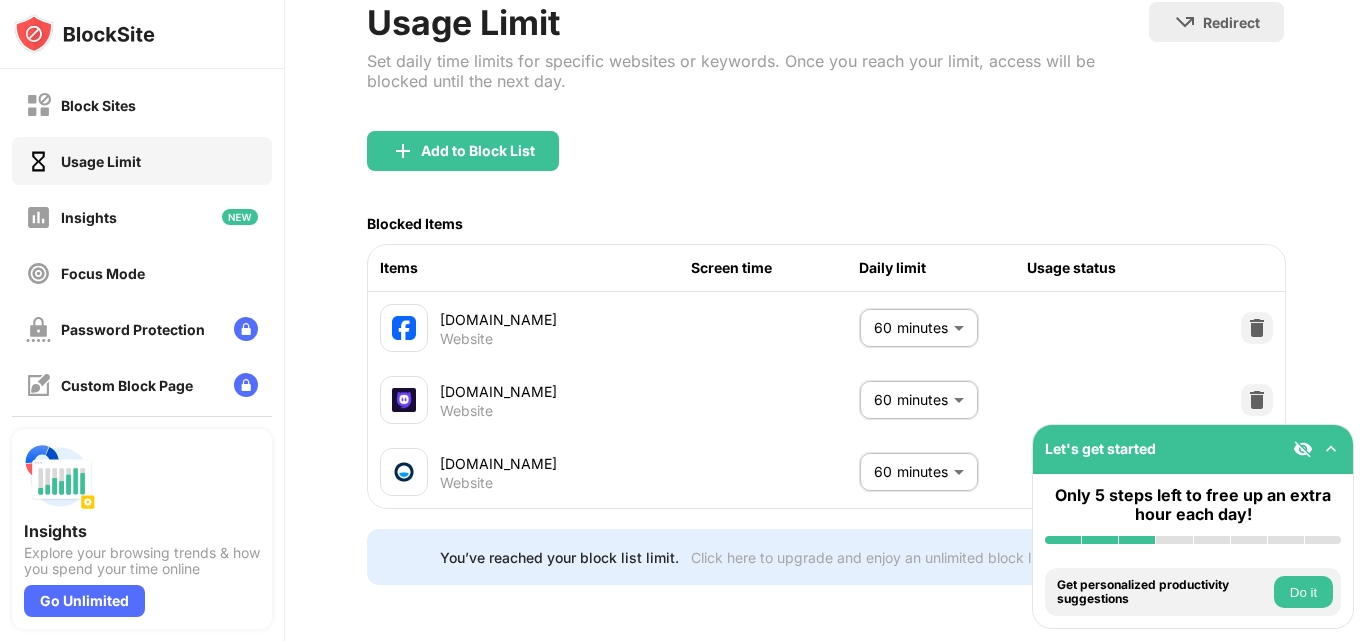 scroll, scrollTop: 732, scrollLeft: 0, axis: vertical 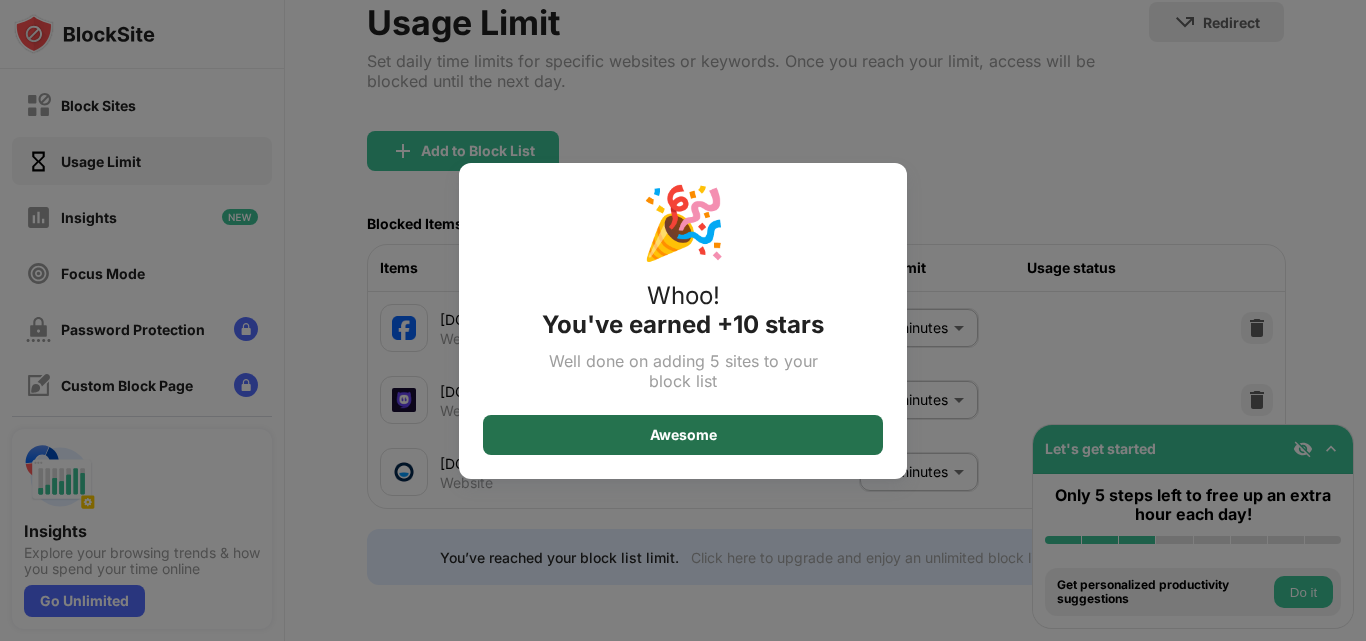 click on "Awesome" at bounding box center [683, 435] 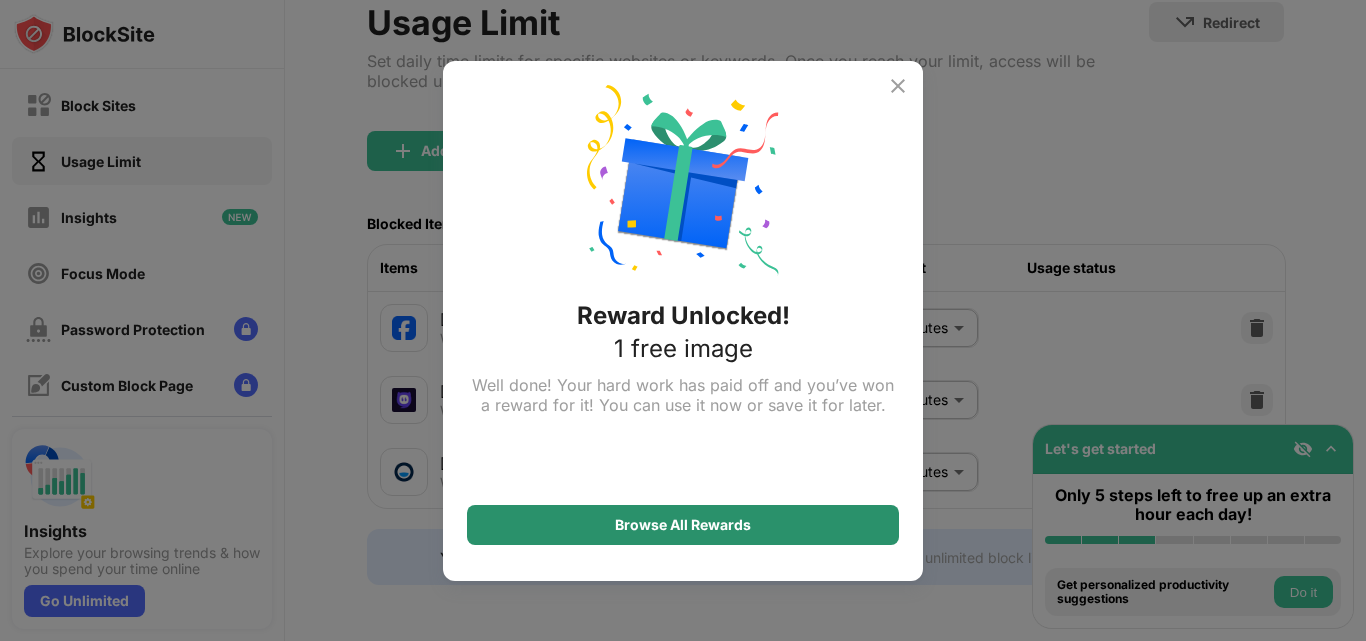 click on "Browse All Rewards" at bounding box center [683, 525] 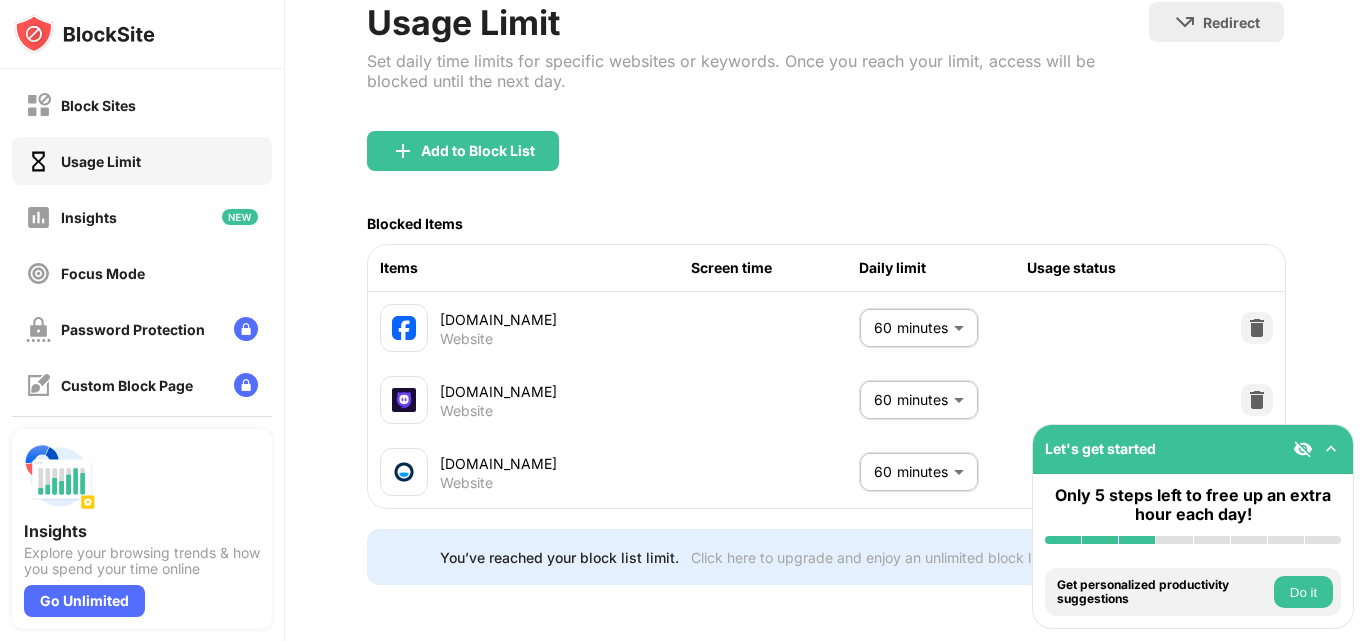click on "Do it" at bounding box center (1303, 592) 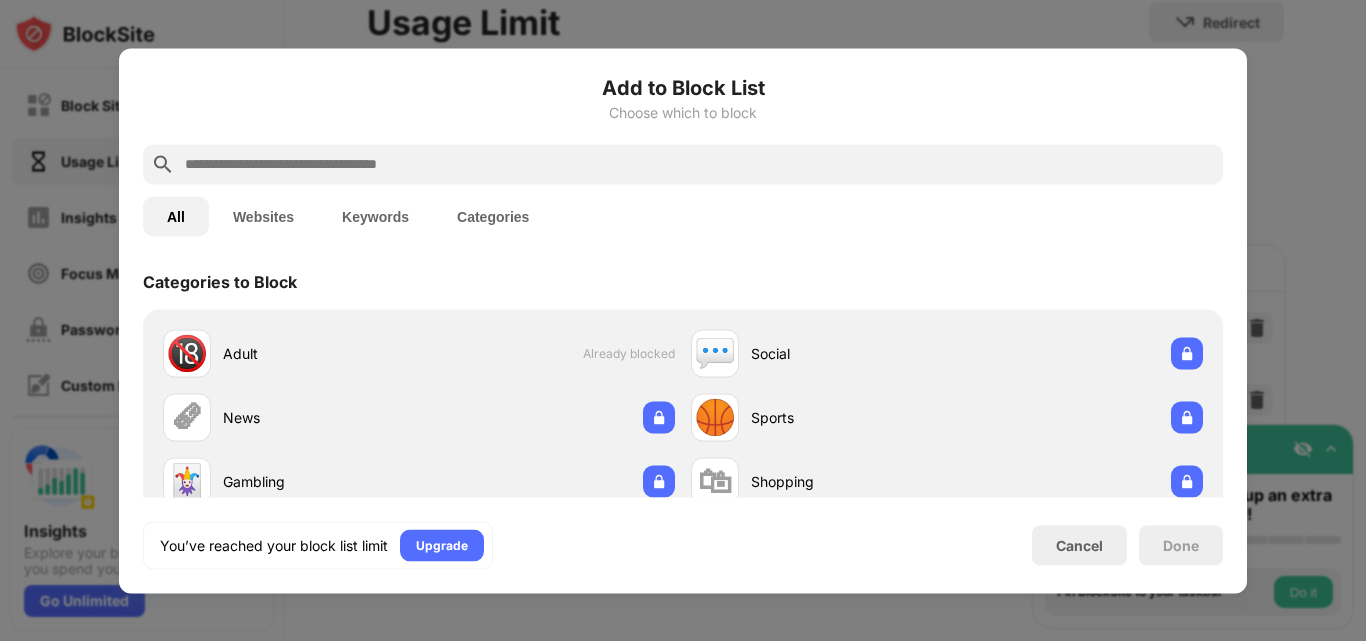 scroll, scrollTop: 0, scrollLeft: 0, axis: both 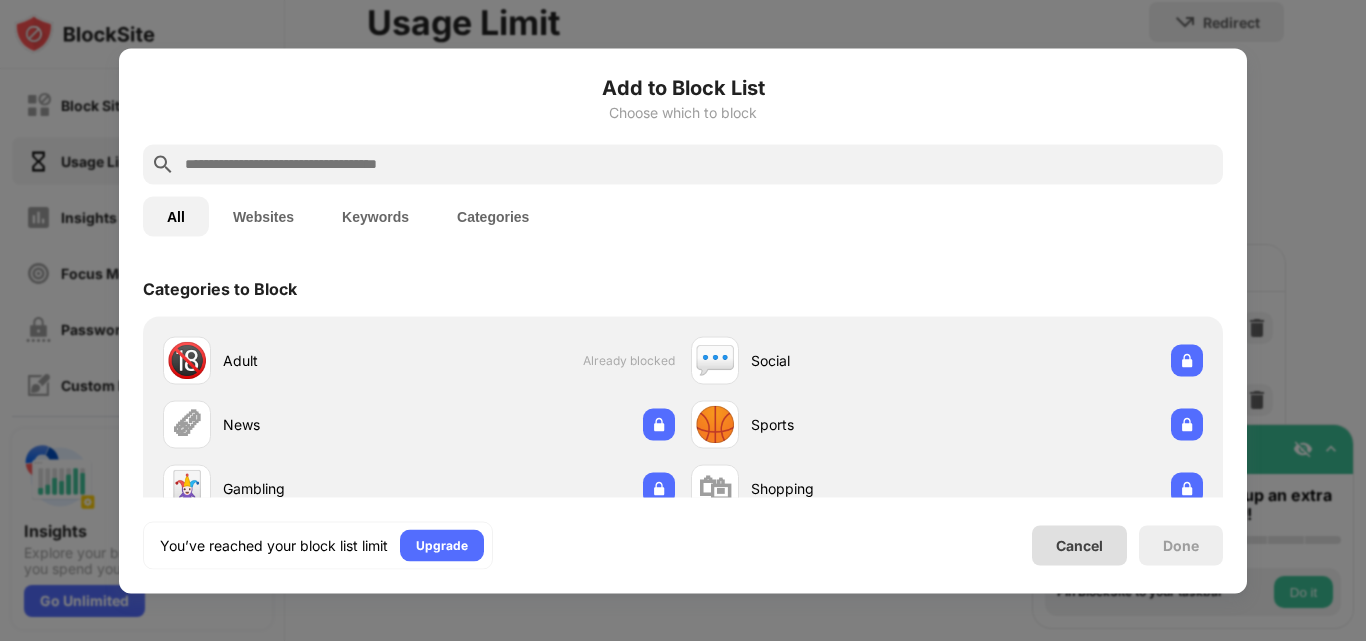 click on "Cancel" at bounding box center (1079, 545) 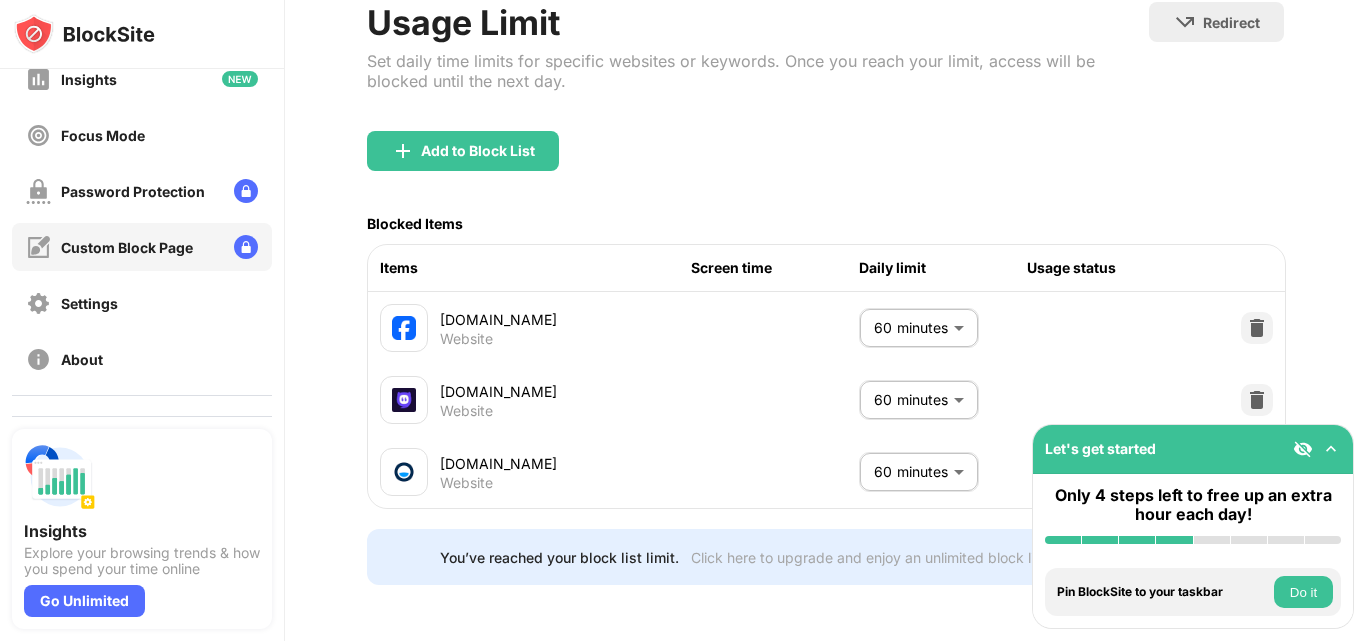 scroll, scrollTop: 38, scrollLeft: 0, axis: vertical 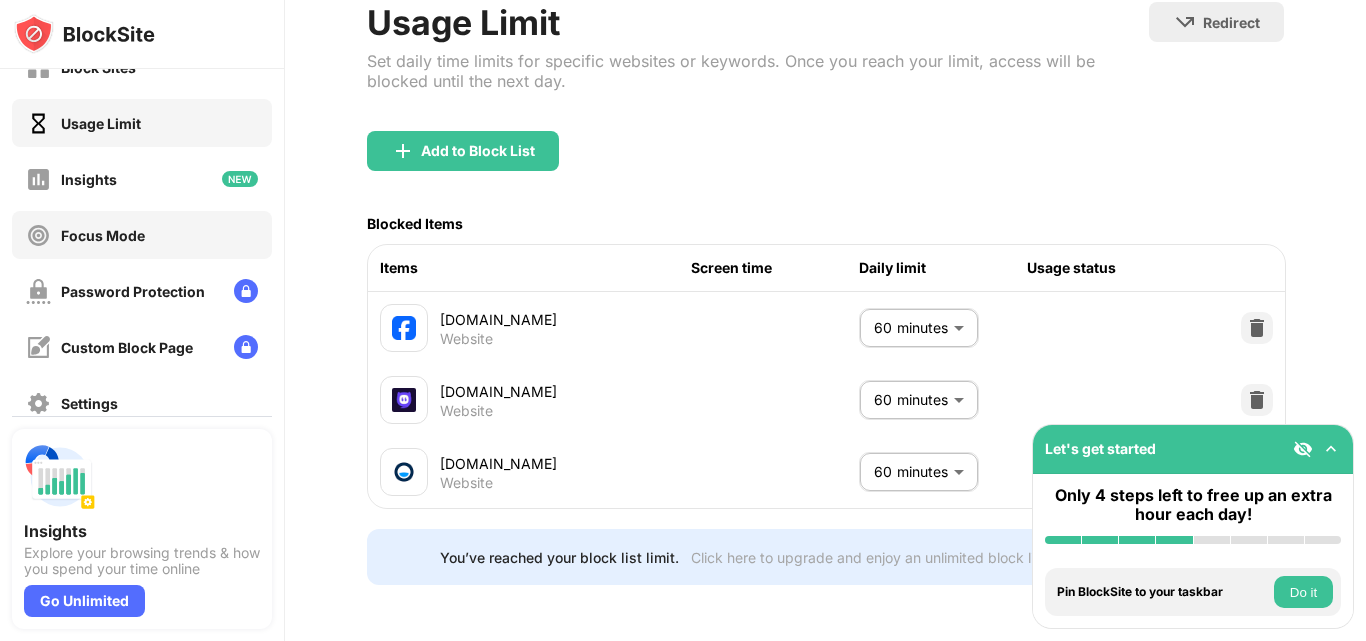 click on "Focus Mode" at bounding box center (142, 235) 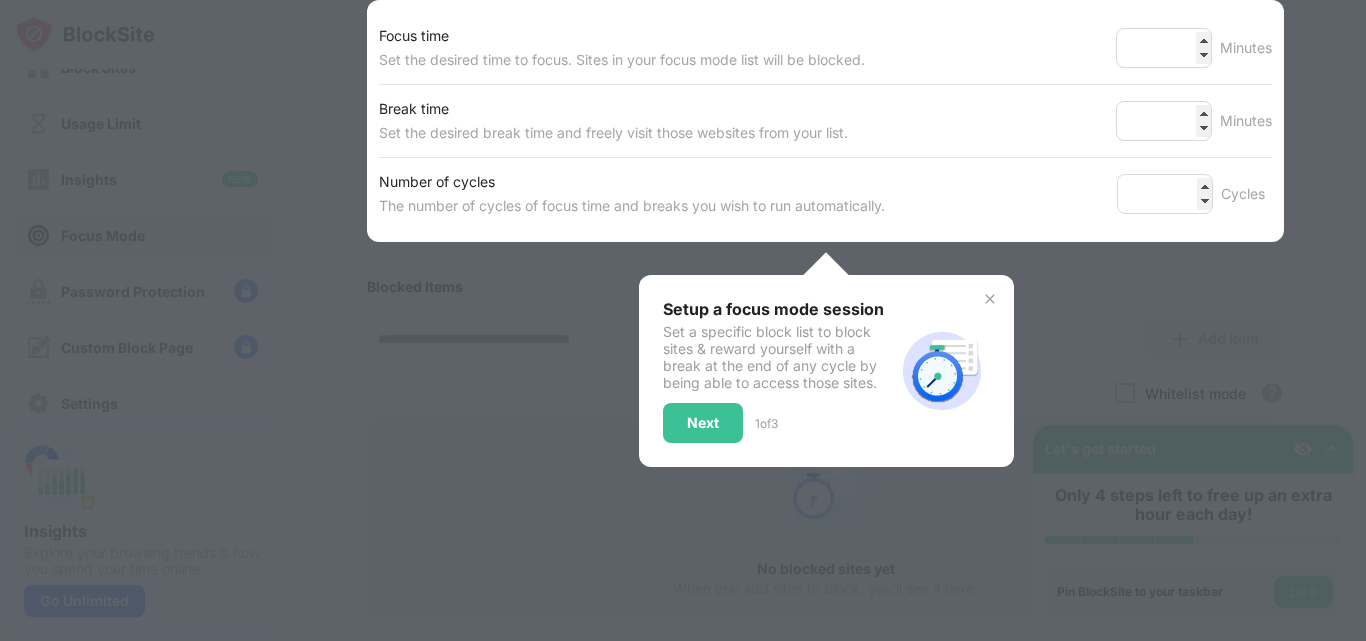 scroll, scrollTop: 346, scrollLeft: 0, axis: vertical 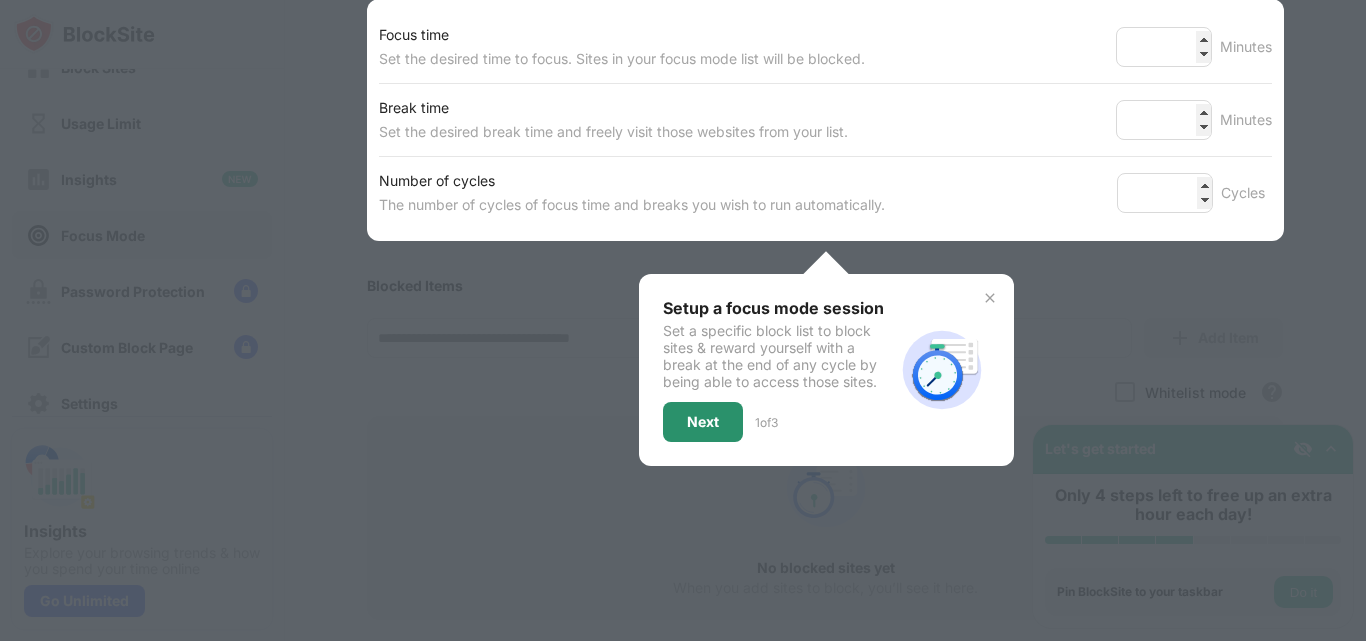 click on "Next" at bounding box center [703, 422] 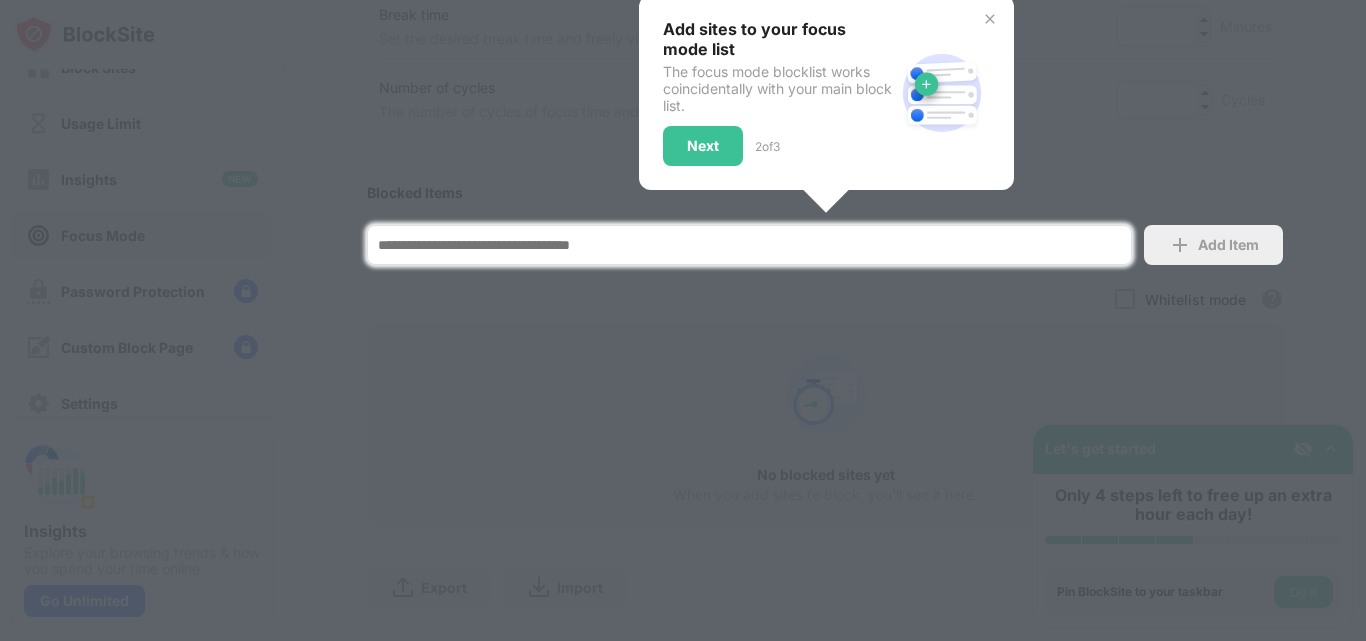 scroll, scrollTop: 496, scrollLeft: 0, axis: vertical 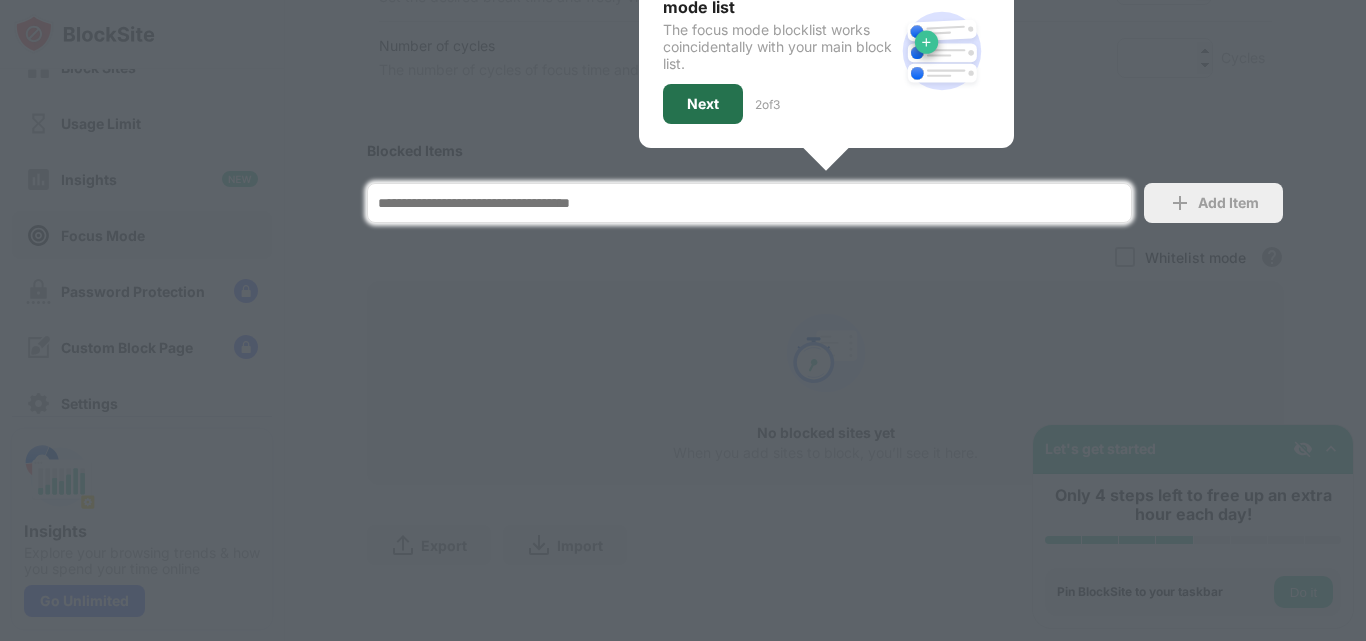 click on "Next" at bounding box center (703, 104) 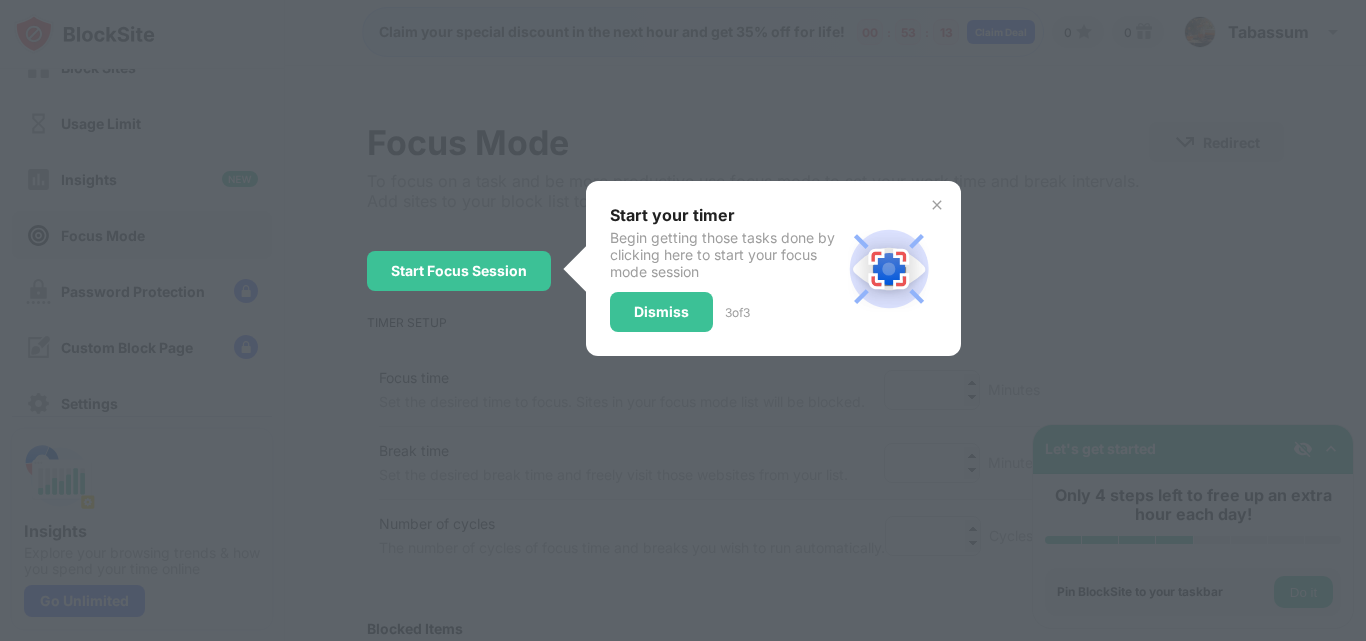 scroll, scrollTop: 0, scrollLeft: 0, axis: both 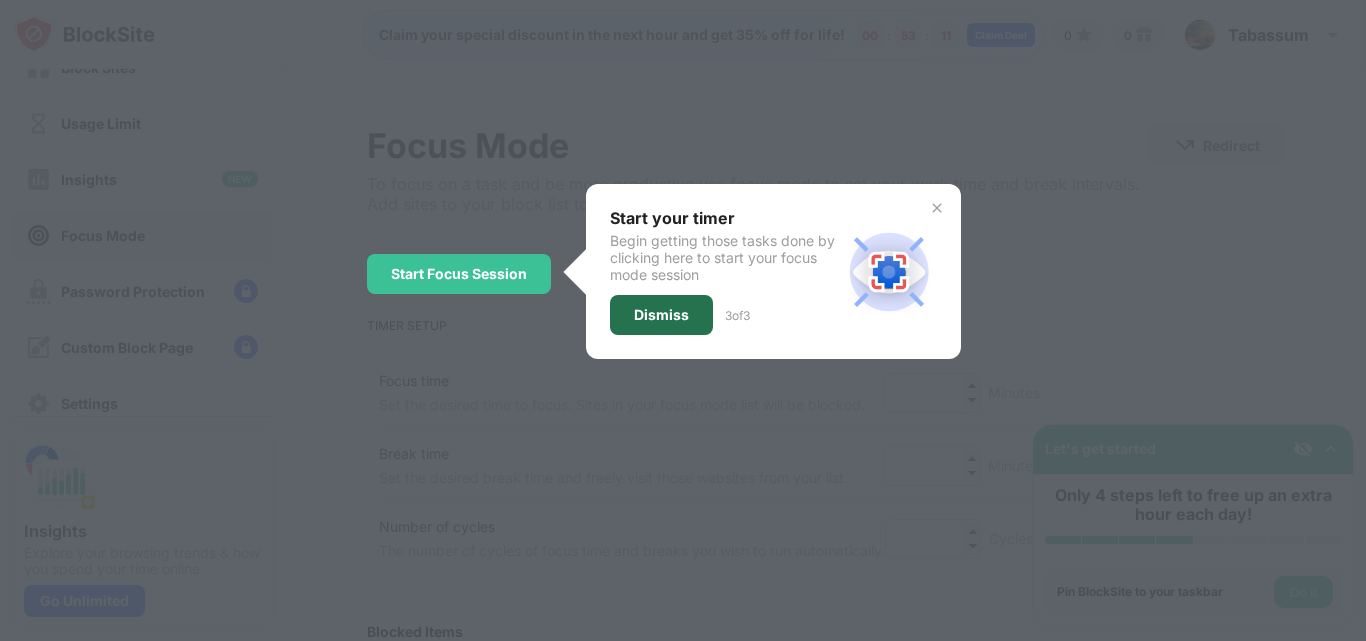 click on "Dismiss" at bounding box center (661, 315) 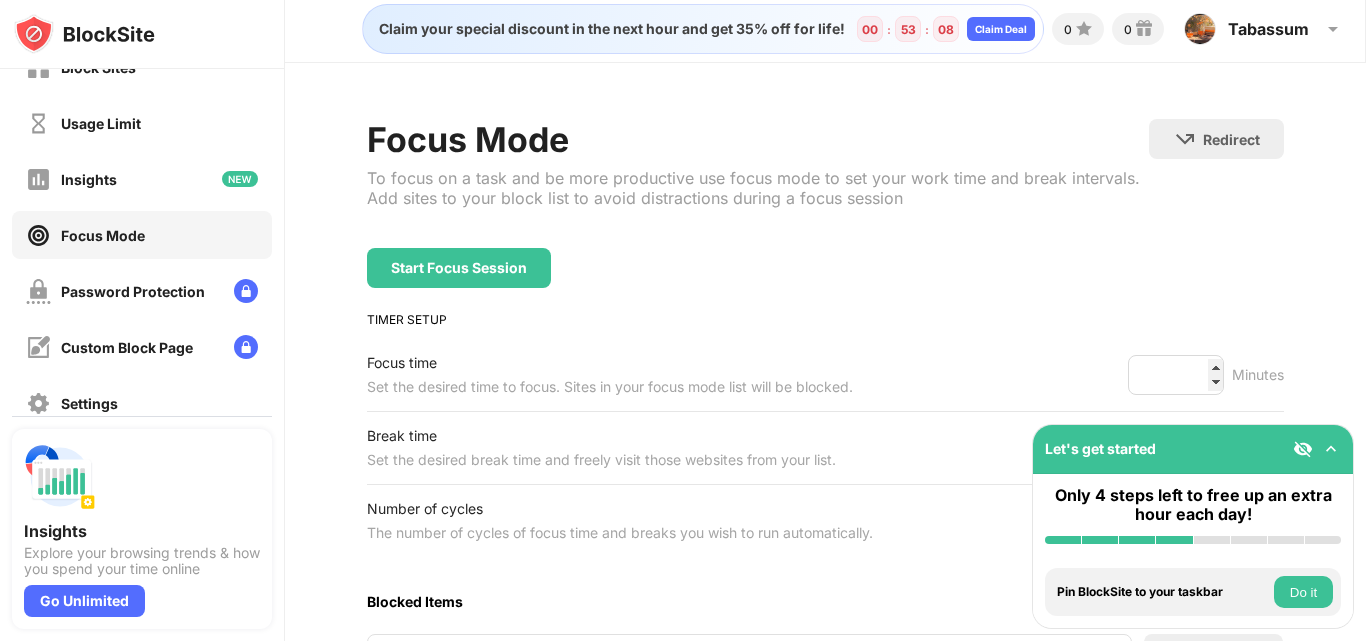 scroll, scrollTop: 0, scrollLeft: 0, axis: both 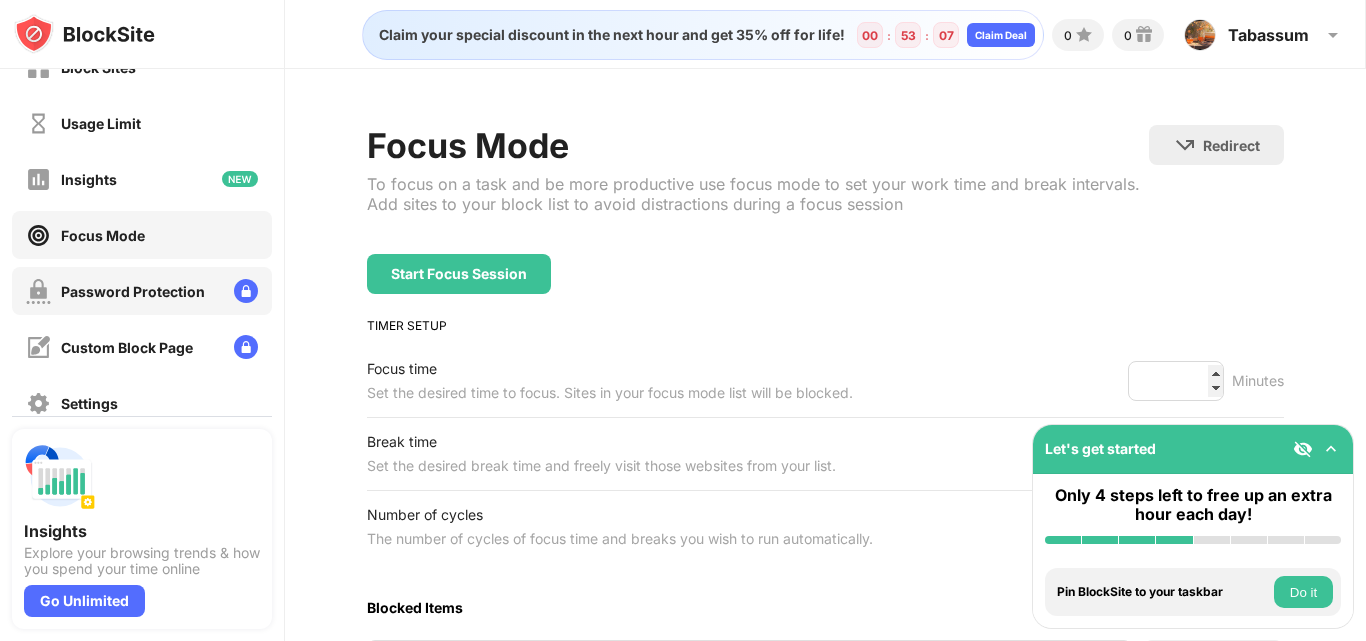 click on "Password Protection" at bounding box center (133, 291) 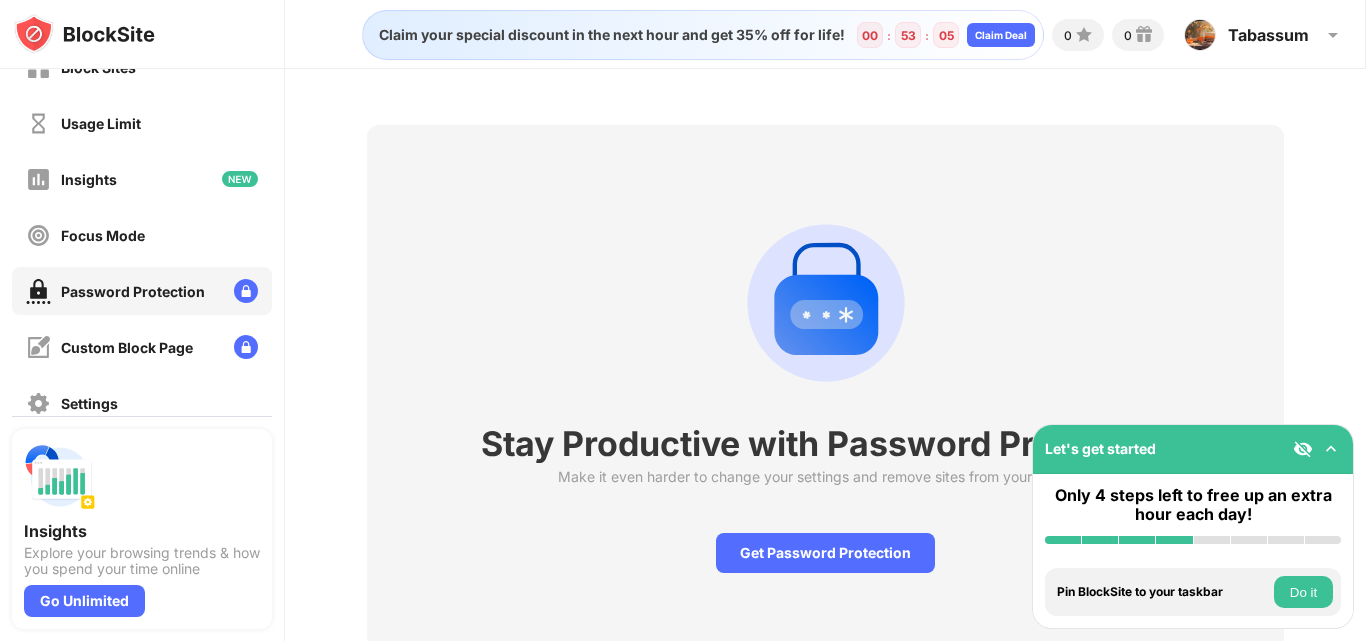 scroll, scrollTop: 84, scrollLeft: 0, axis: vertical 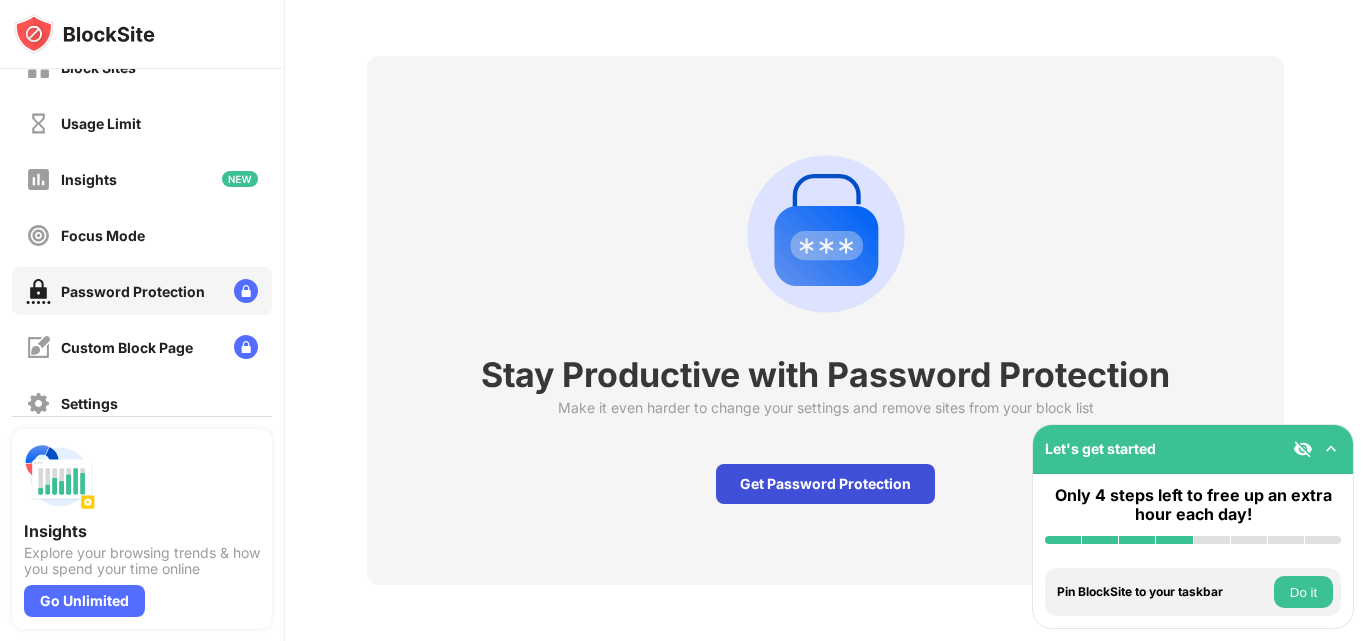click on "Get Password Protection" at bounding box center (825, 484) 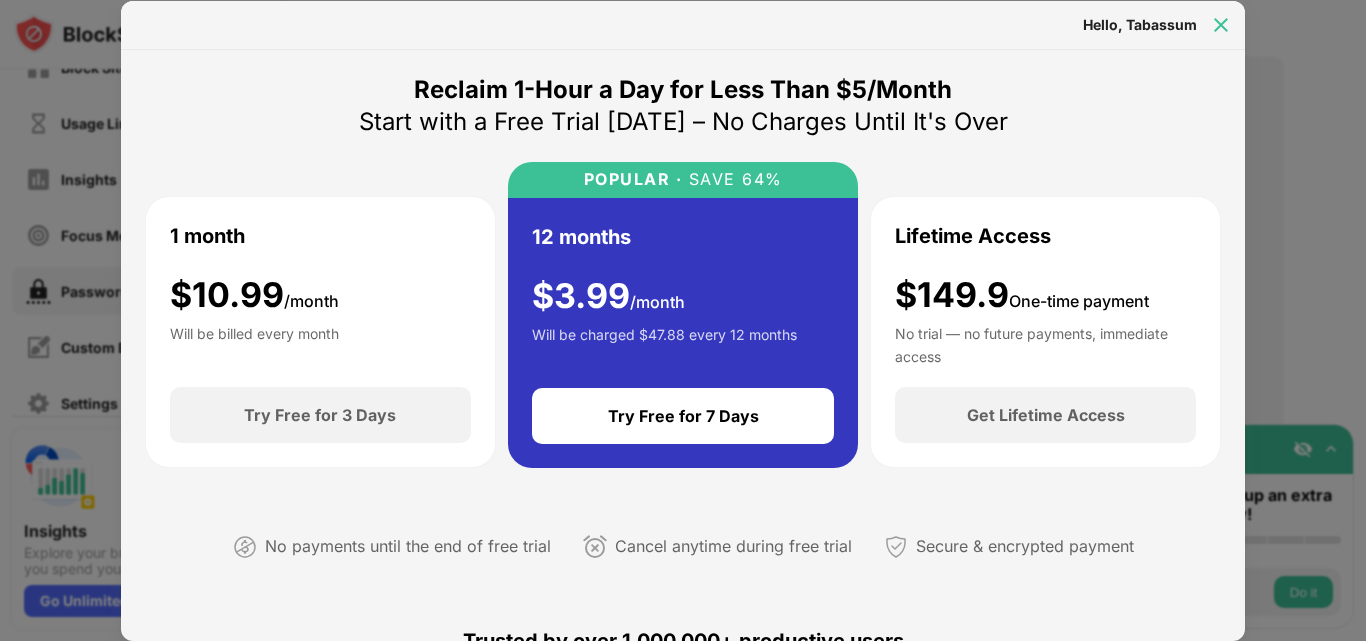 click at bounding box center [1221, 25] 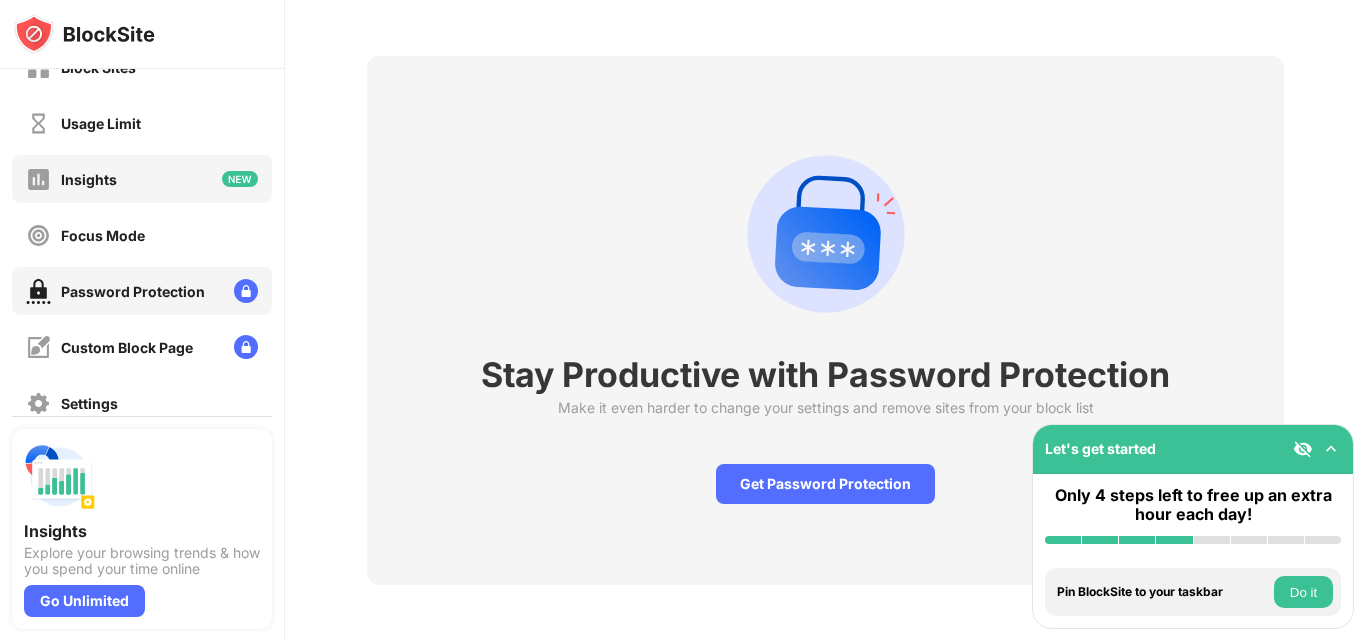 click on "Insights" at bounding box center [142, 179] 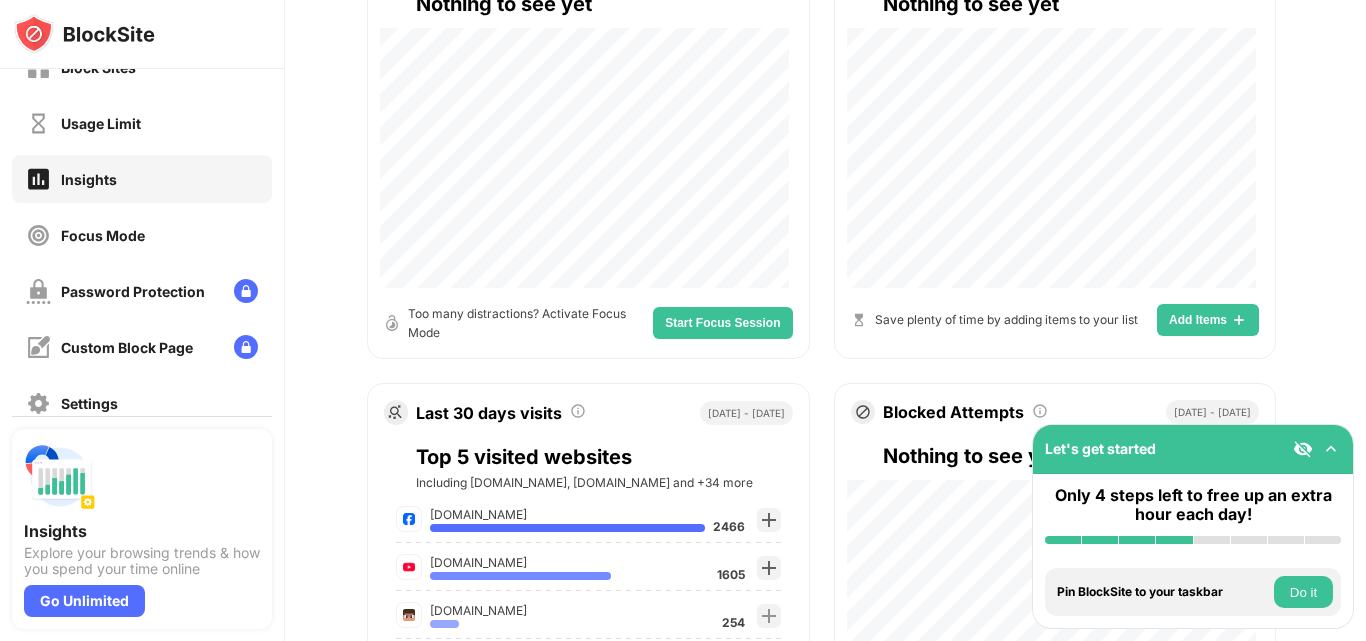 scroll, scrollTop: 373, scrollLeft: 0, axis: vertical 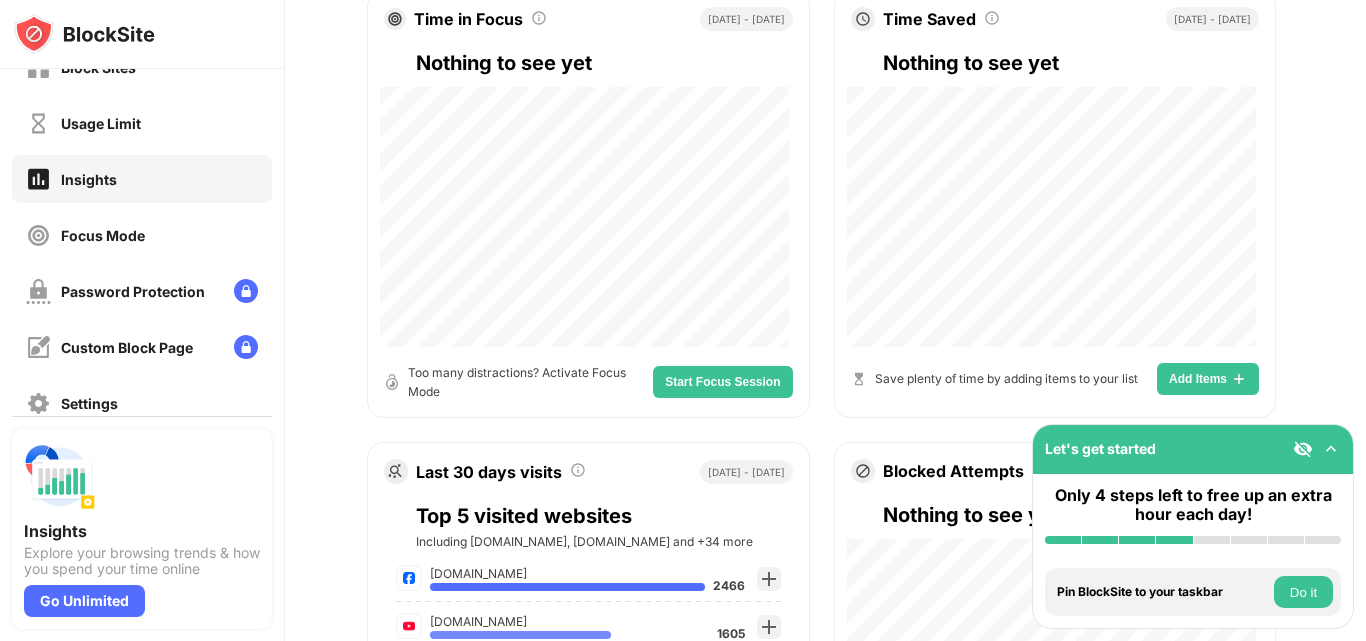click on "Add Items" at bounding box center [1198, 379] 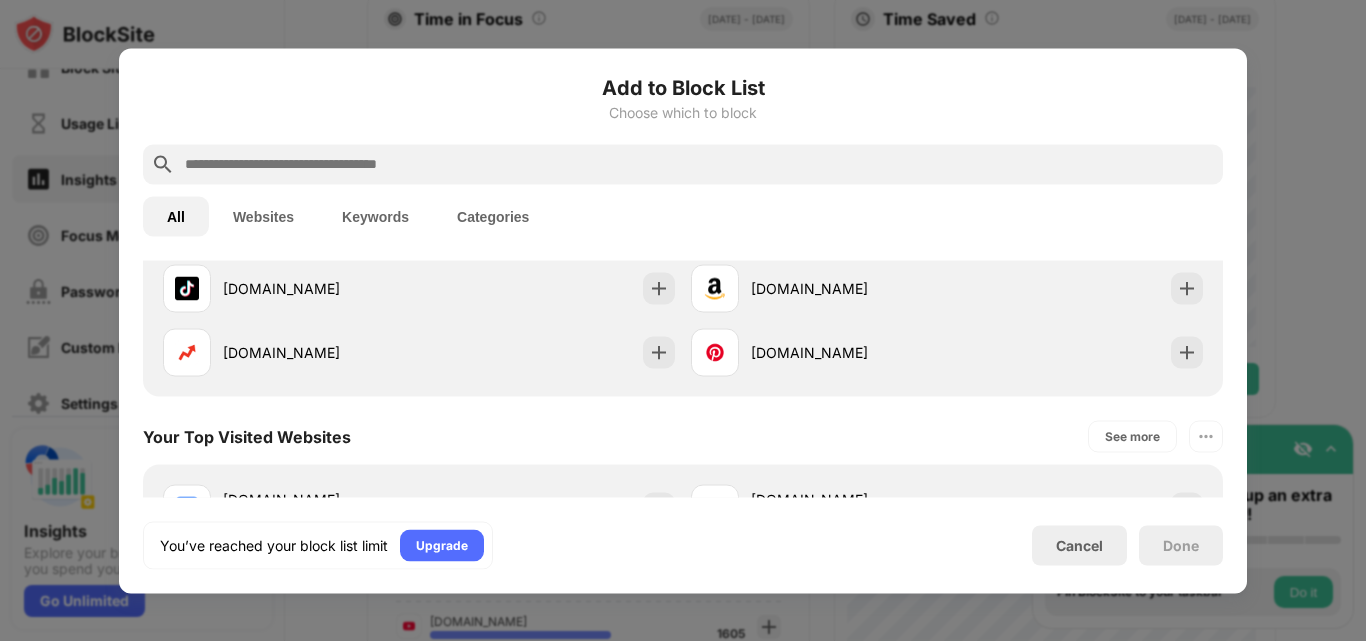scroll, scrollTop: 411, scrollLeft: 0, axis: vertical 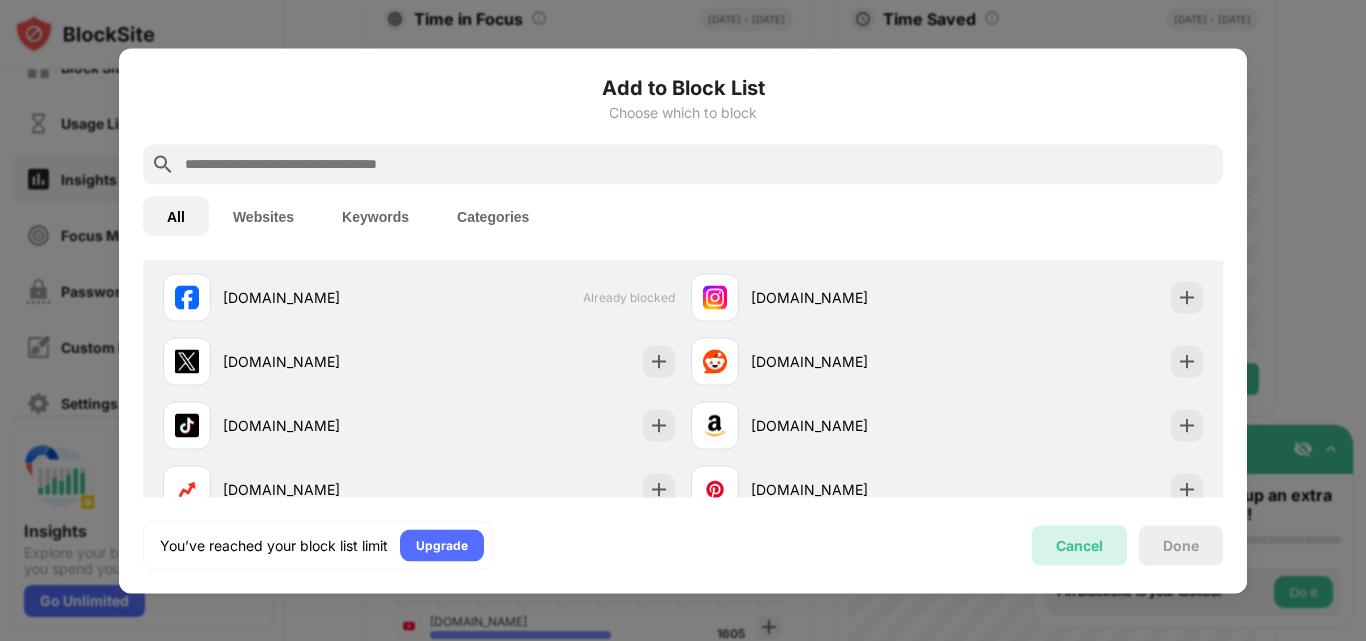 click on "Cancel" at bounding box center [1079, 545] 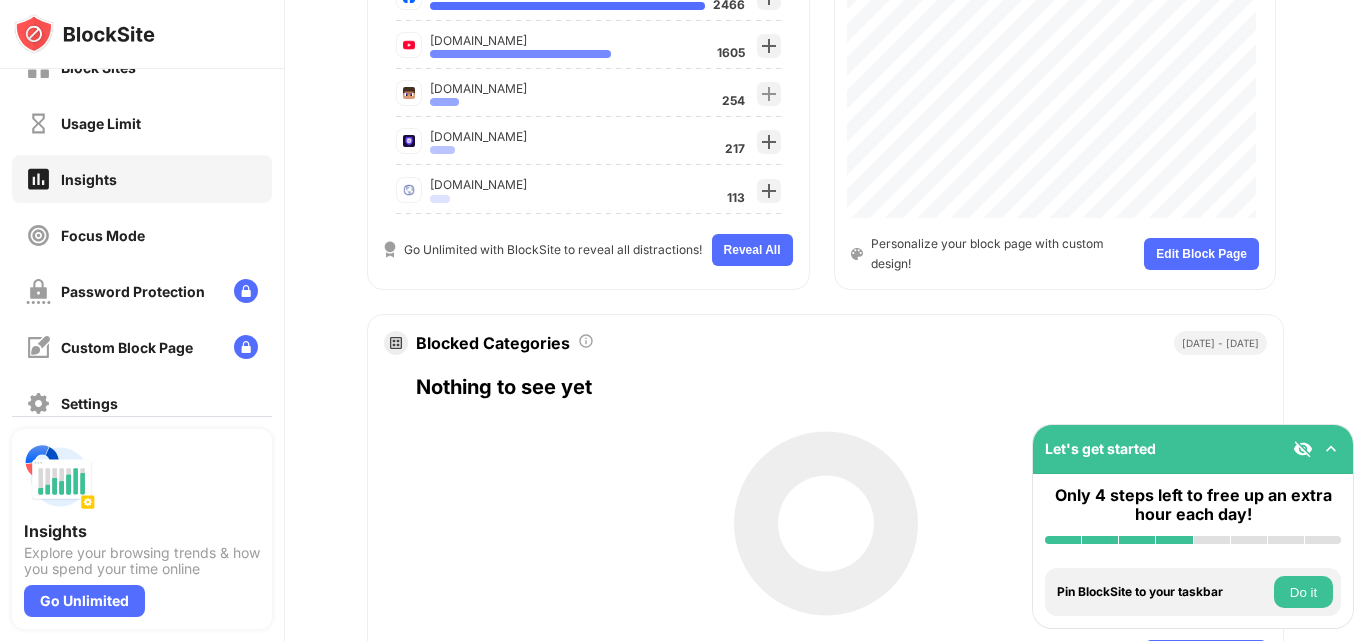 scroll, scrollTop: 973, scrollLeft: 0, axis: vertical 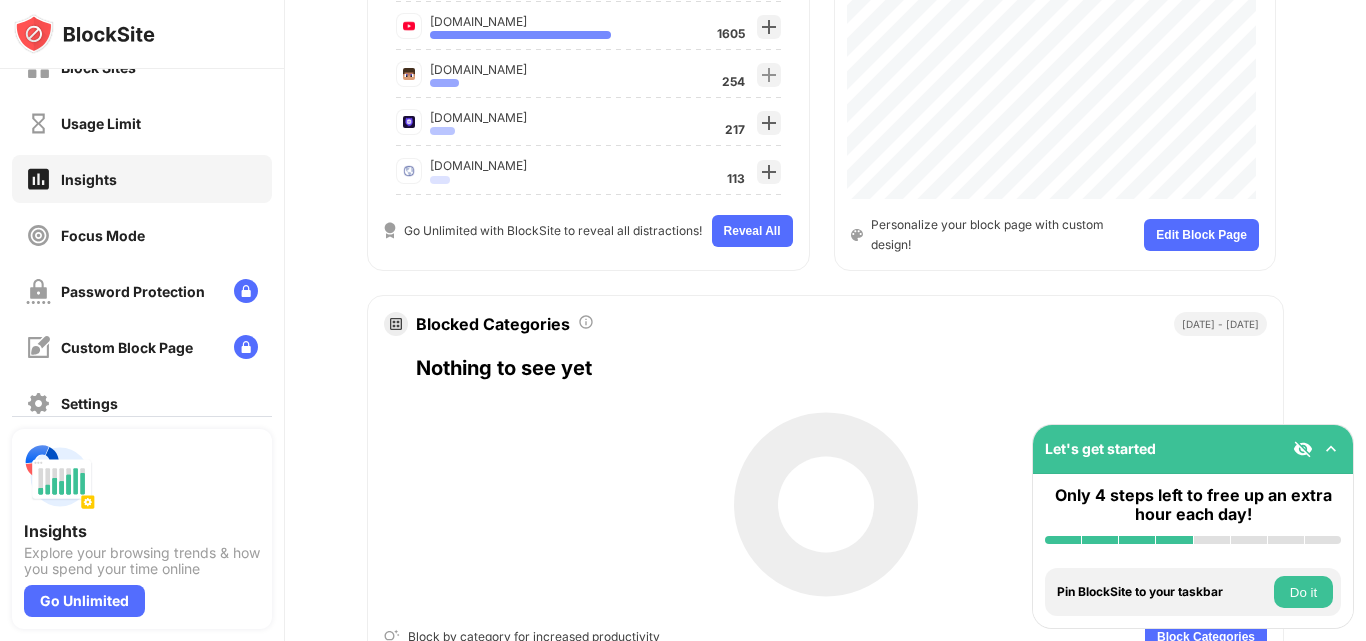 click on "Do it" at bounding box center (1303, 592) 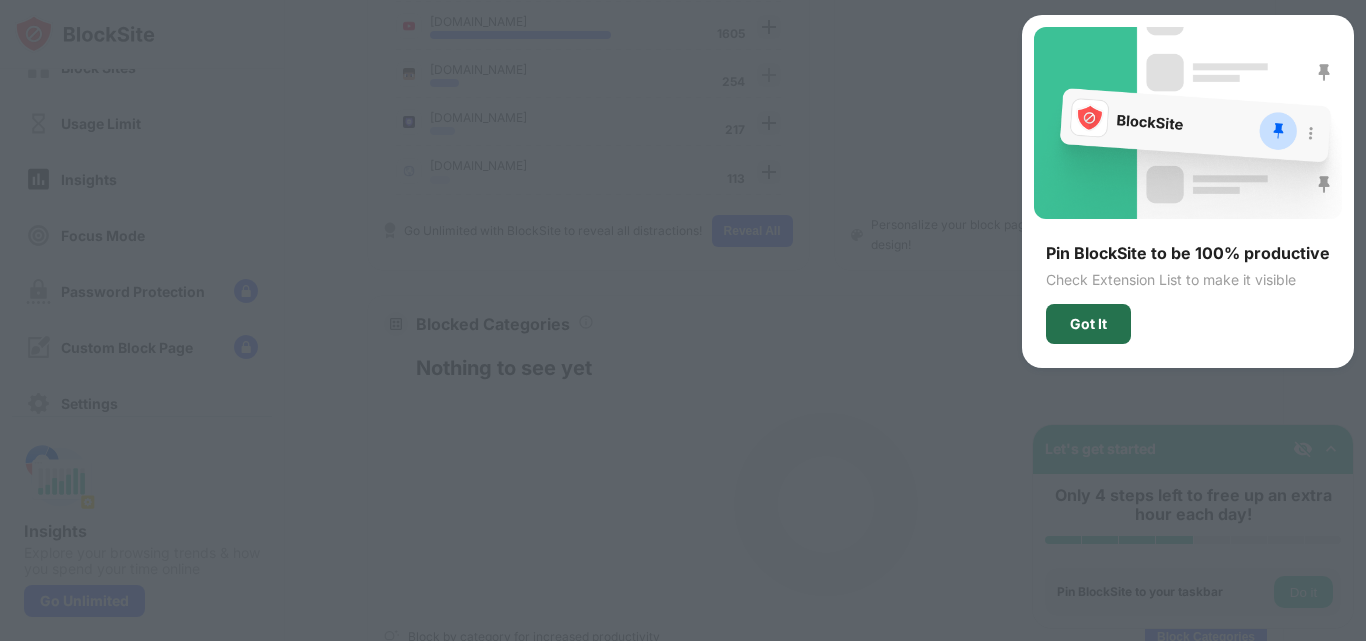 click on "Got It" at bounding box center [1088, 324] 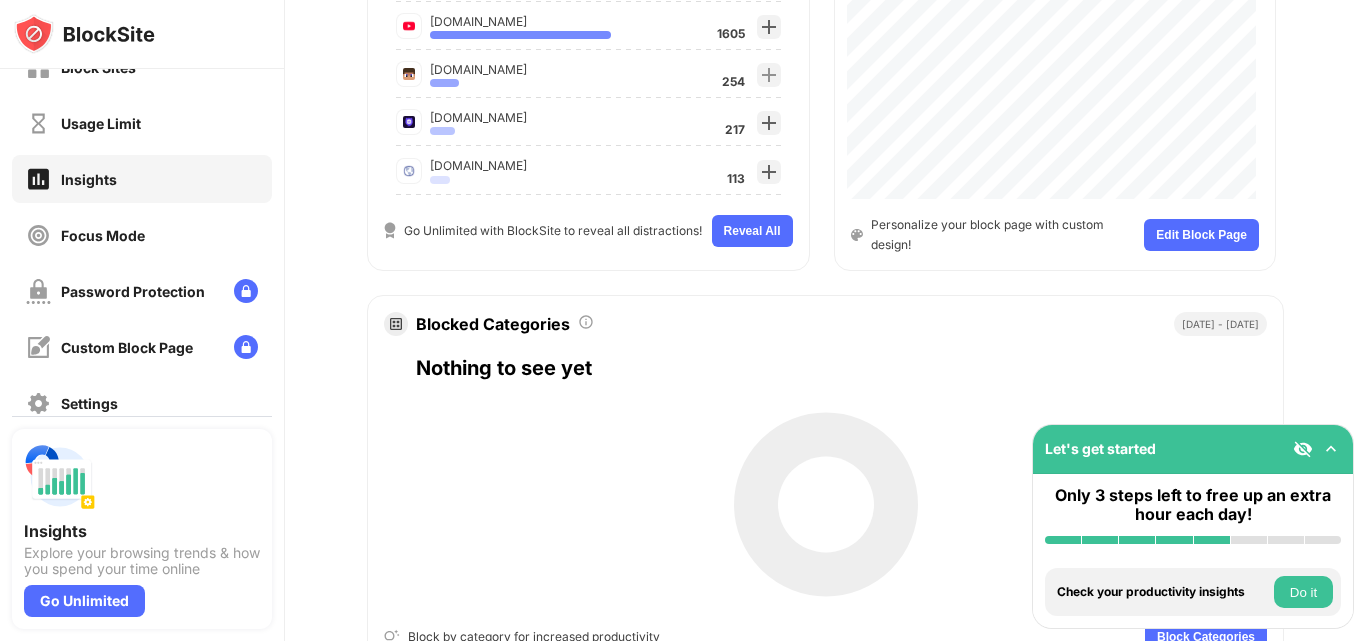 click on "Do it" at bounding box center (1303, 592) 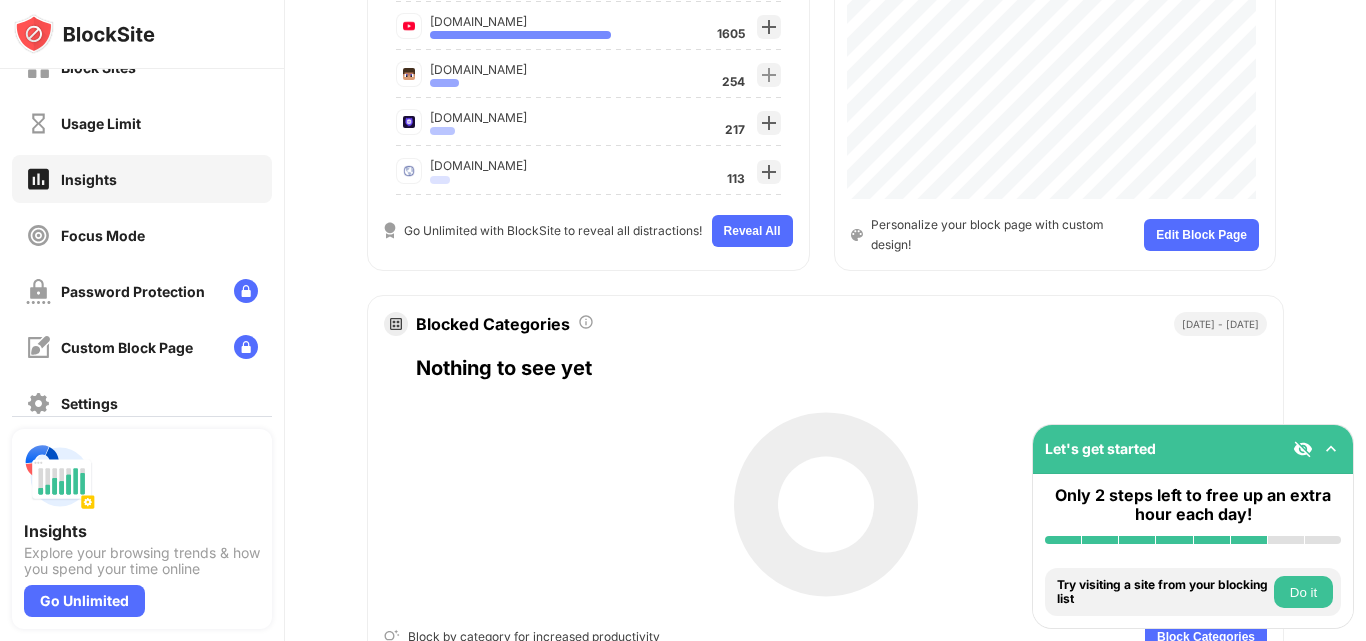click on "Do it" at bounding box center (1303, 592) 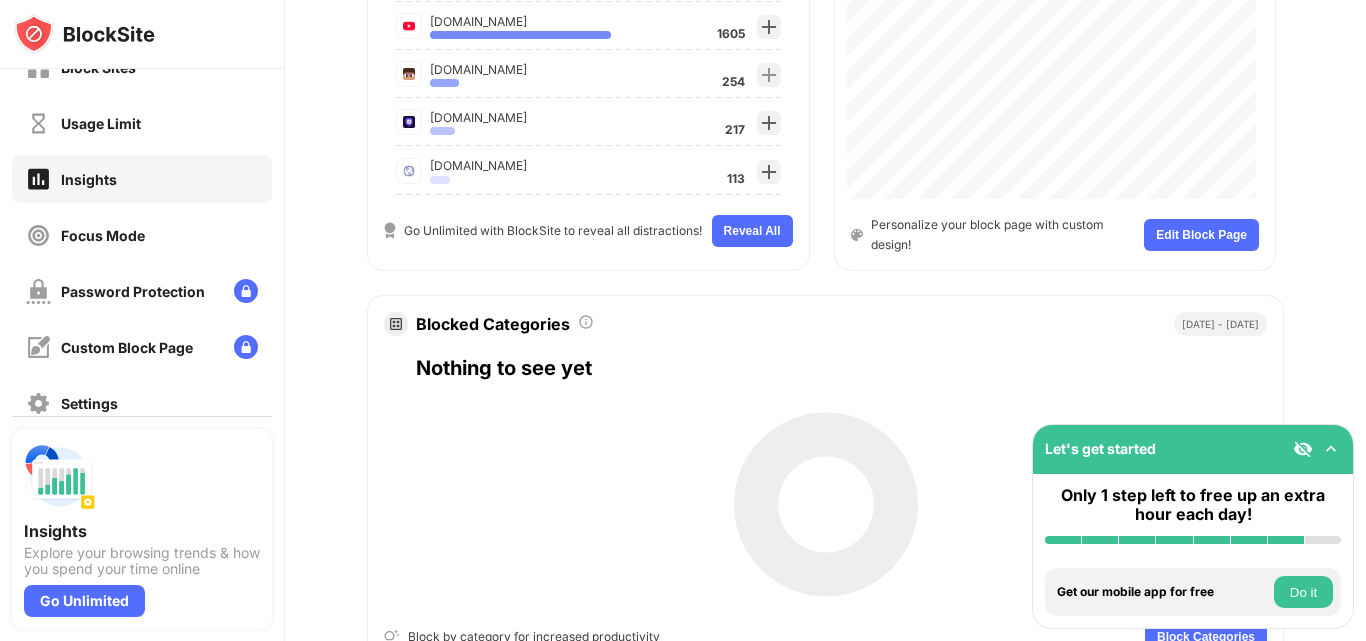 click at bounding box center (60, 477) 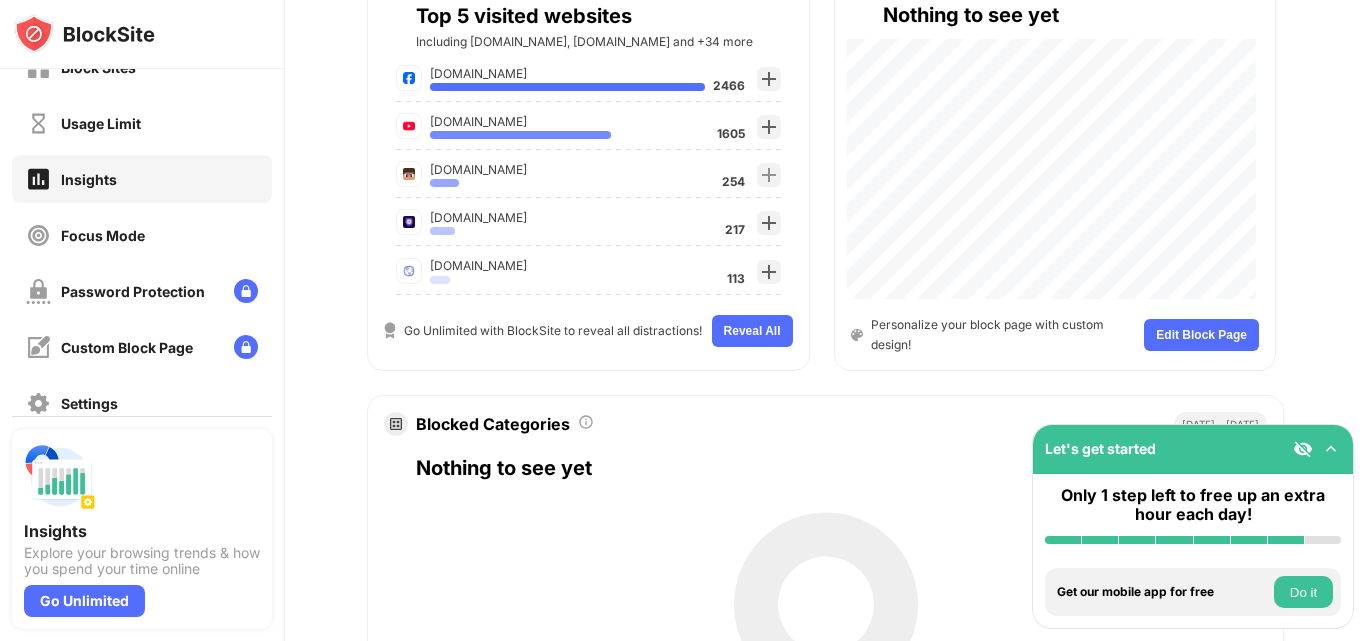 scroll, scrollTop: 773, scrollLeft: 0, axis: vertical 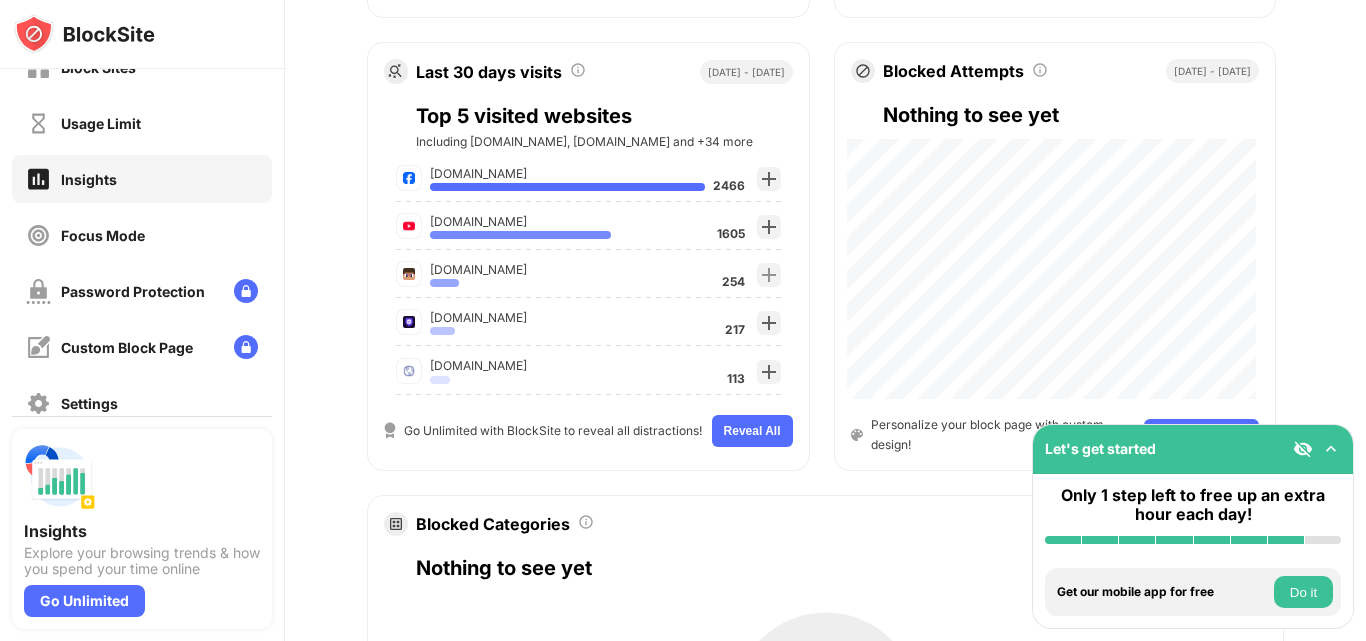 click on "Do it" at bounding box center [1303, 592] 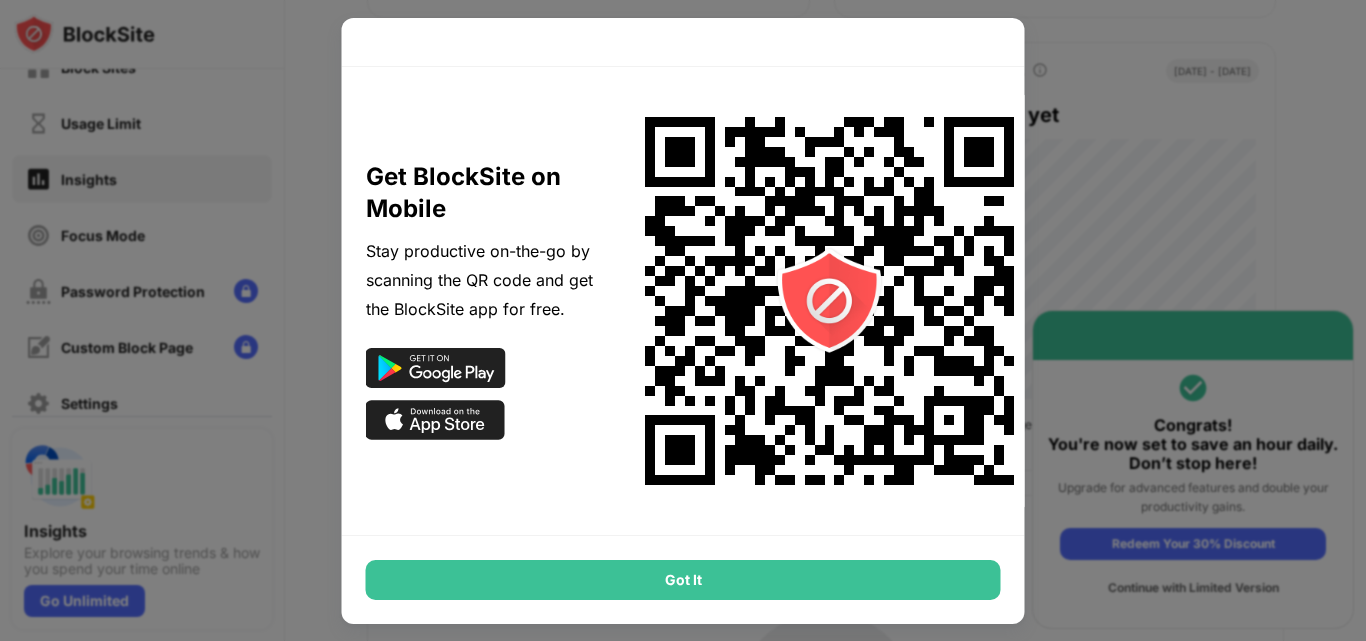 click on "Got It" at bounding box center (683, 580) 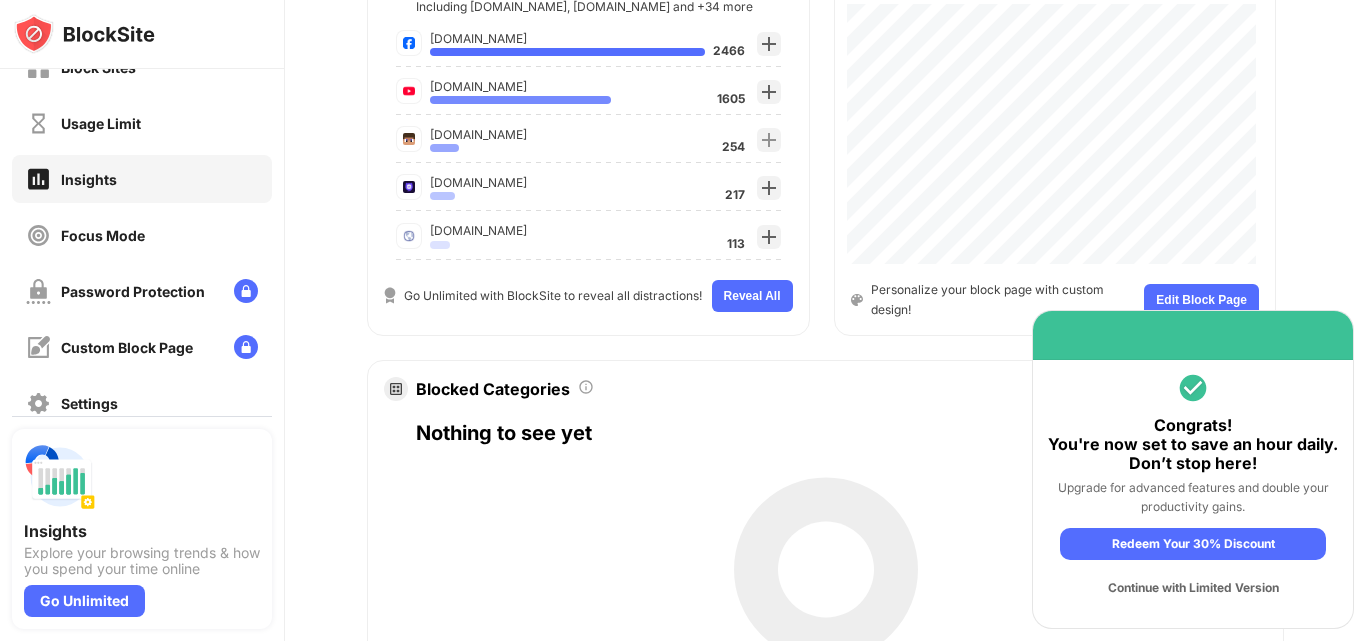 scroll, scrollTop: 973, scrollLeft: 0, axis: vertical 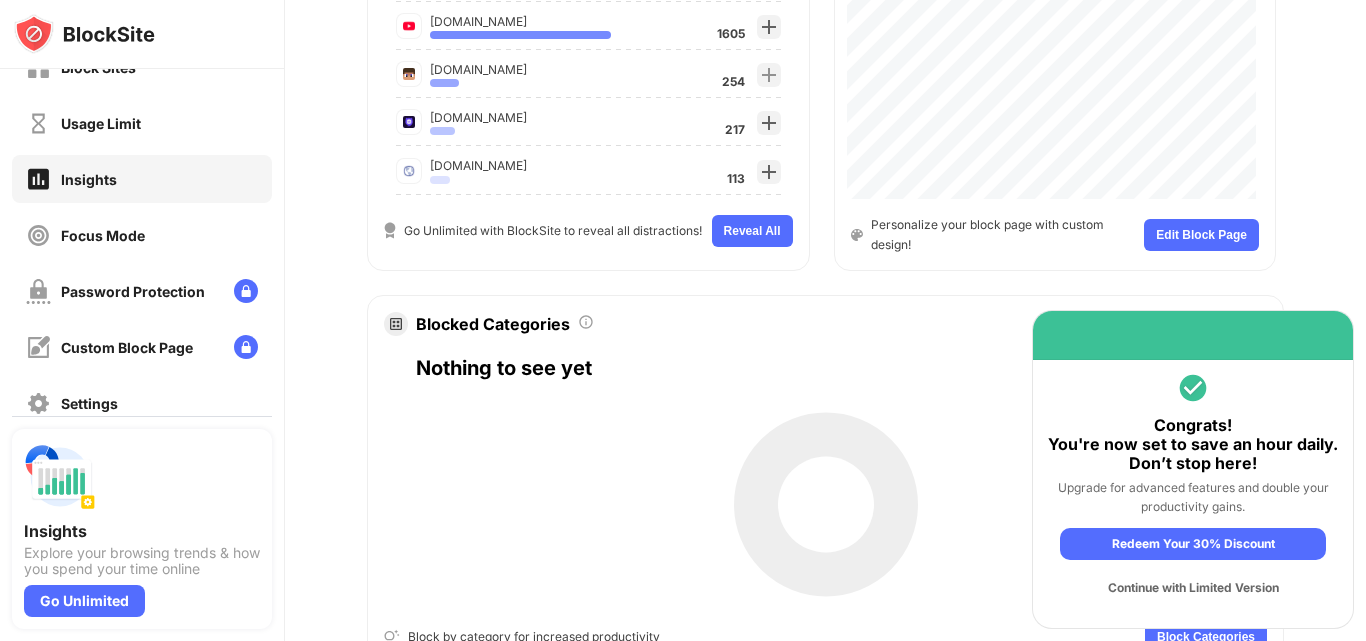 click on "Continue with Limited Version" at bounding box center (1193, 588) 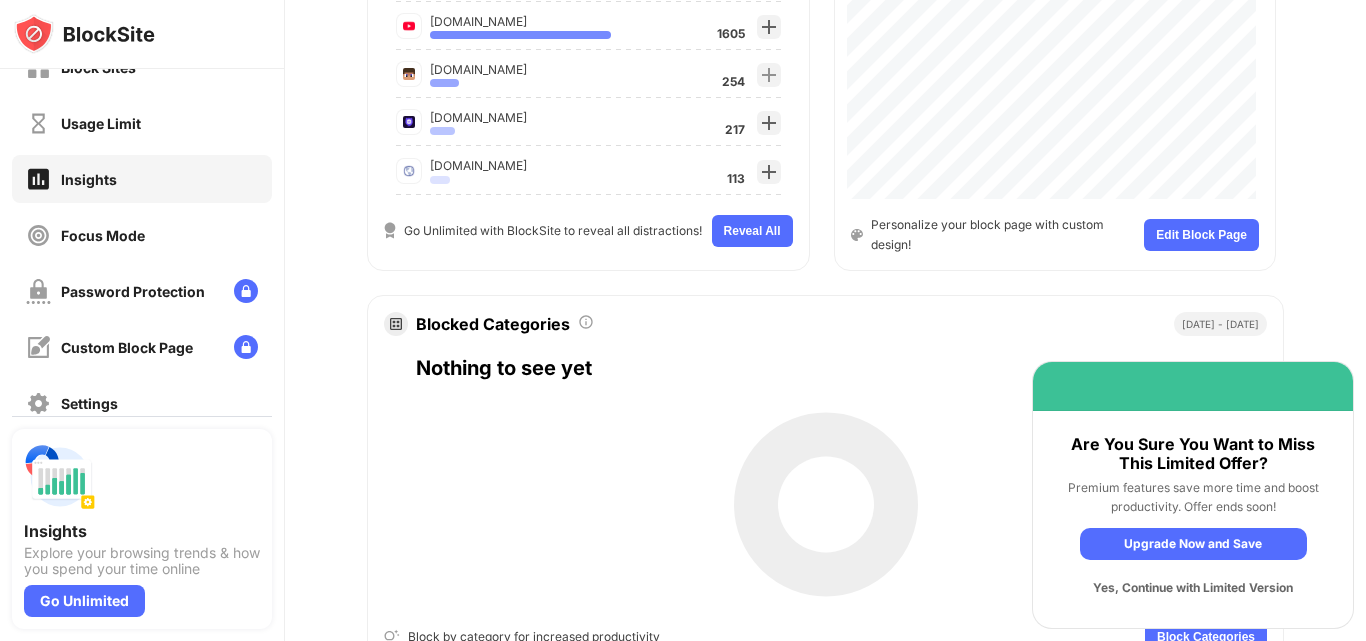 click on "Yes, Continue with Limited Version" at bounding box center (1193, 588) 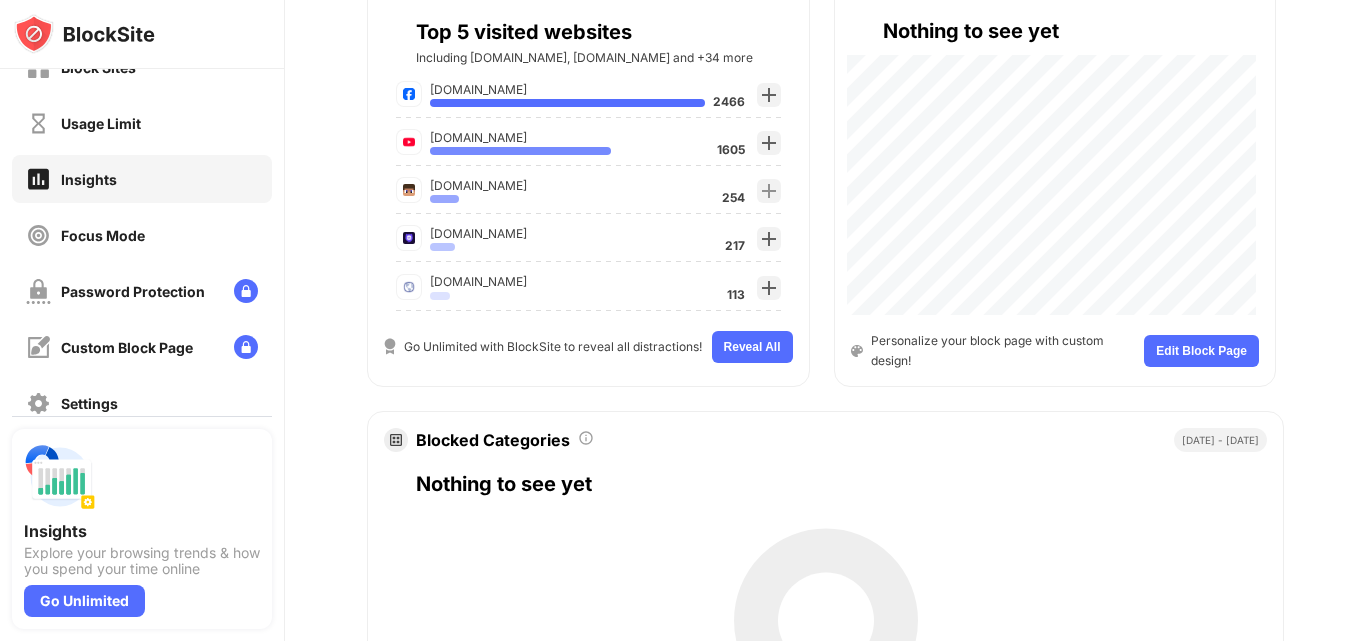 scroll, scrollTop: 1073, scrollLeft: 0, axis: vertical 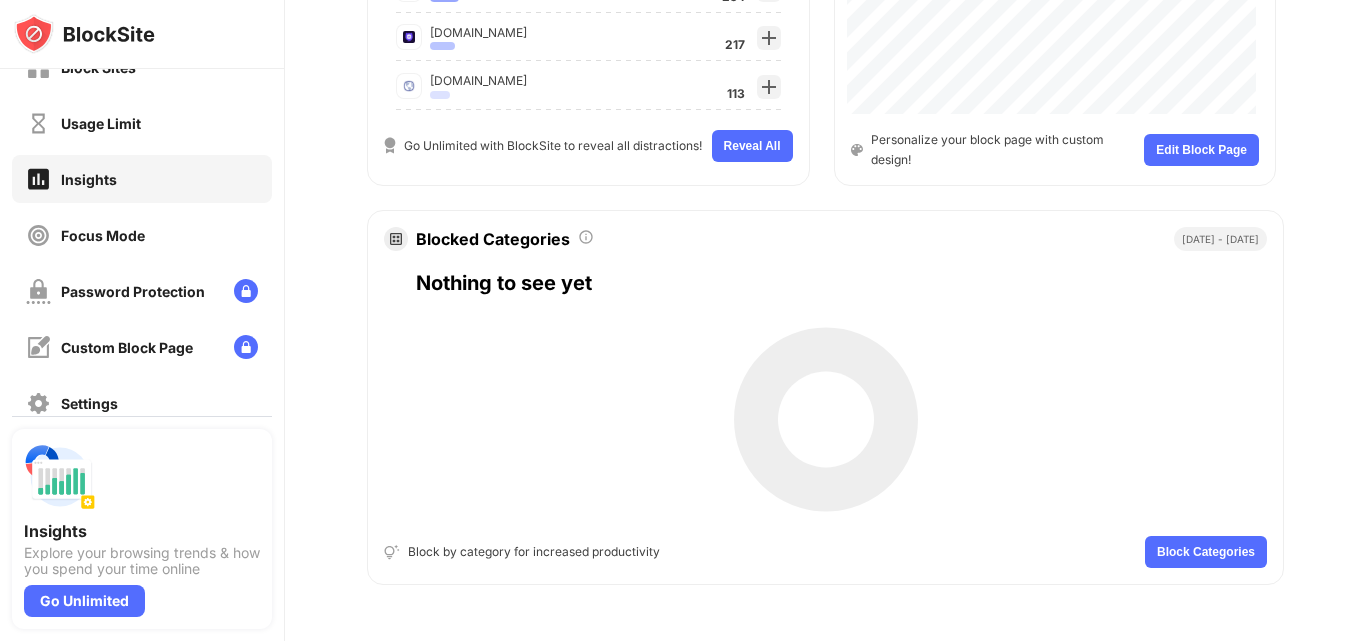 click on "Block Categories" at bounding box center [1206, 552] 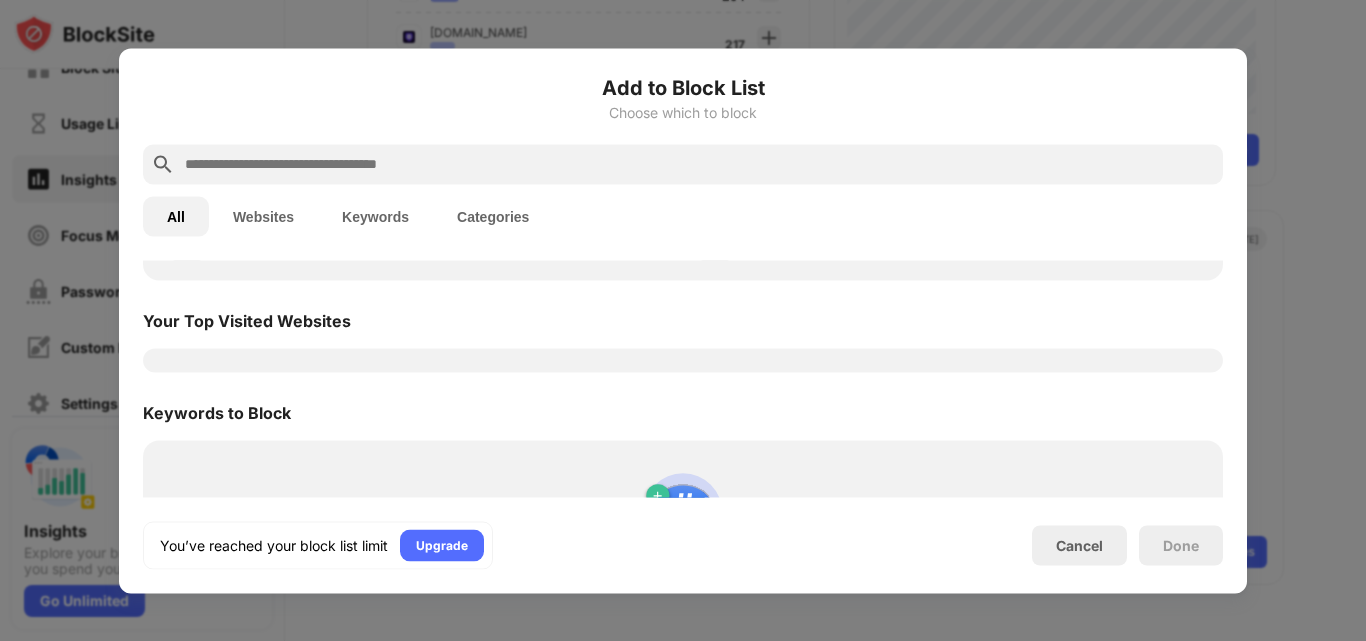 scroll, scrollTop: 700, scrollLeft: 0, axis: vertical 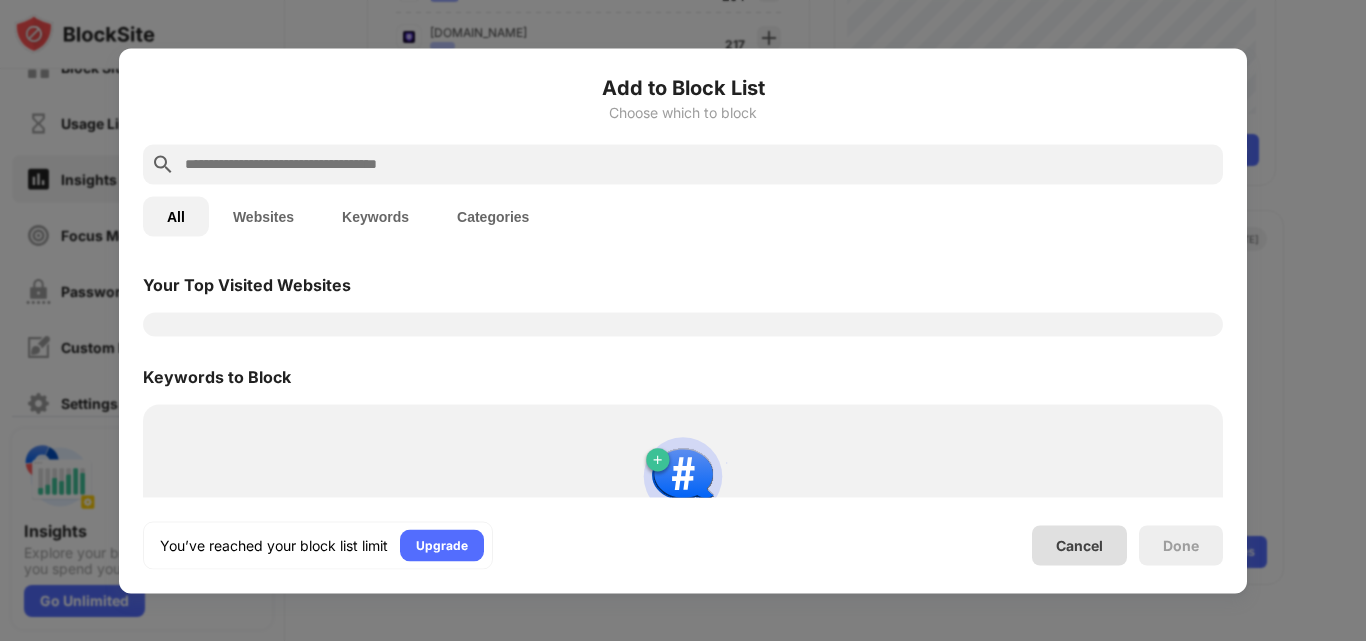 click on "Cancel" at bounding box center (1079, 545) 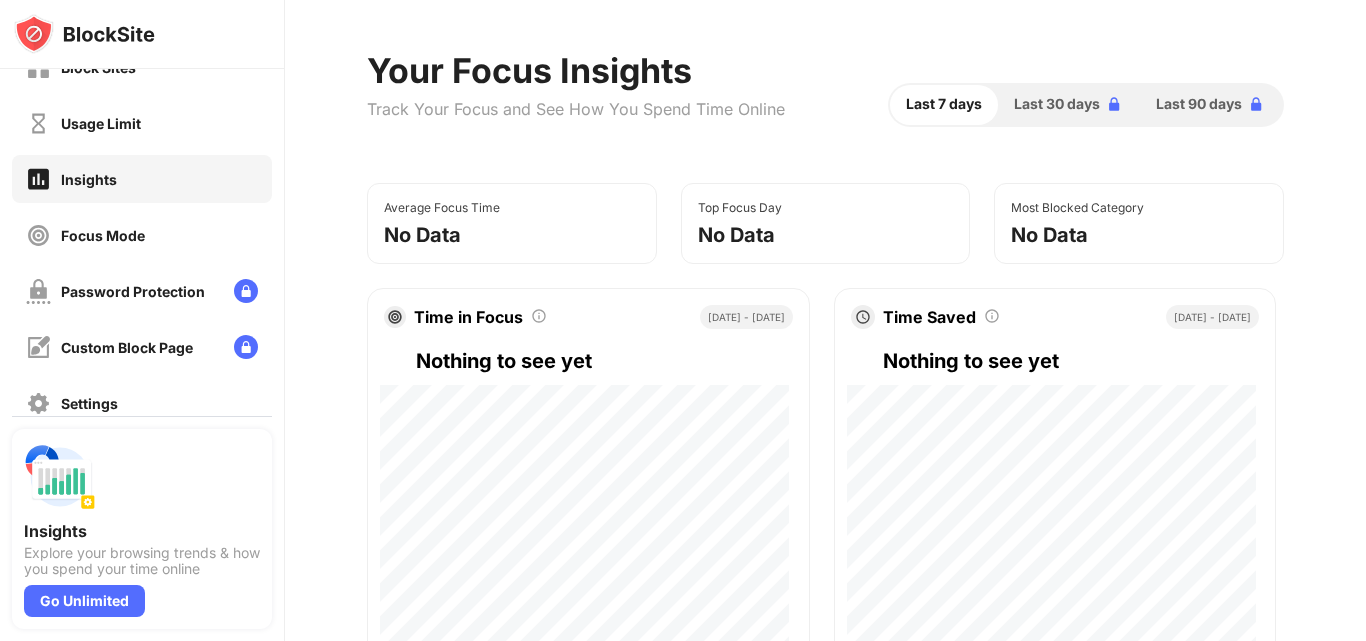 scroll, scrollTop: 0, scrollLeft: 0, axis: both 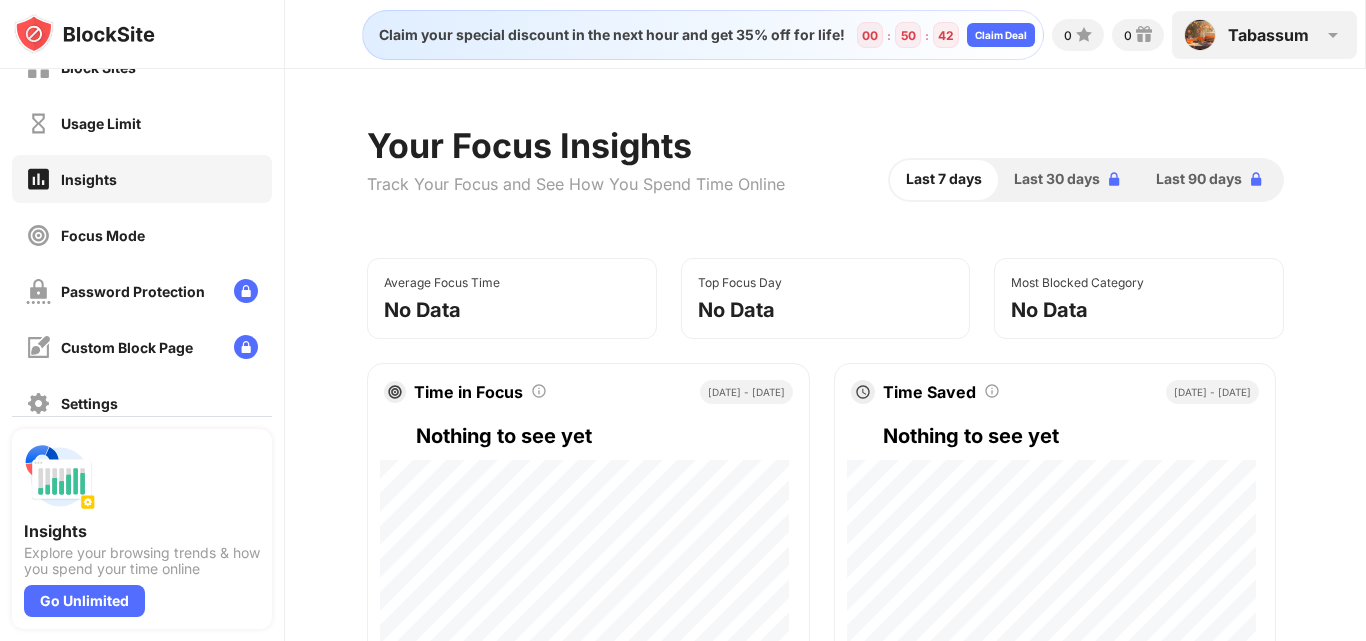 click on "Tabassum" at bounding box center [1268, 35] 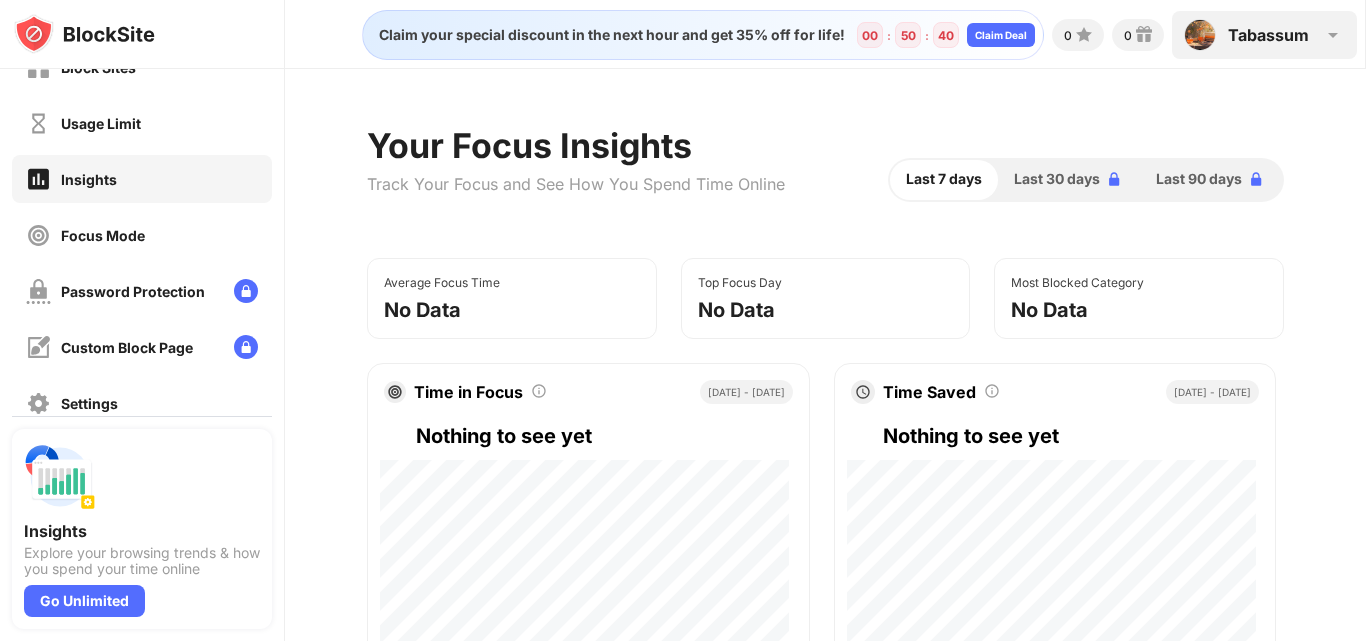 click at bounding box center (1333, 35) 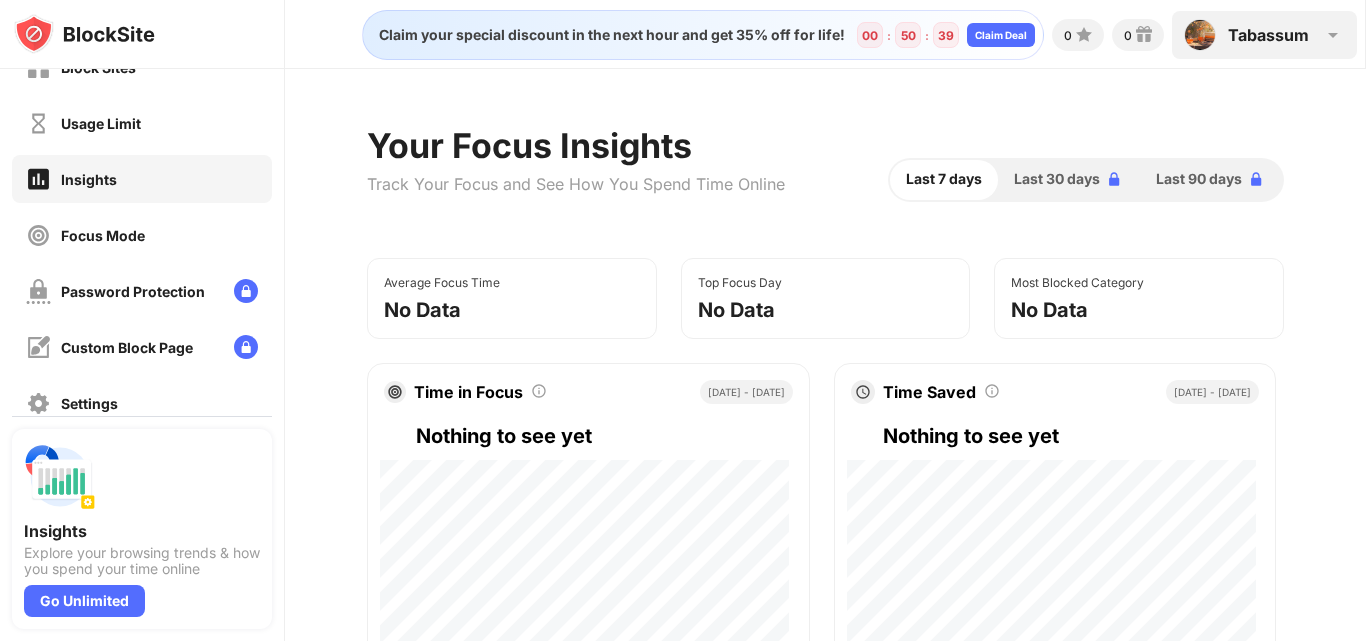 click at bounding box center (1333, 35) 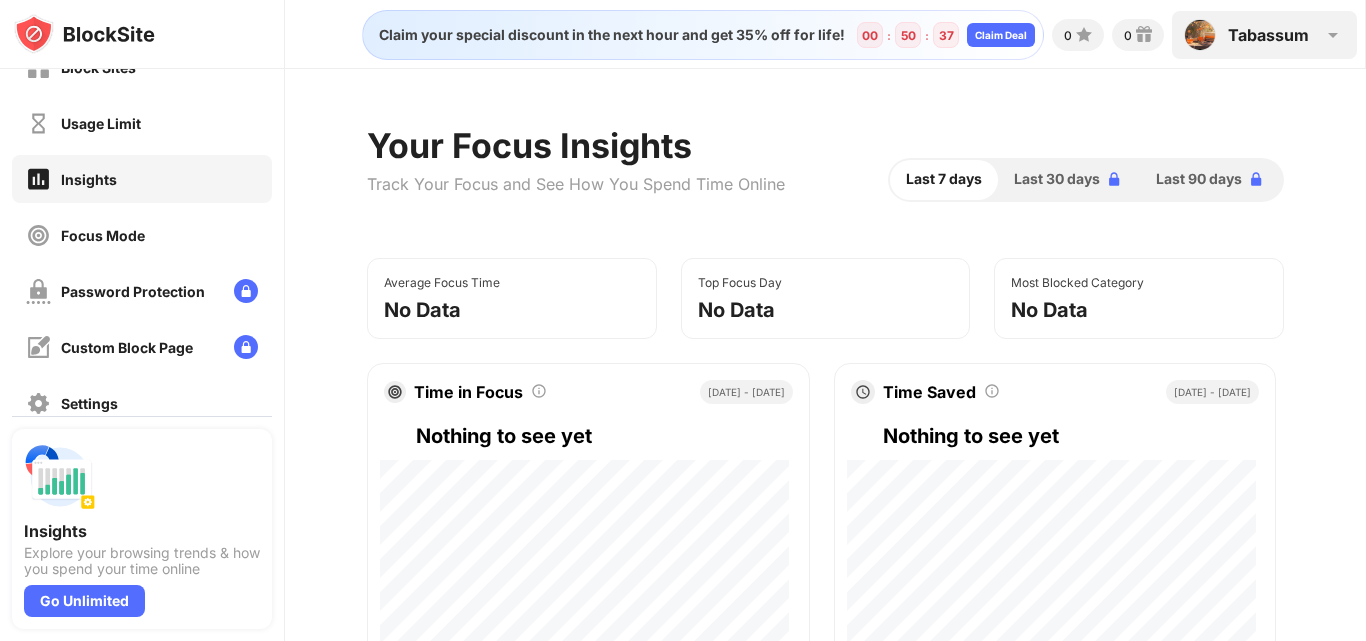 click on "Tabassum" at bounding box center (1268, 35) 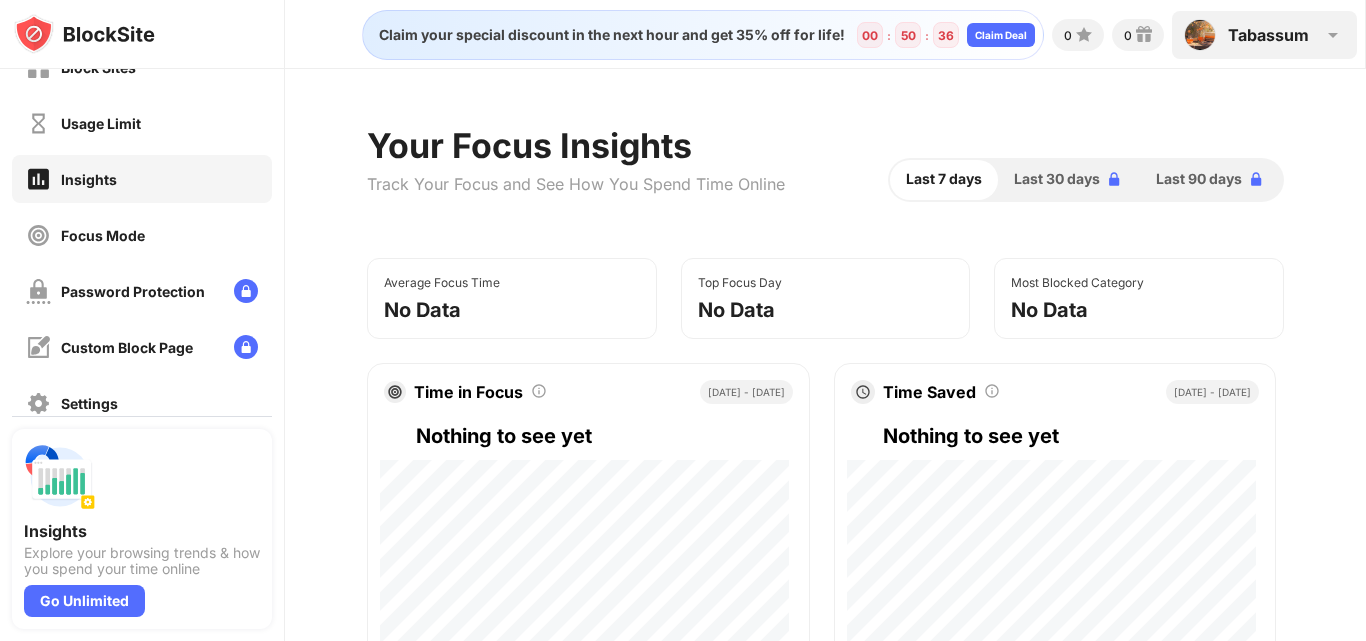 click on "Tabassum" at bounding box center [1268, 35] 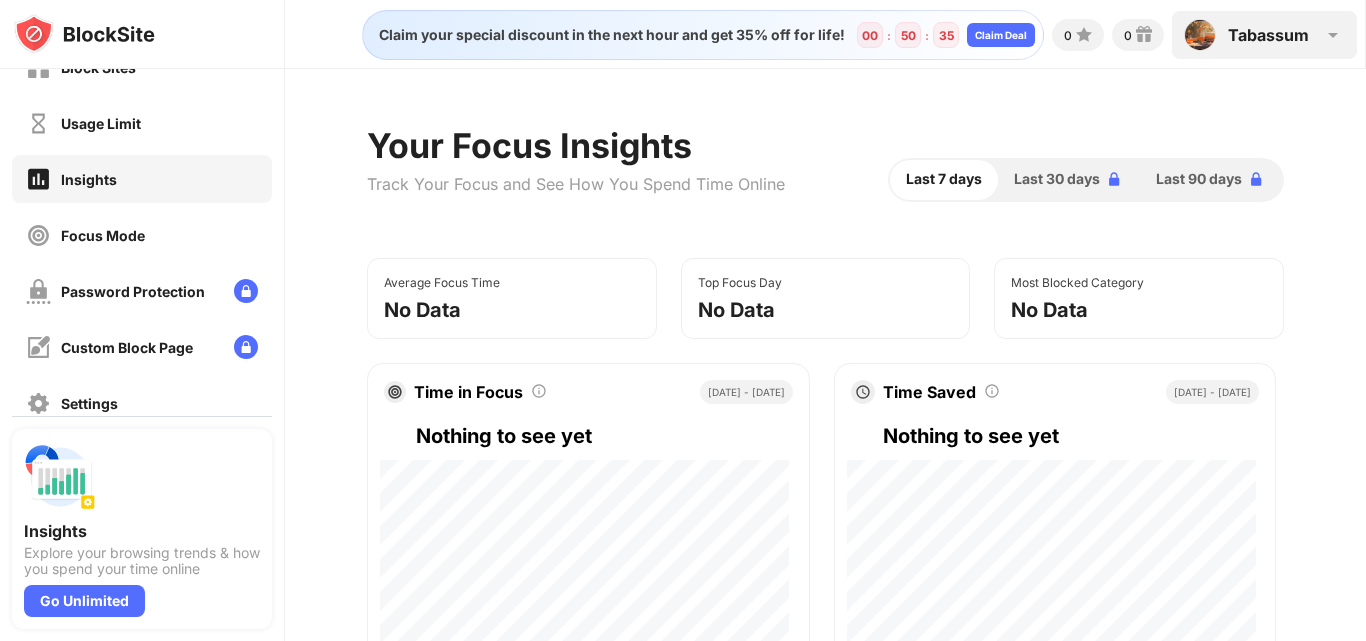 click on "Tabassum" at bounding box center (1268, 35) 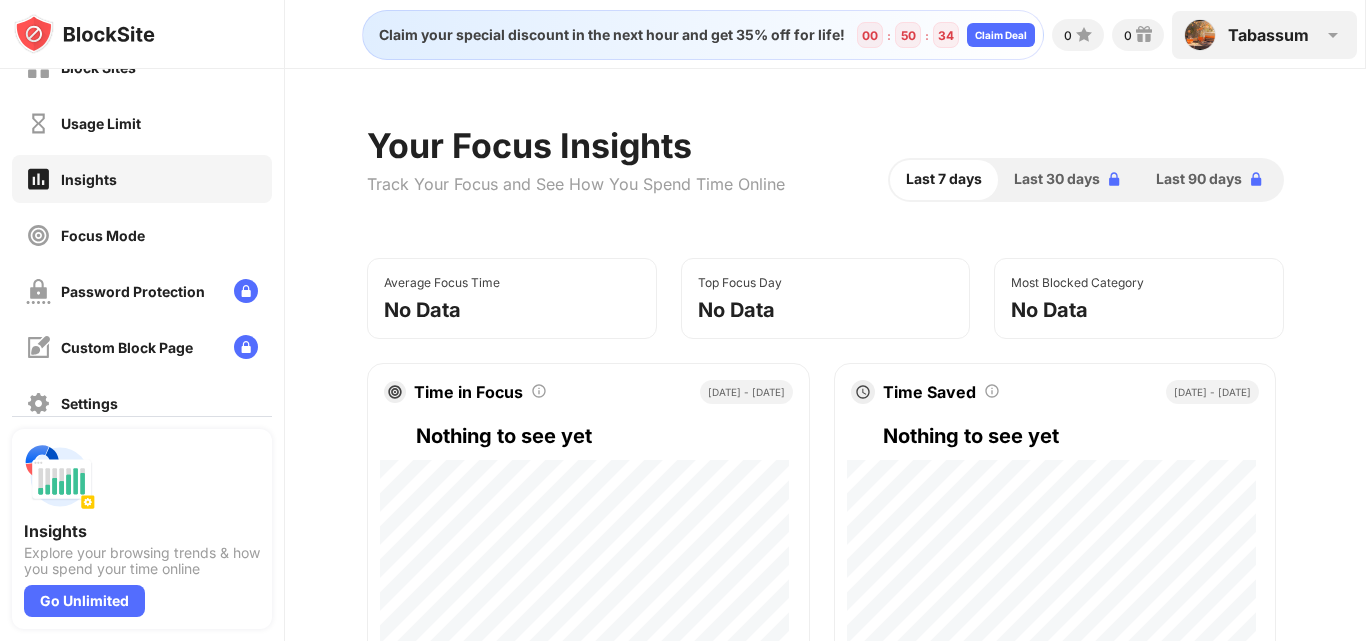 click on "Tabassum" at bounding box center [1268, 35] 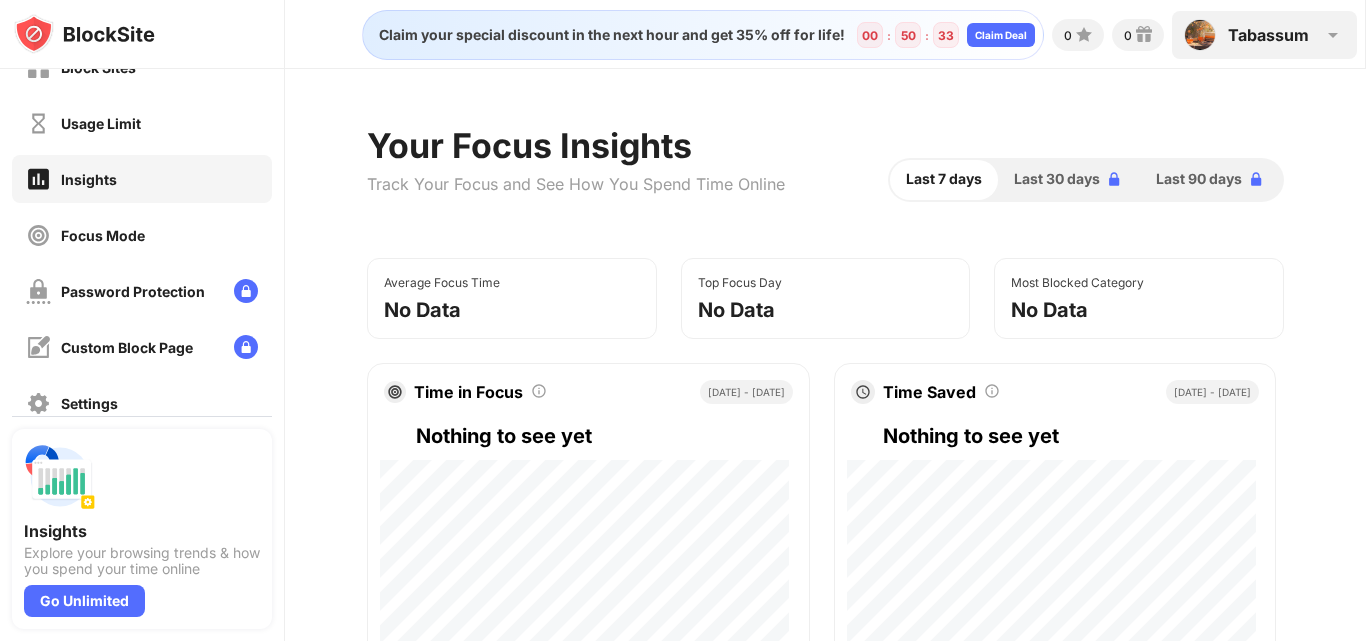 click on "Tabassum" at bounding box center (1268, 35) 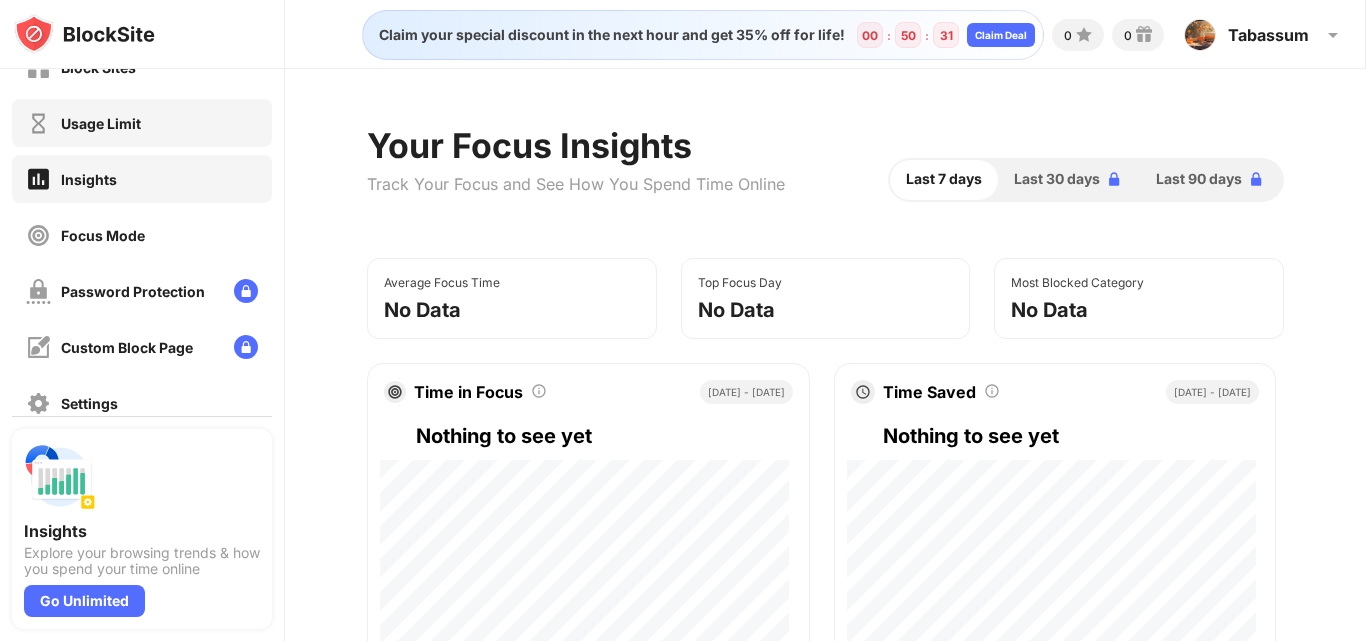click on "Usage Limit" at bounding box center [101, 123] 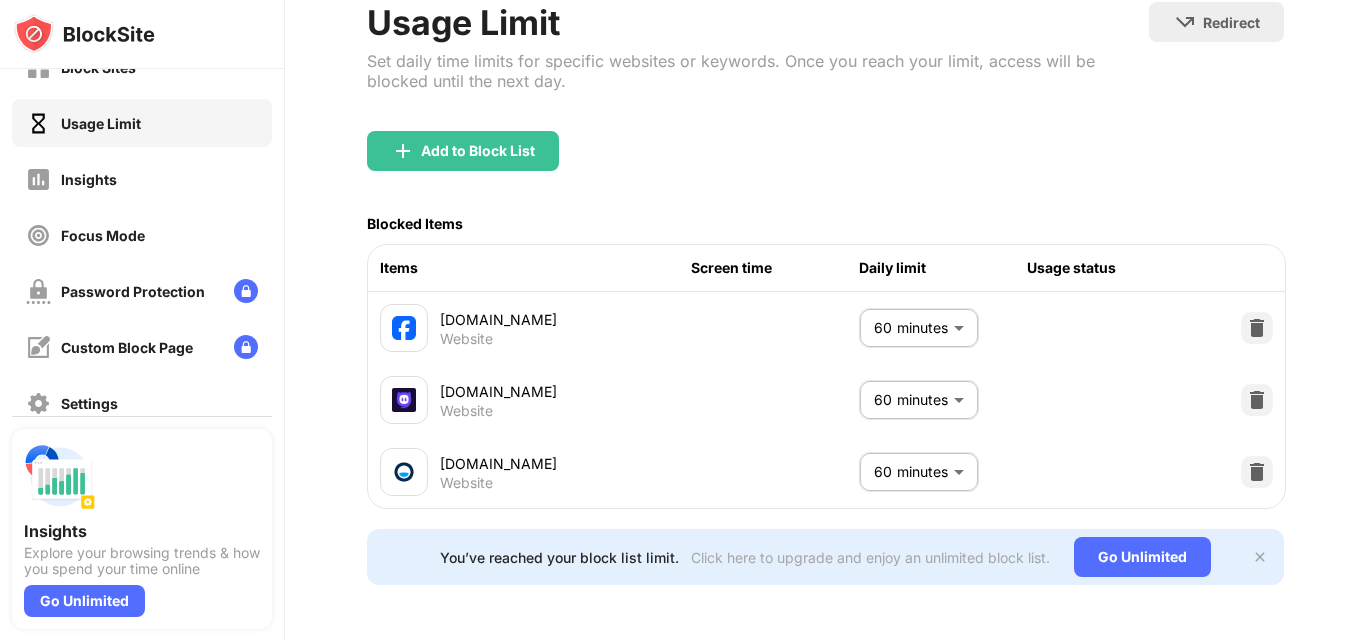 scroll, scrollTop: 146, scrollLeft: 0, axis: vertical 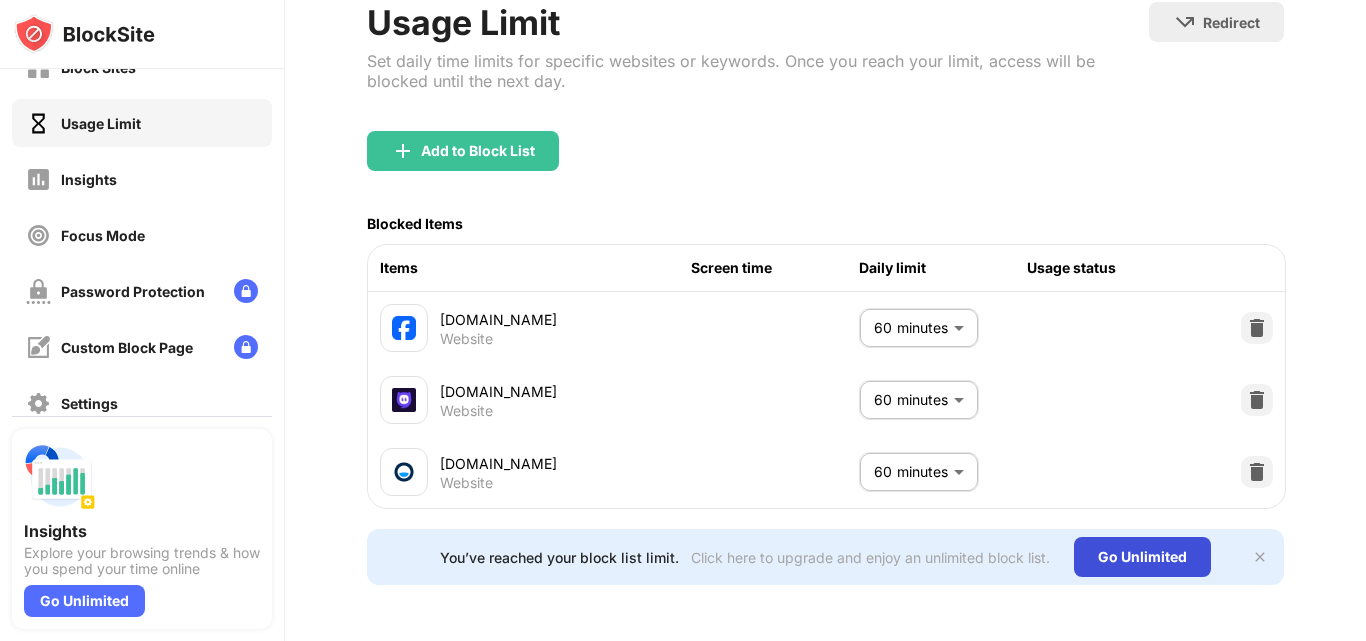 click on "Go Unlimited" at bounding box center (1142, 557) 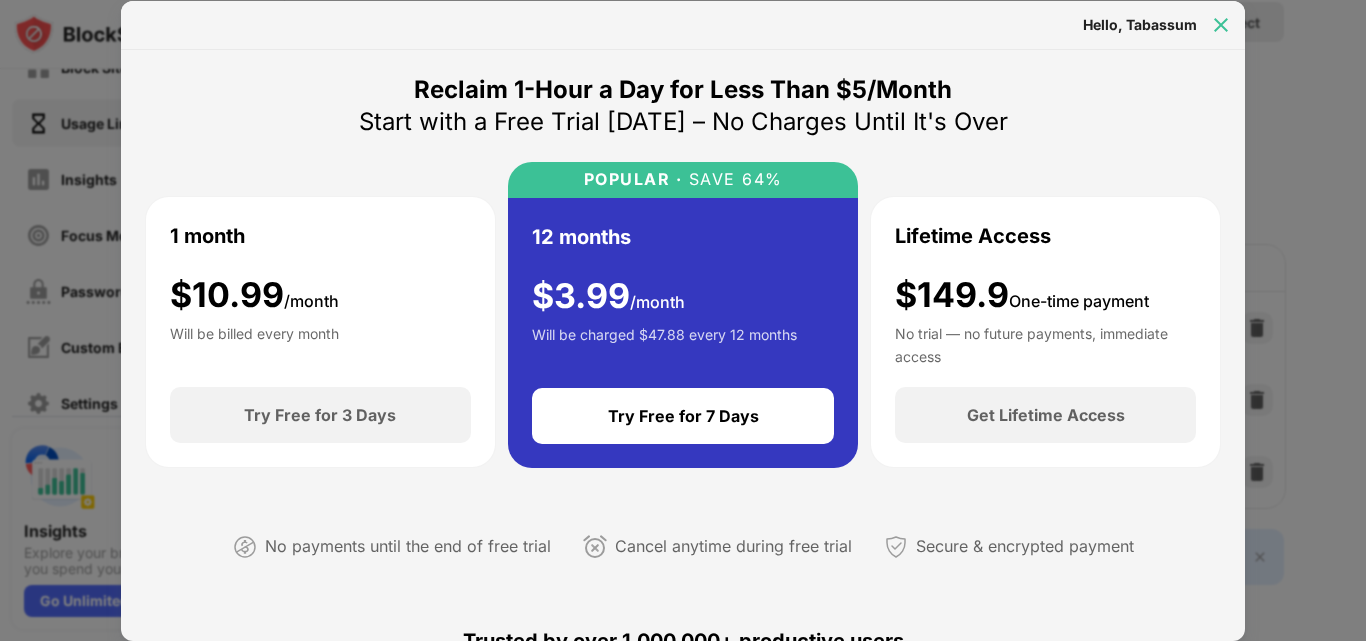 click at bounding box center [1221, 25] 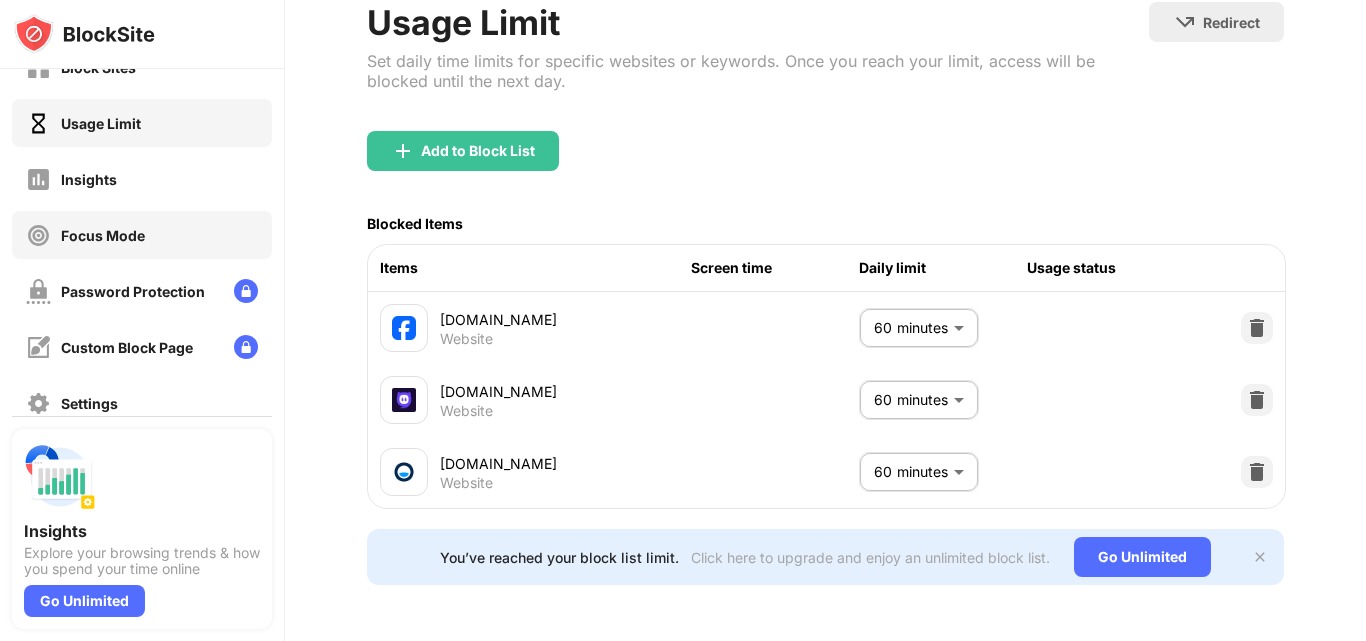 click on "Focus Mode" at bounding box center [142, 235] 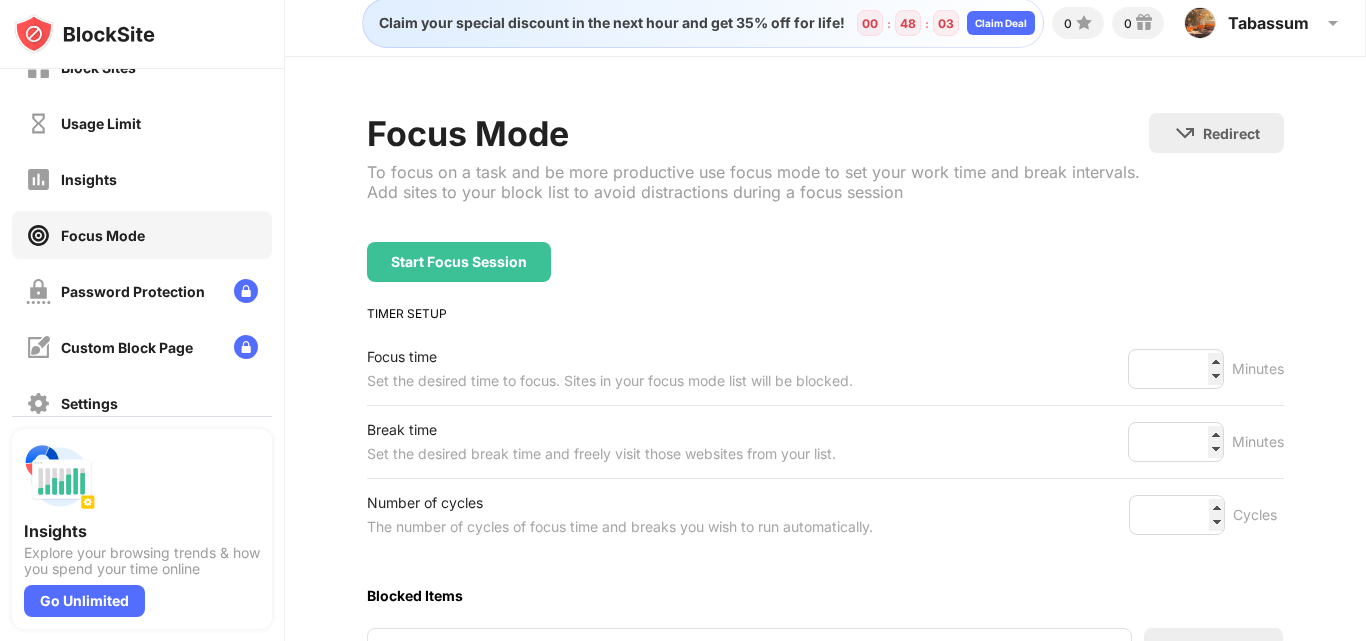 scroll, scrollTop: 0, scrollLeft: 0, axis: both 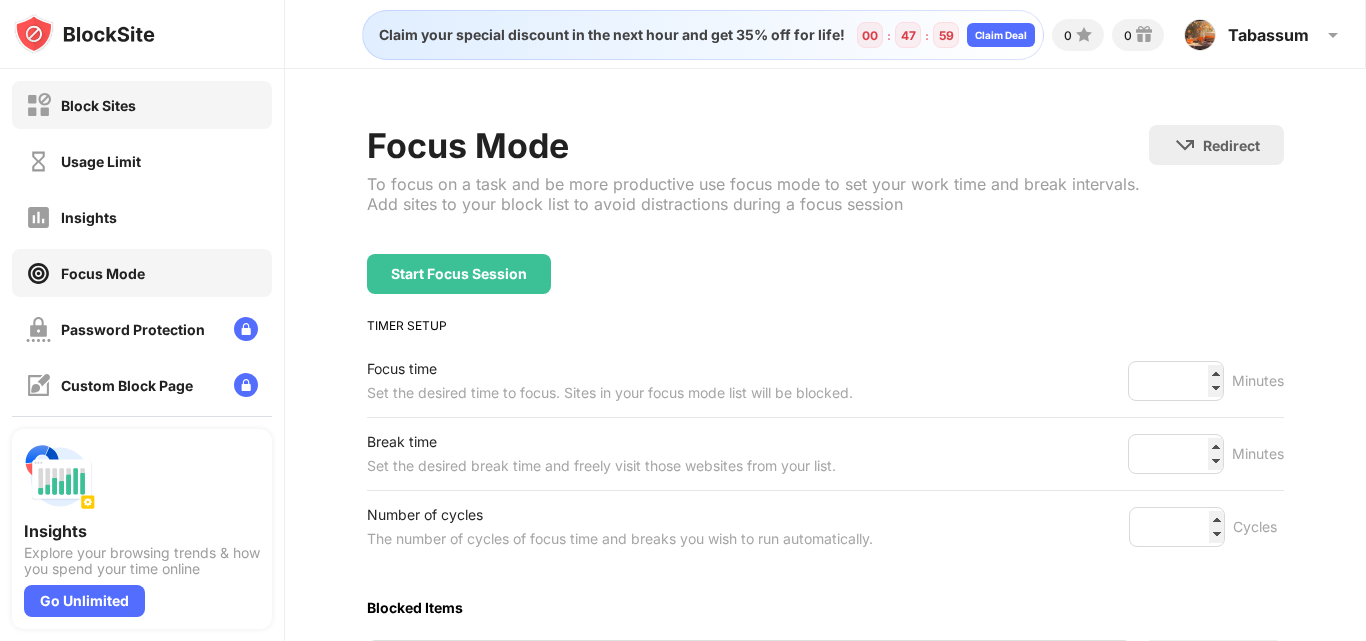 click on "Block Sites" at bounding box center [142, 105] 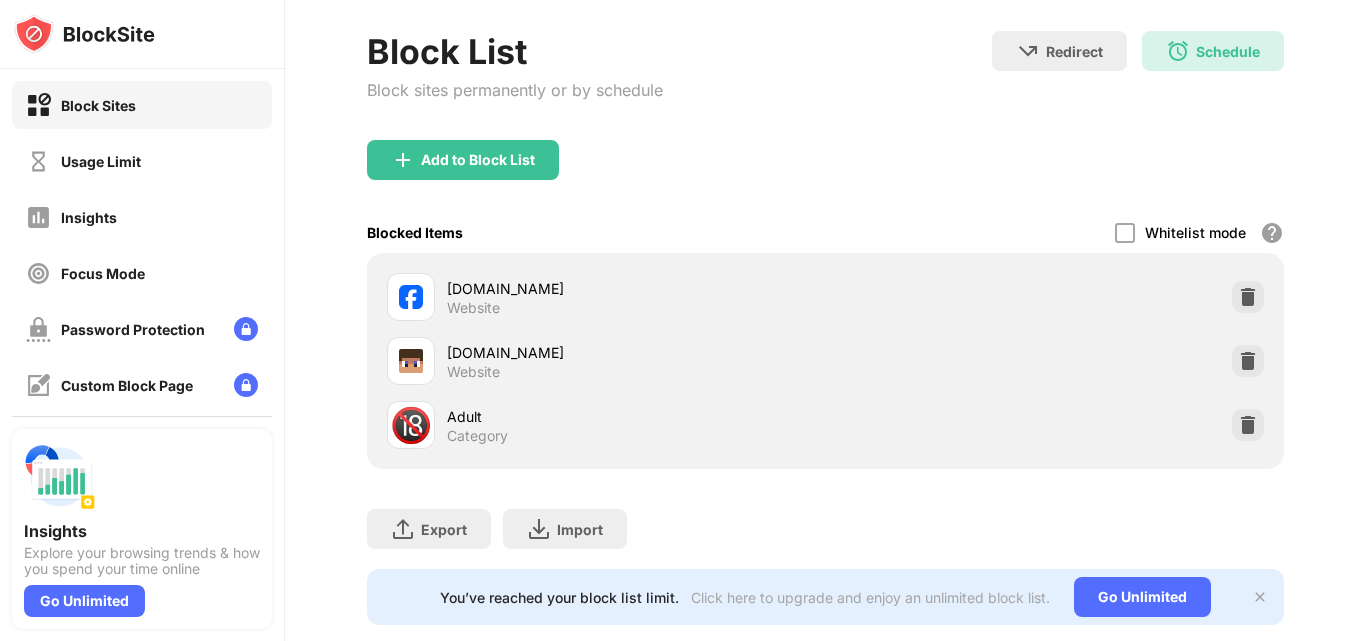 scroll, scrollTop: 0, scrollLeft: 0, axis: both 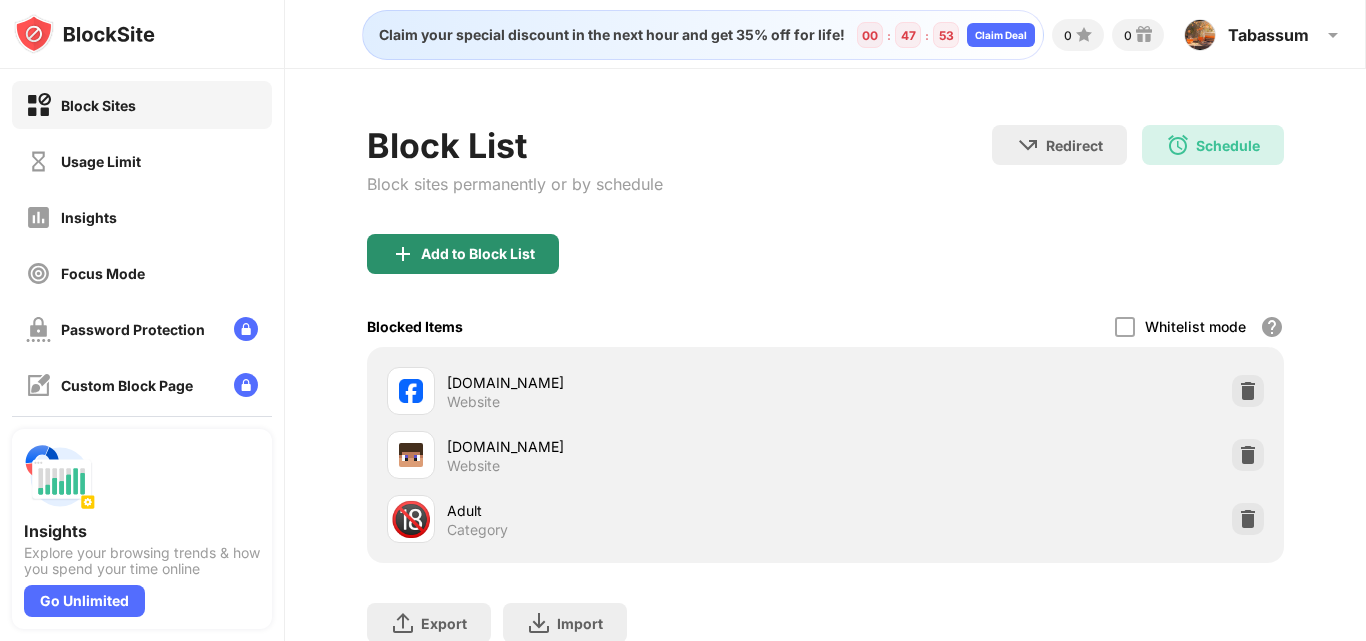 click on "Add to Block List" at bounding box center [478, 254] 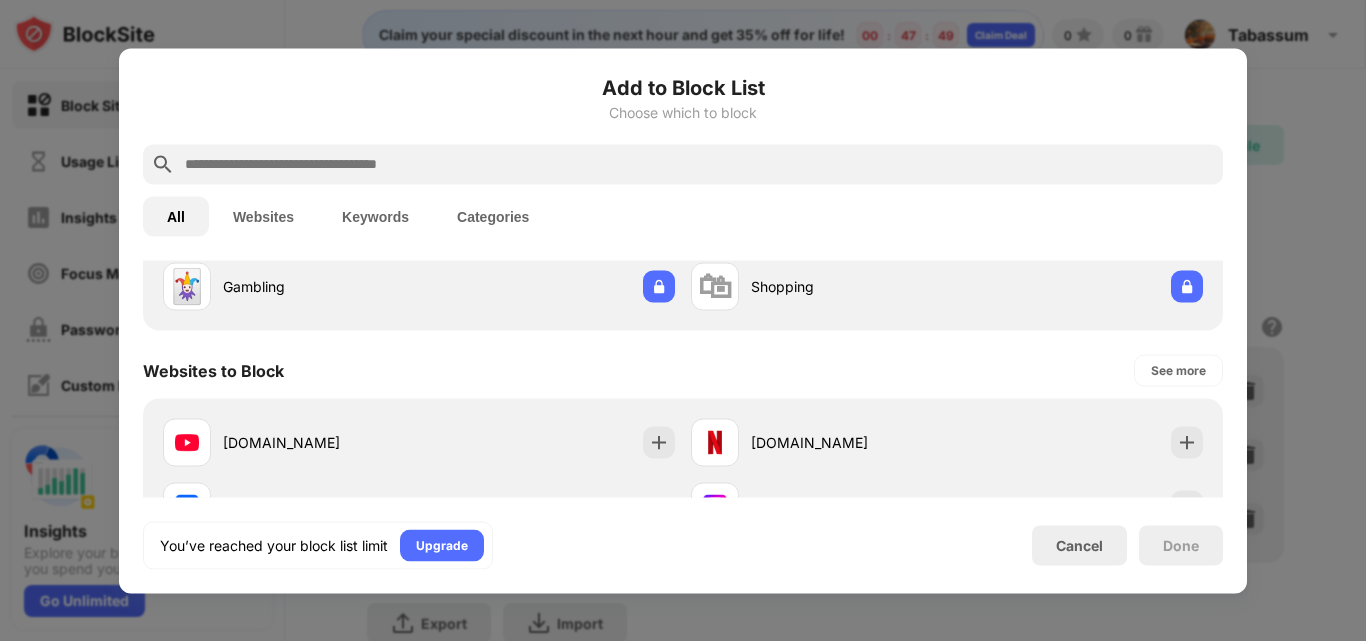 scroll, scrollTop: 600, scrollLeft: 0, axis: vertical 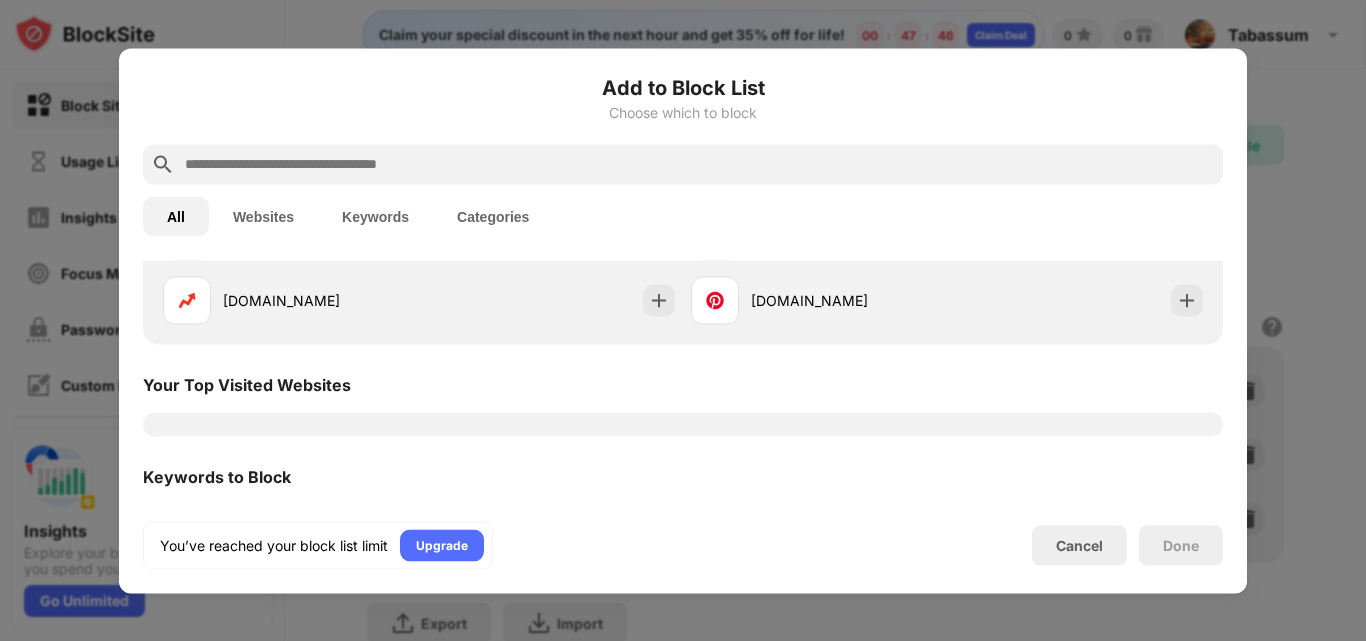 click on "Websites" at bounding box center [263, 216] 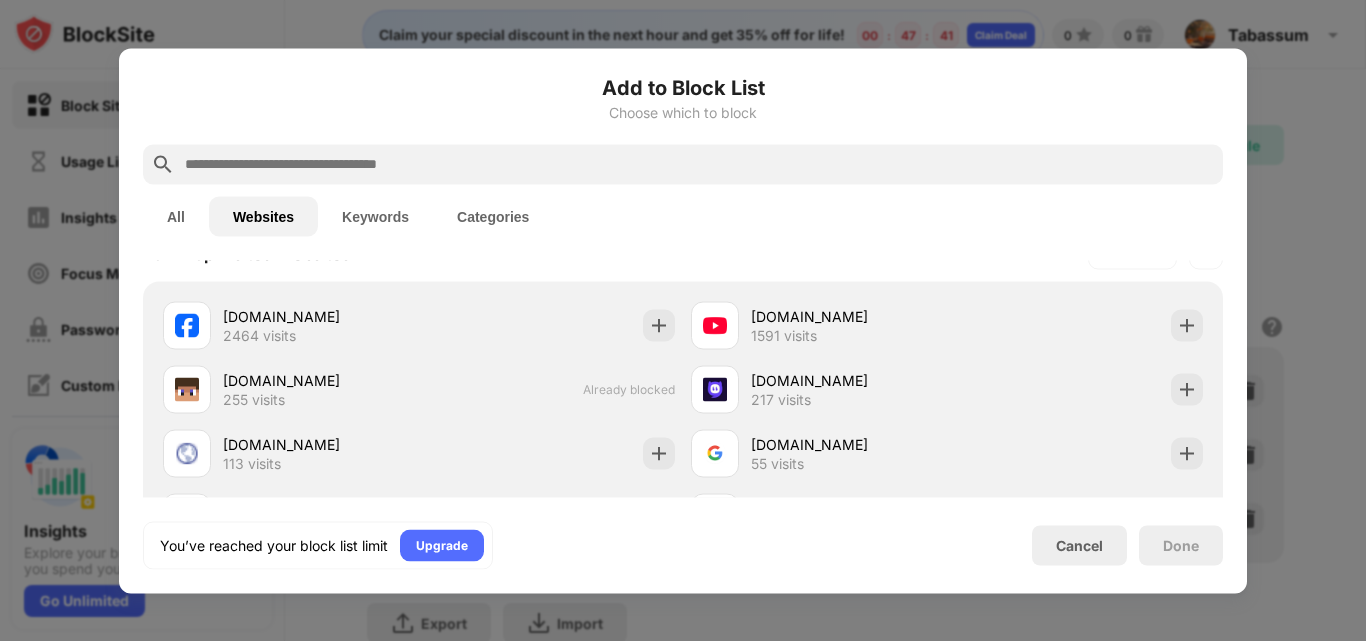 scroll, scrollTop: 400, scrollLeft: 0, axis: vertical 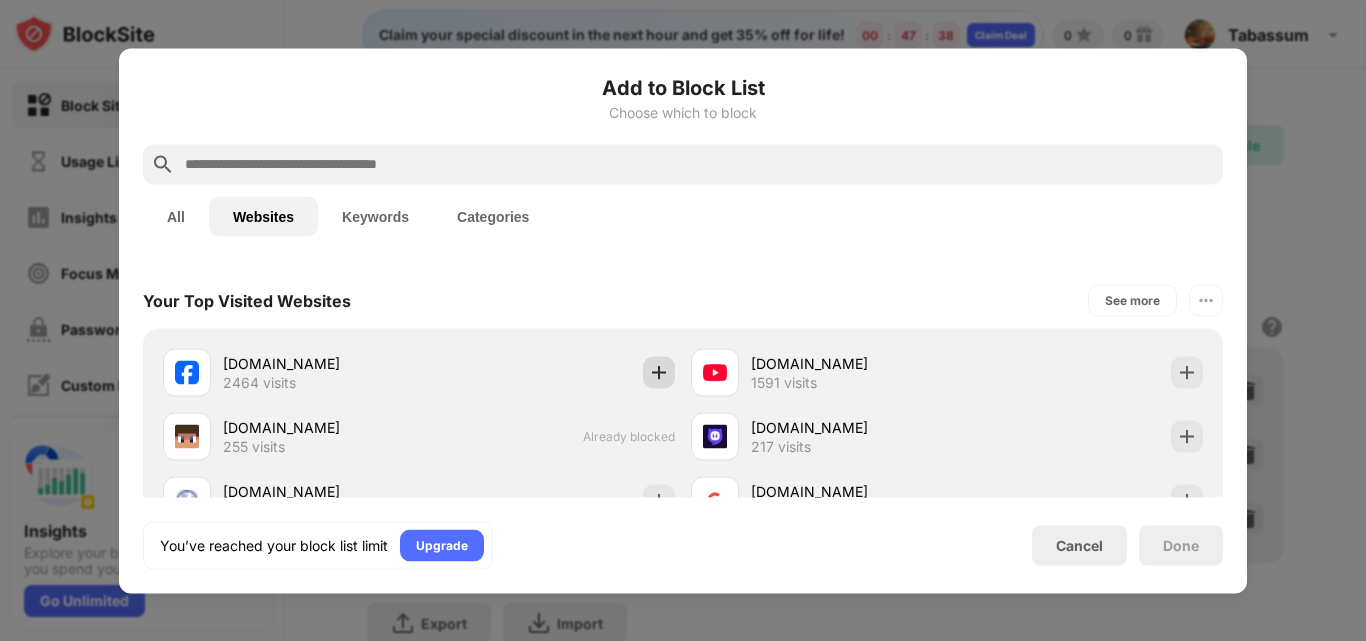 click at bounding box center [659, 372] 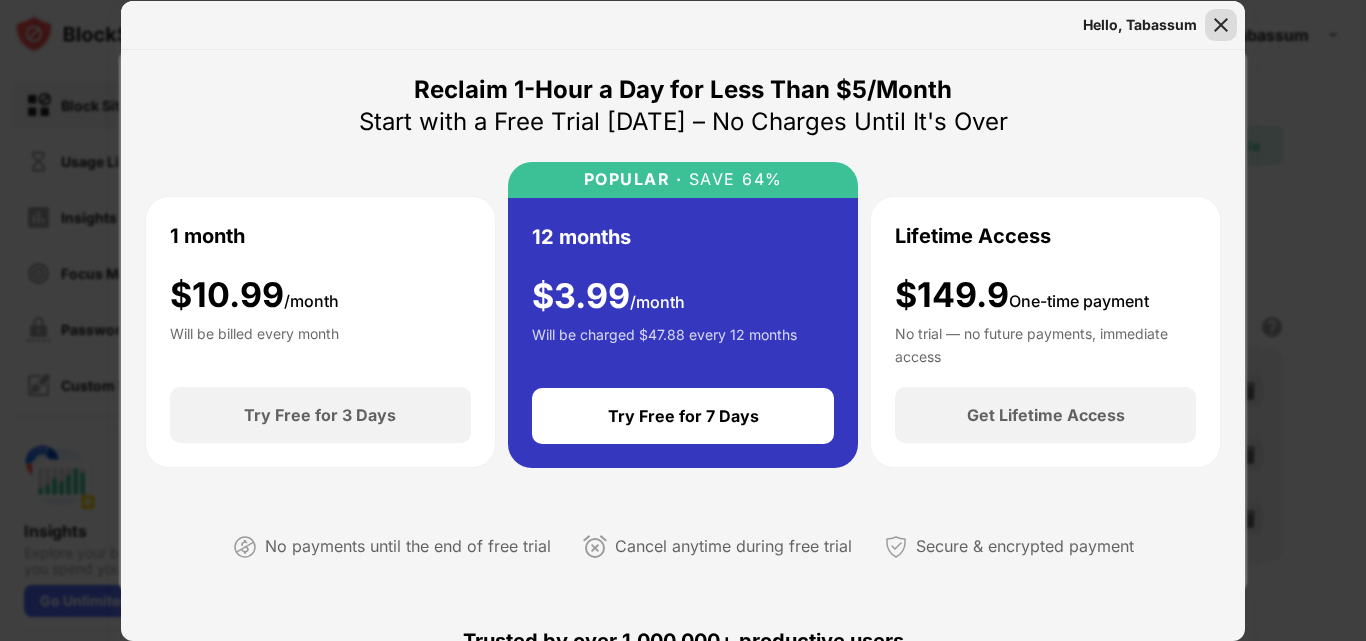 click at bounding box center (1221, 25) 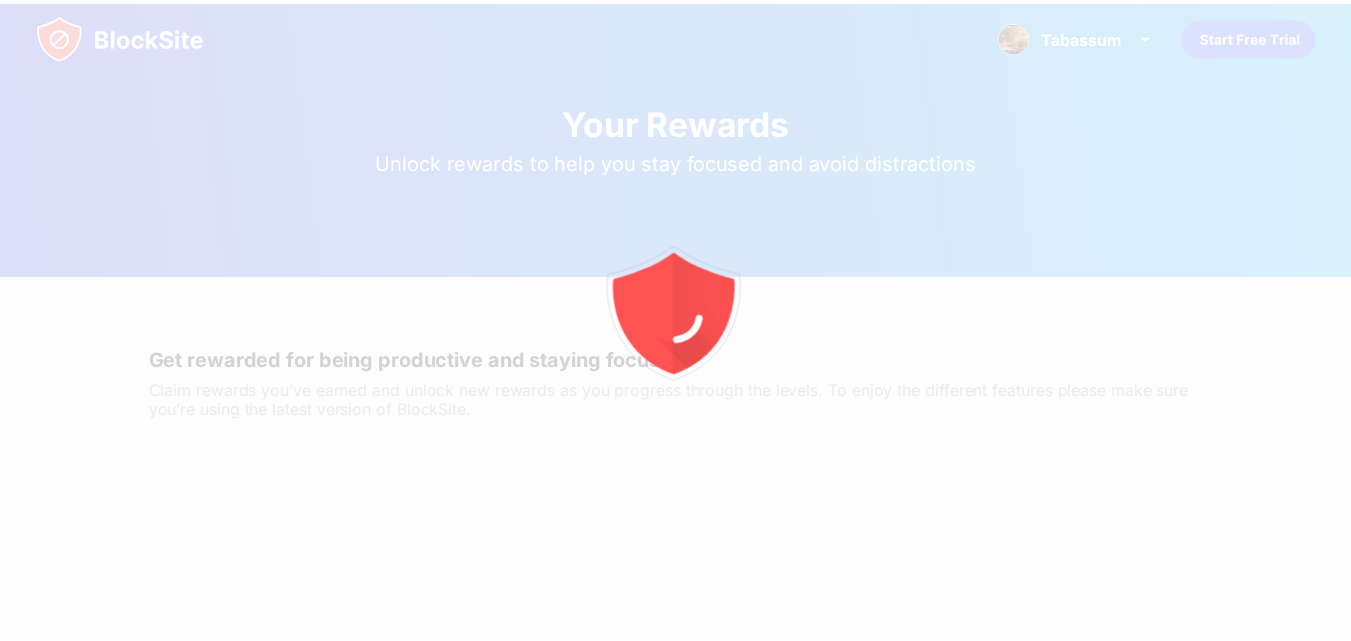 scroll, scrollTop: 0, scrollLeft: 0, axis: both 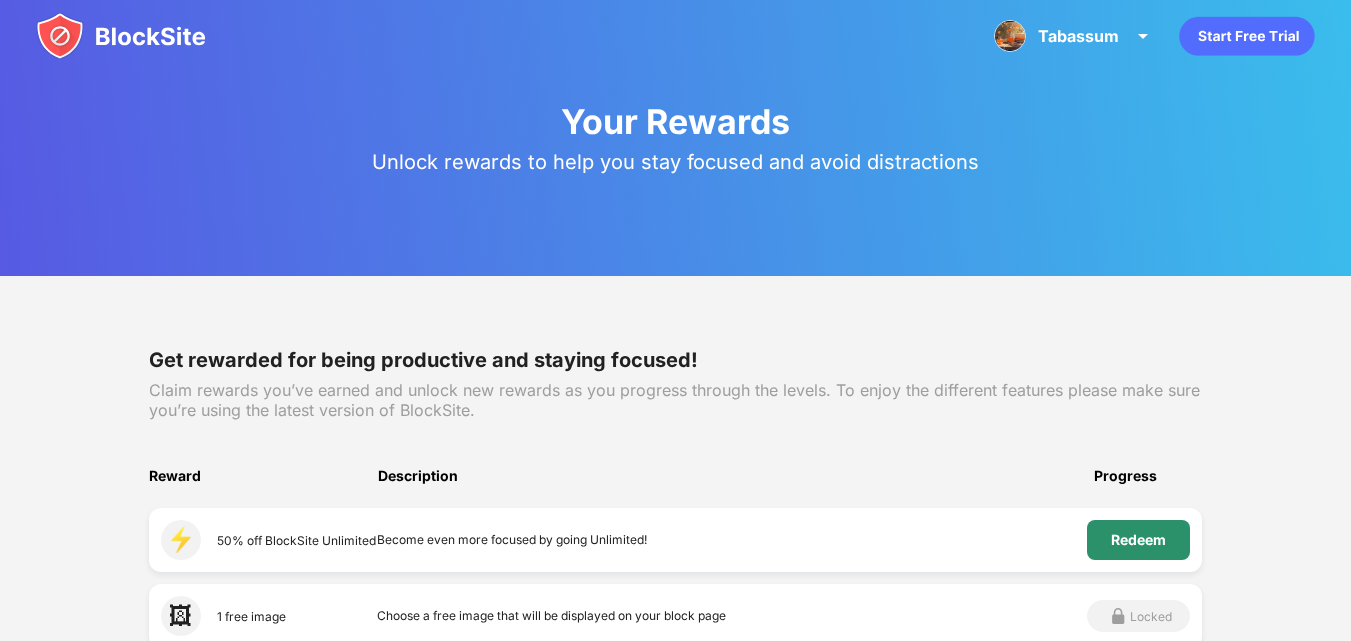 click on "Redeem" at bounding box center (1138, 540) 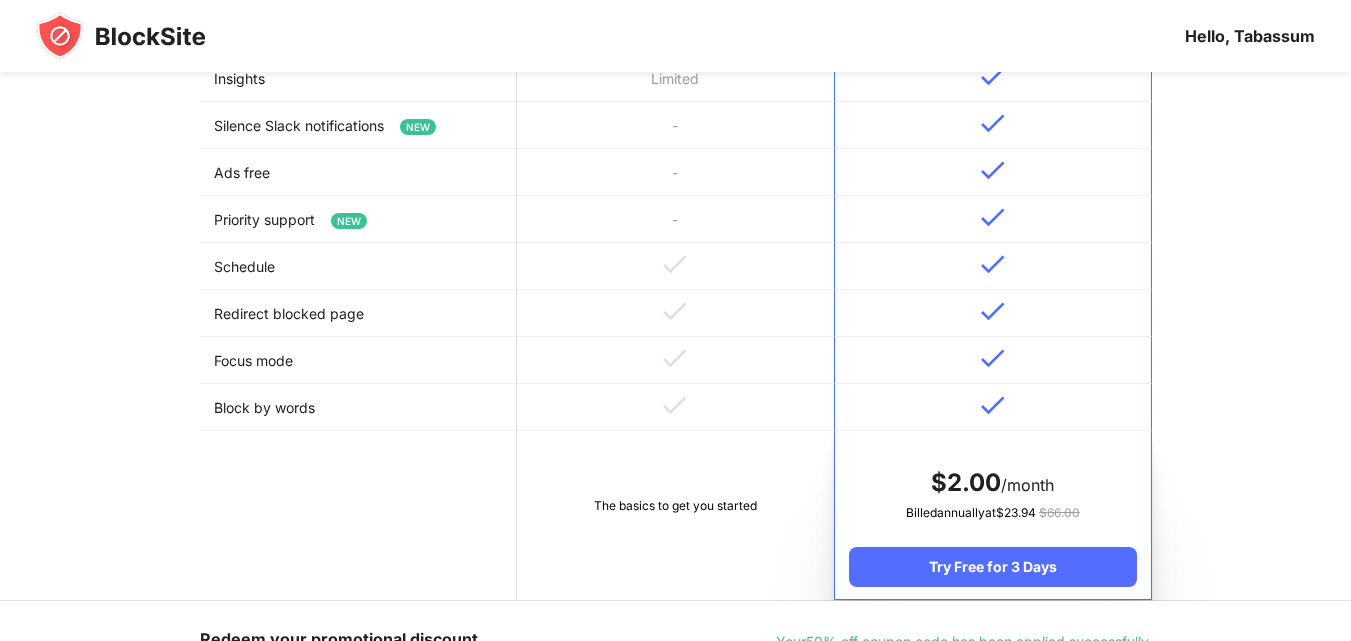scroll, scrollTop: 800, scrollLeft: 0, axis: vertical 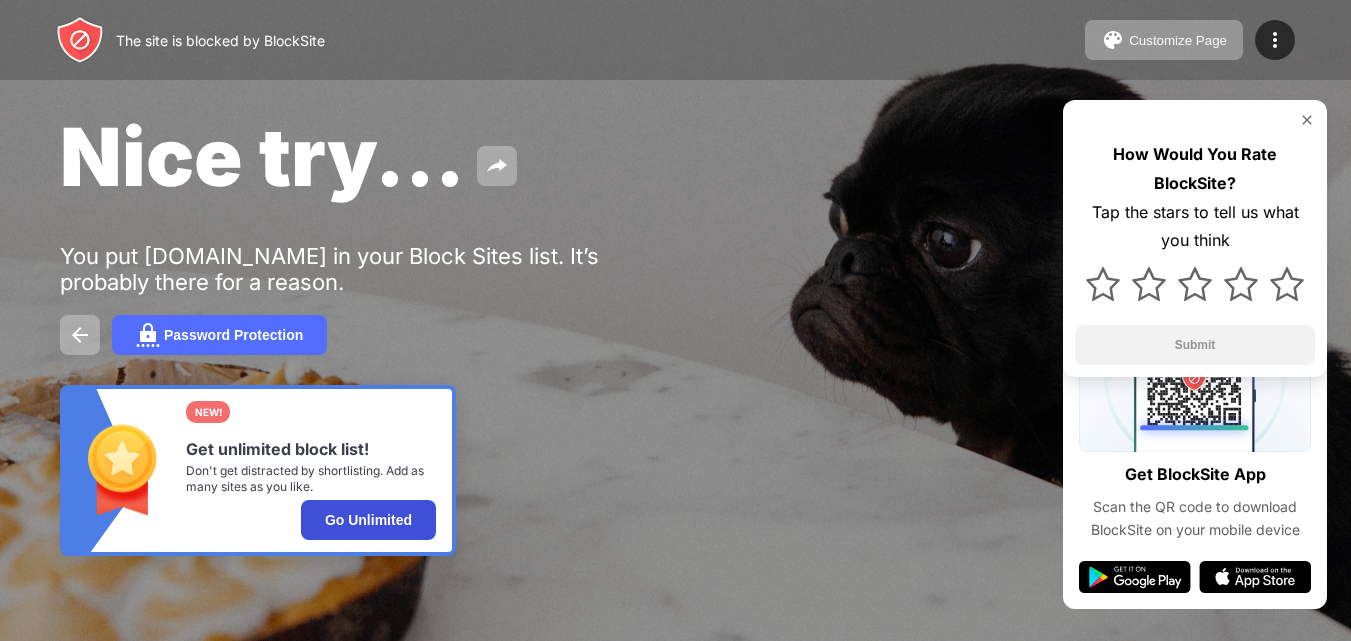 click on "Go Unlimited" at bounding box center (368, 520) 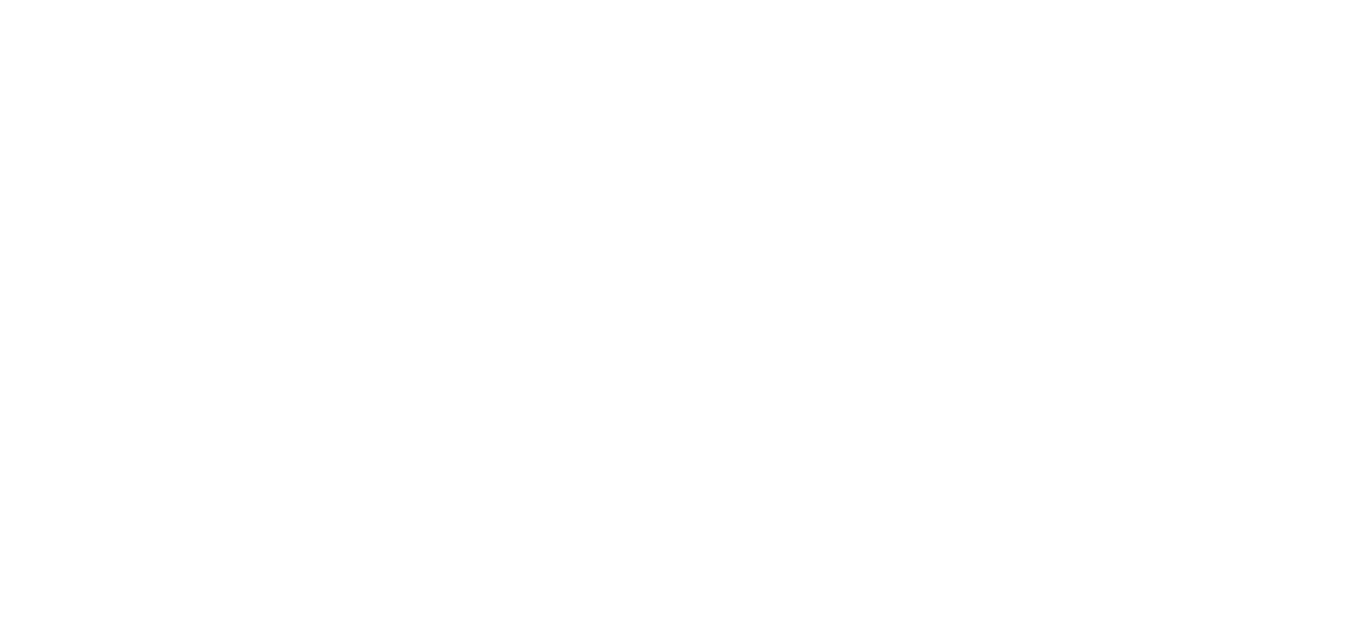 scroll, scrollTop: 0, scrollLeft: 0, axis: both 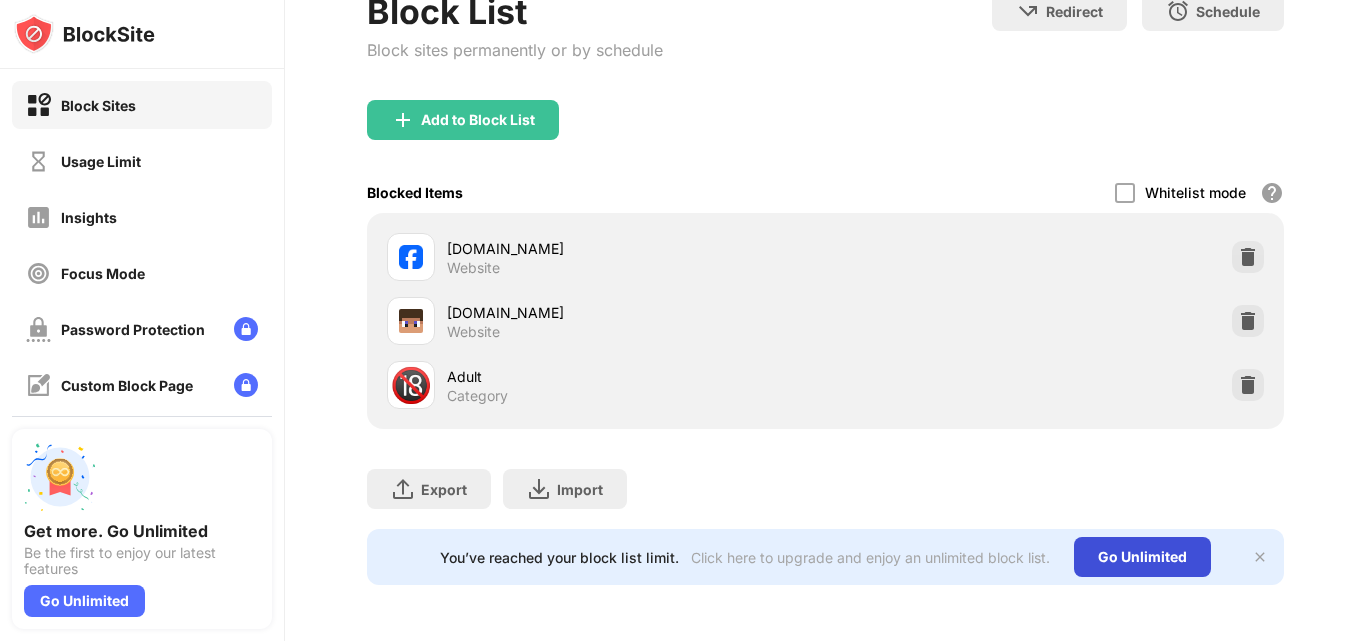 click on "Go Unlimited" at bounding box center (1142, 557) 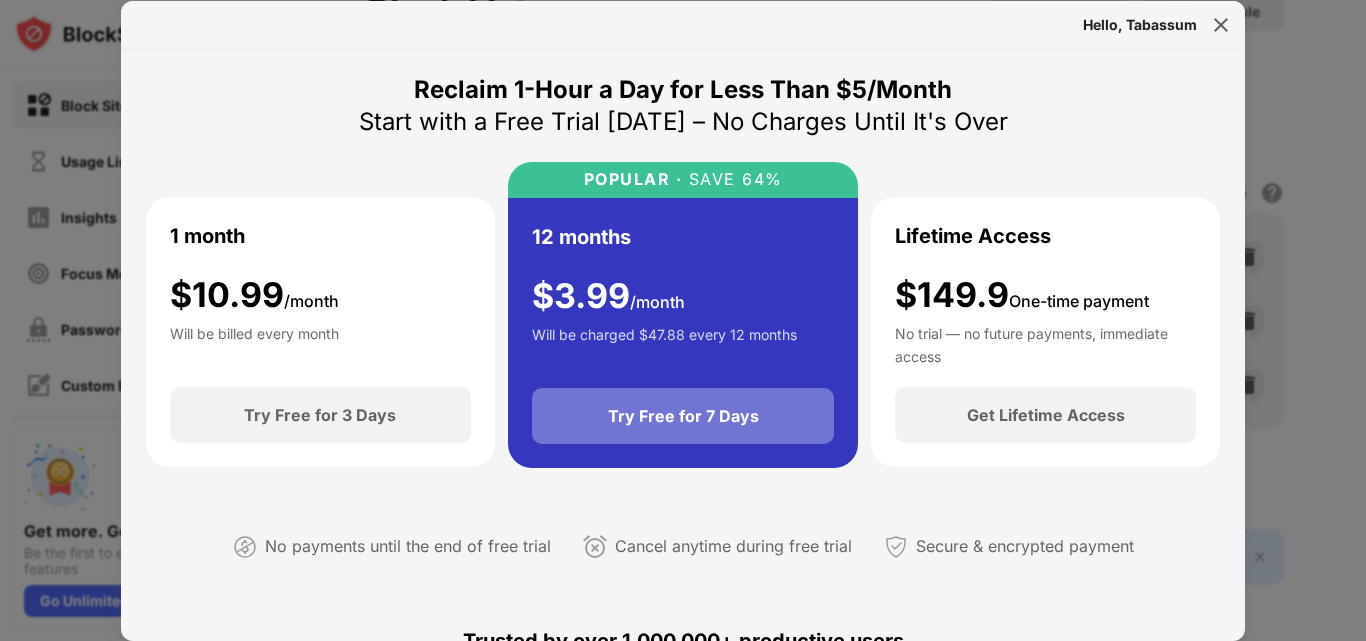 click on "Try Free for 7 Days" at bounding box center (683, 416) 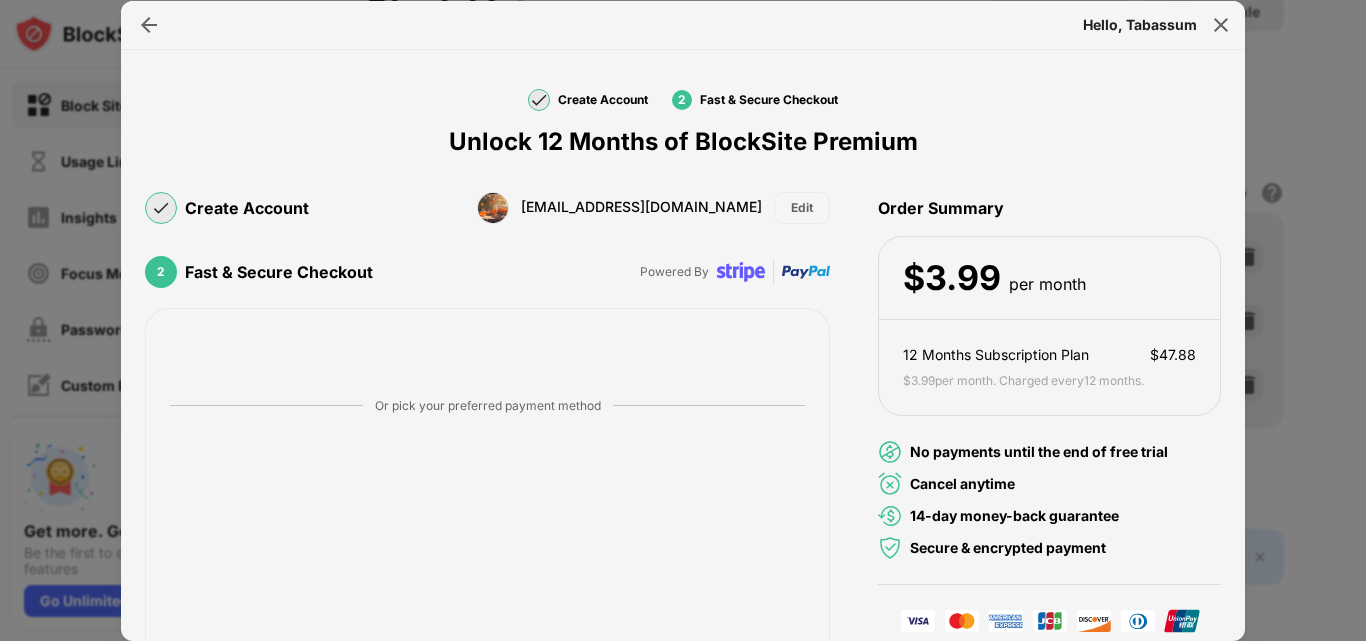 scroll, scrollTop: 0, scrollLeft: 0, axis: both 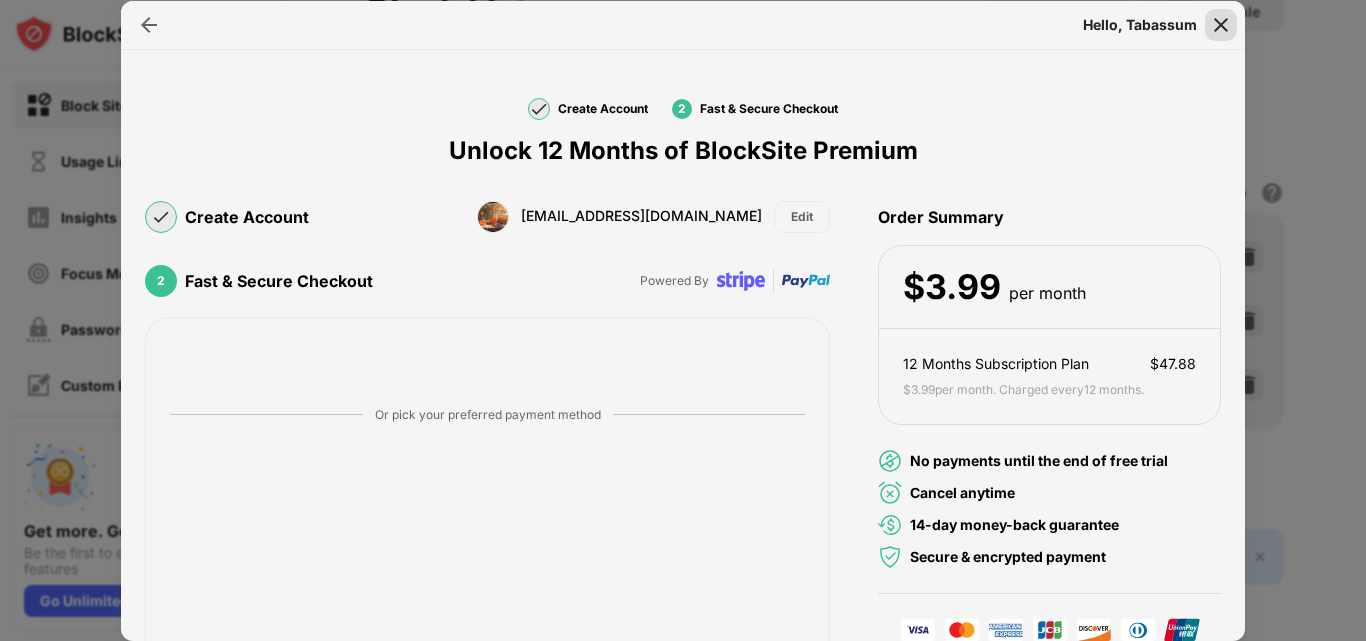 click at bounding box center (1221, 25) 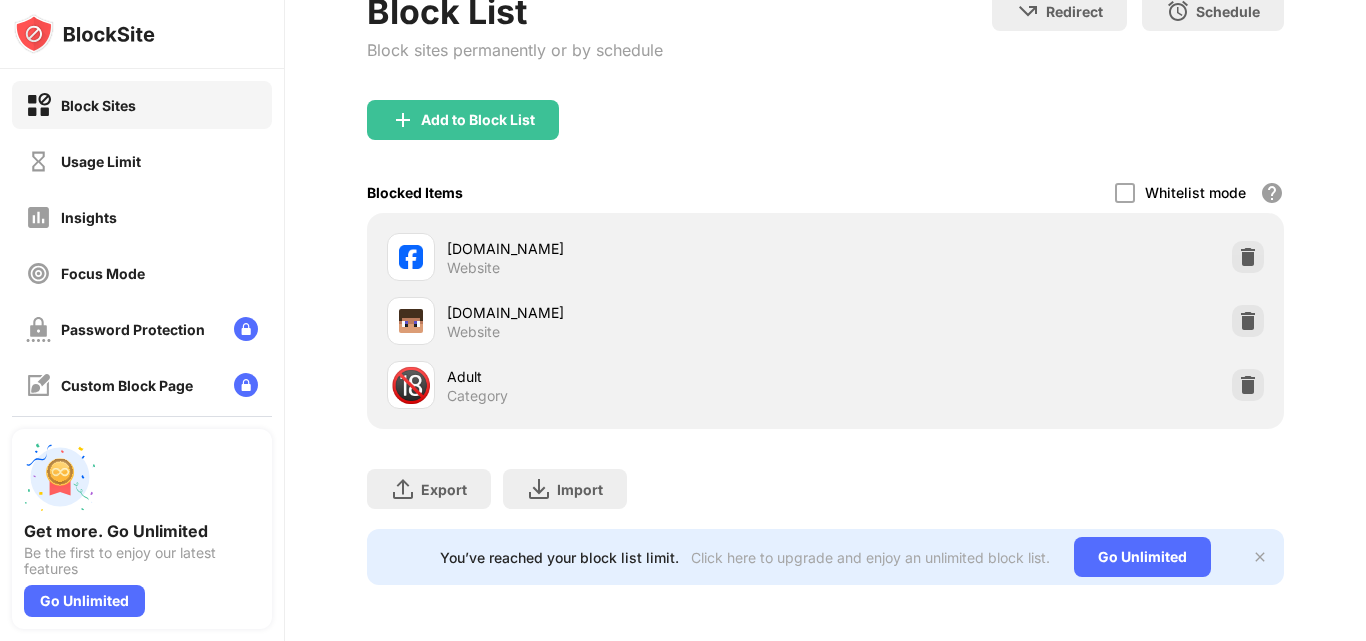 click at bounding box center (1260, 557) 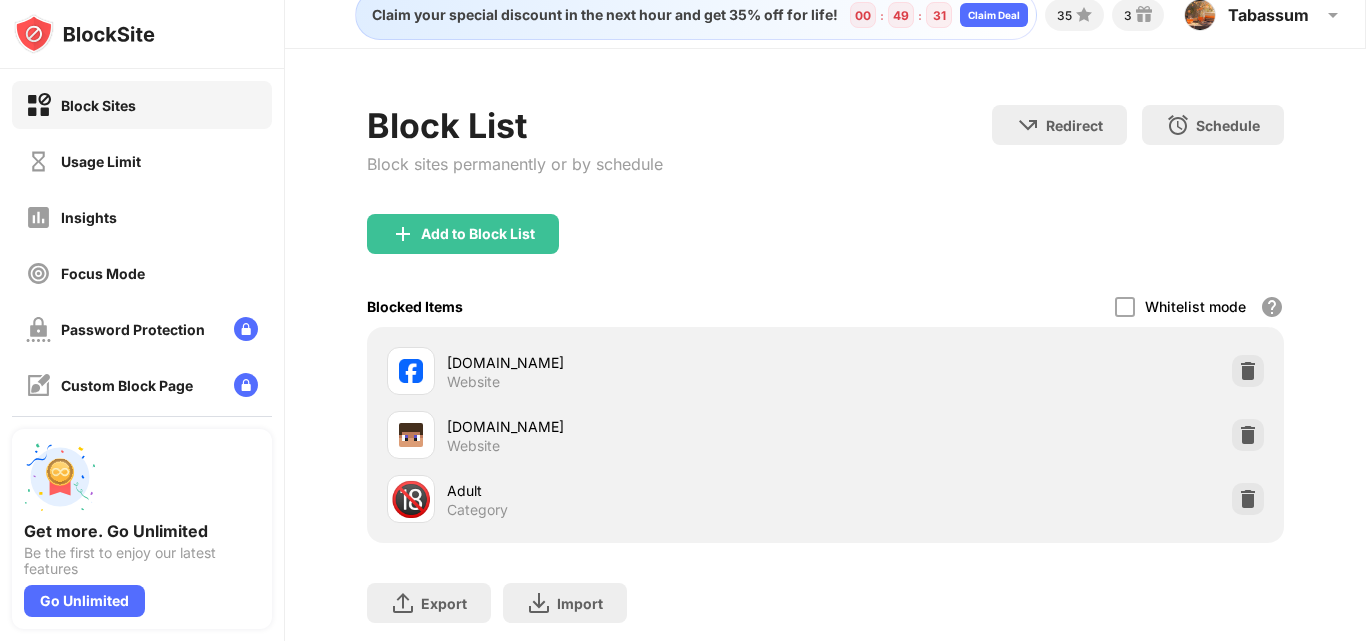 scroll, scrollTop: 0, scrollLeft: 0, axis: both 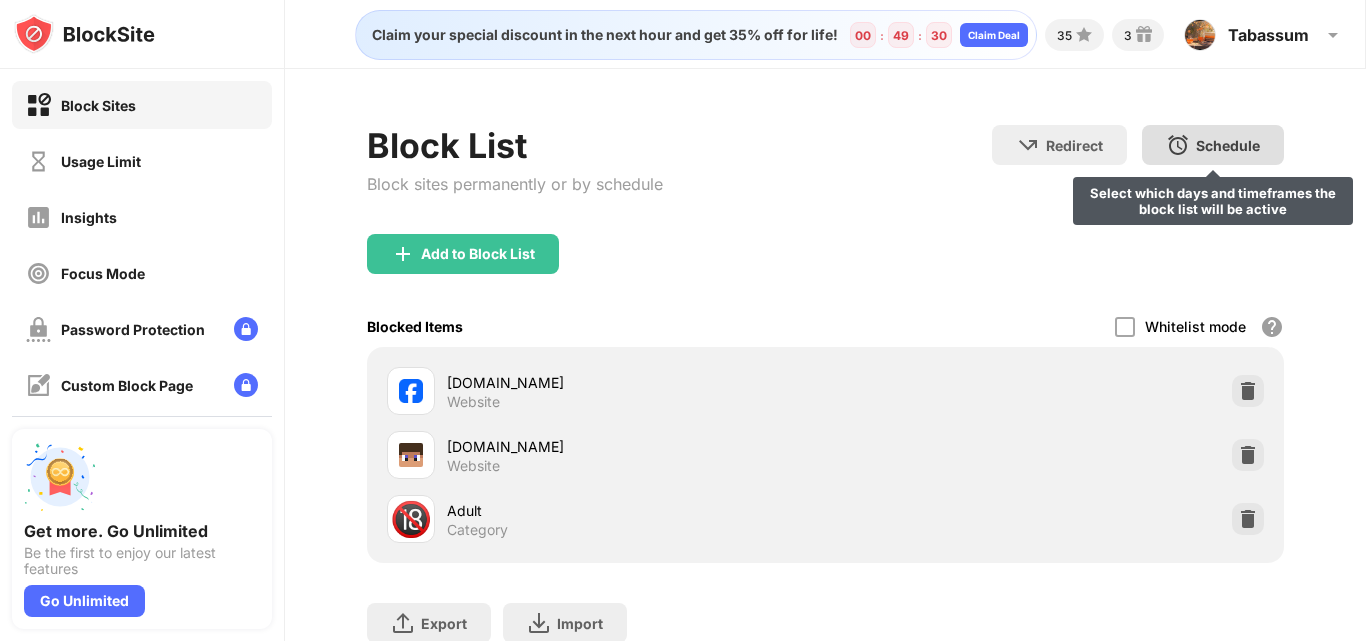click on "Schedule Select which days and timeframes the block list will be active" at bounding box center [1213, 145] 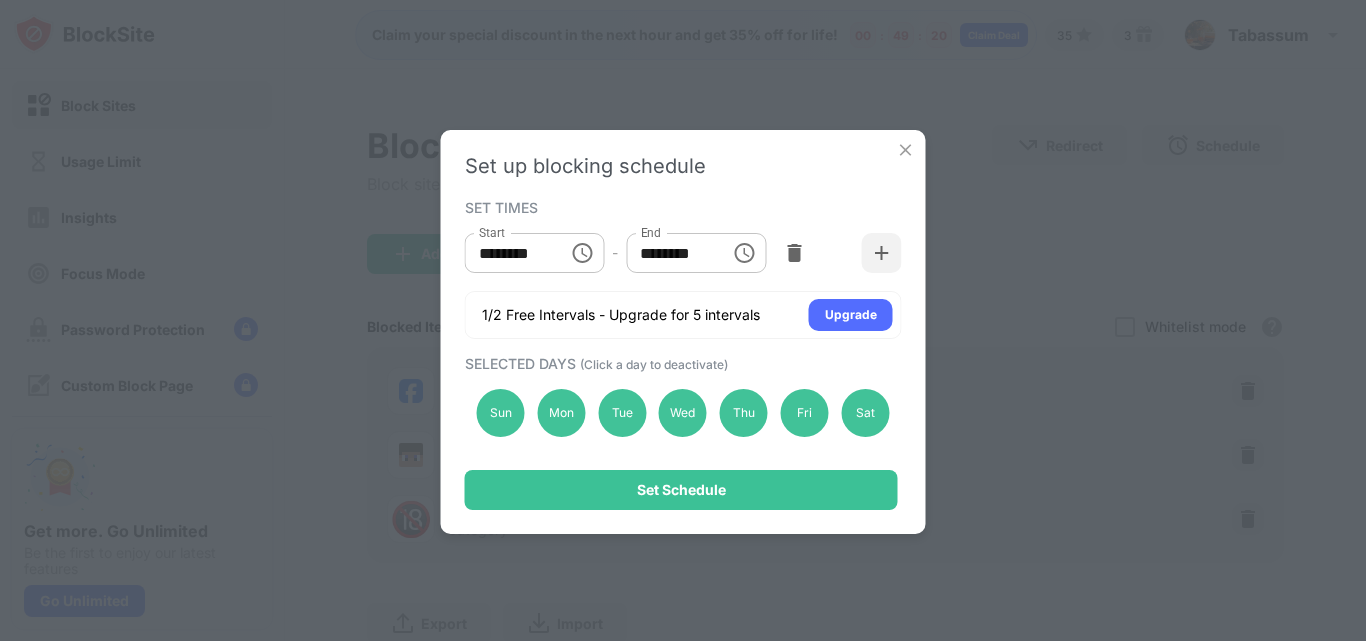 click 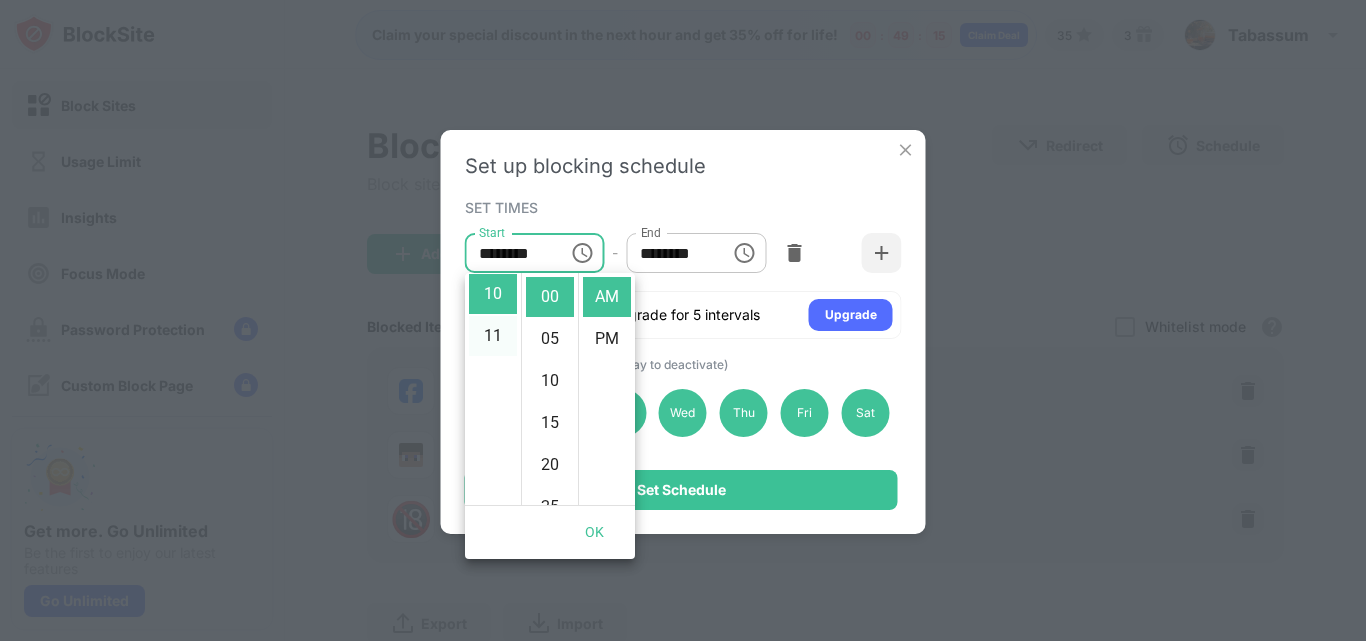 scroll, scrollTop: 462, scrollLeft: 0, axis: vertical 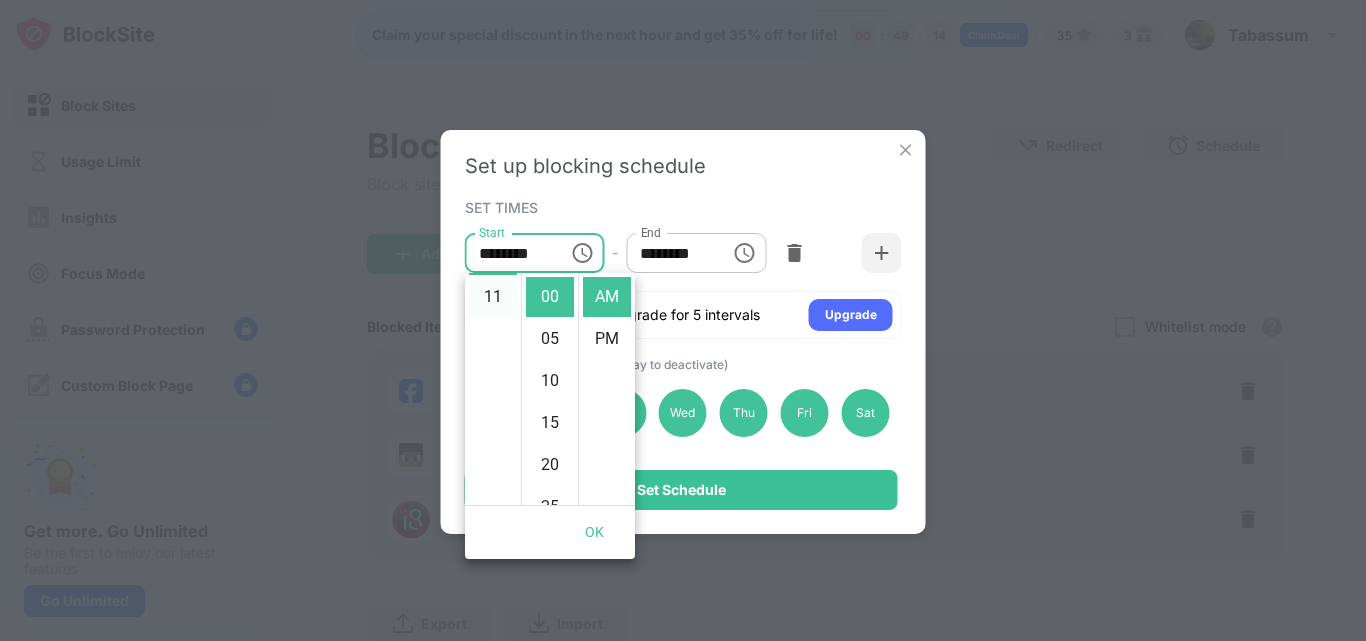 click on "11" at bounding box center (493, 297) 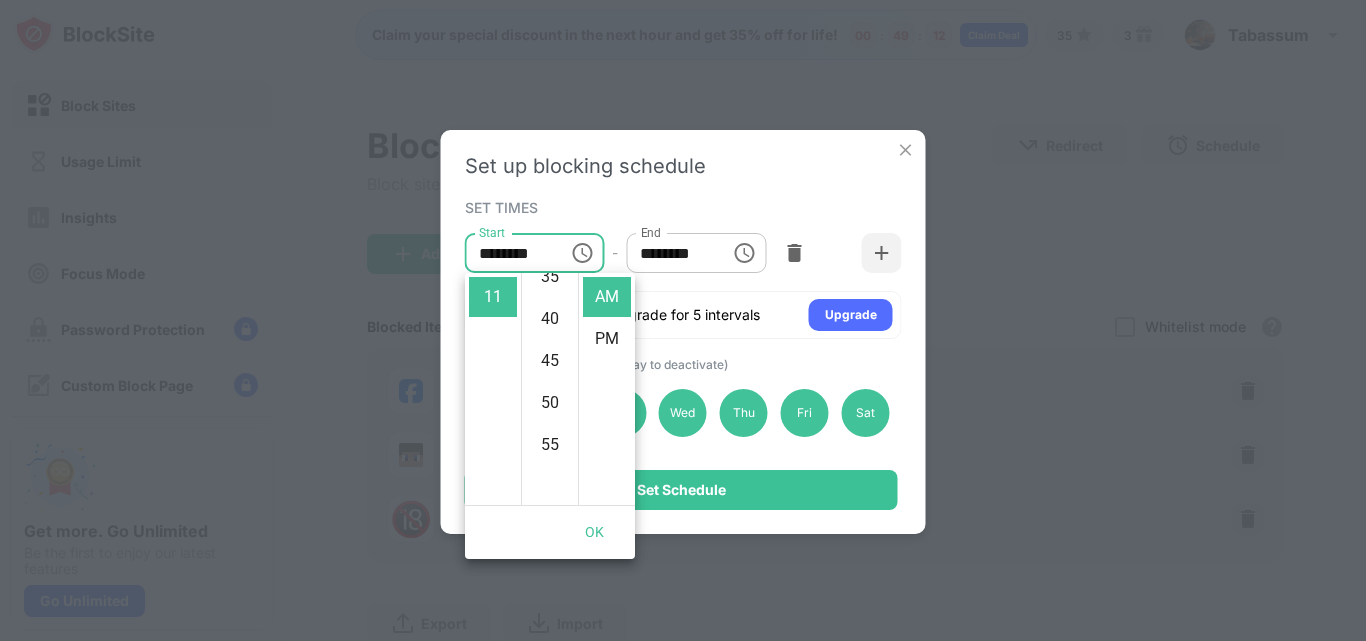 scroll, scrollTop: 462, scrollLeft: 0, axis: vertical 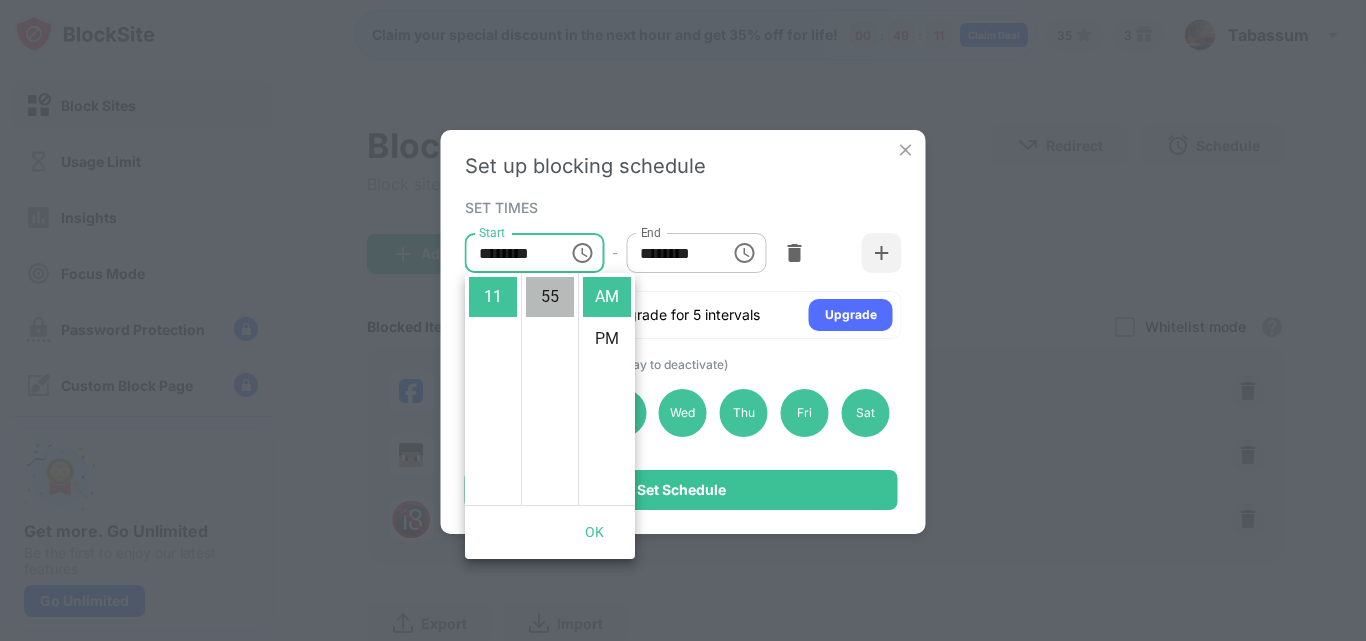 click on "55" at bounding box center (550, 297) 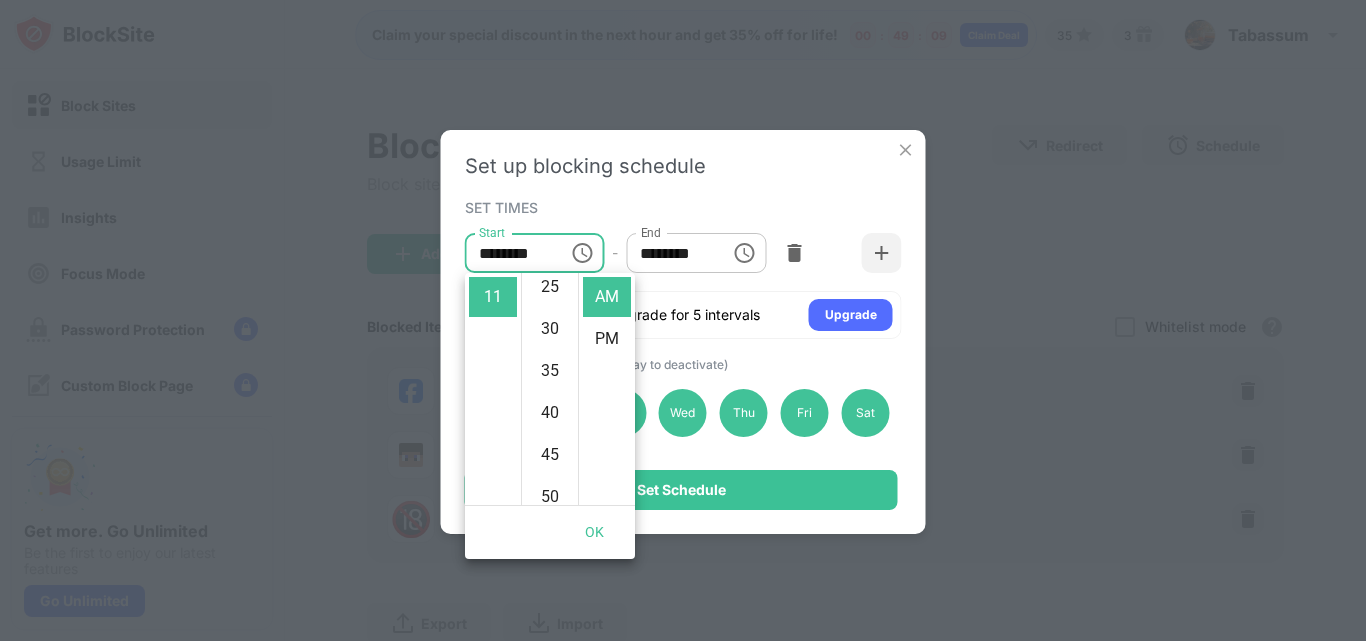 scroll, scrollTop: 0, scrollLeft: 0, axis: both 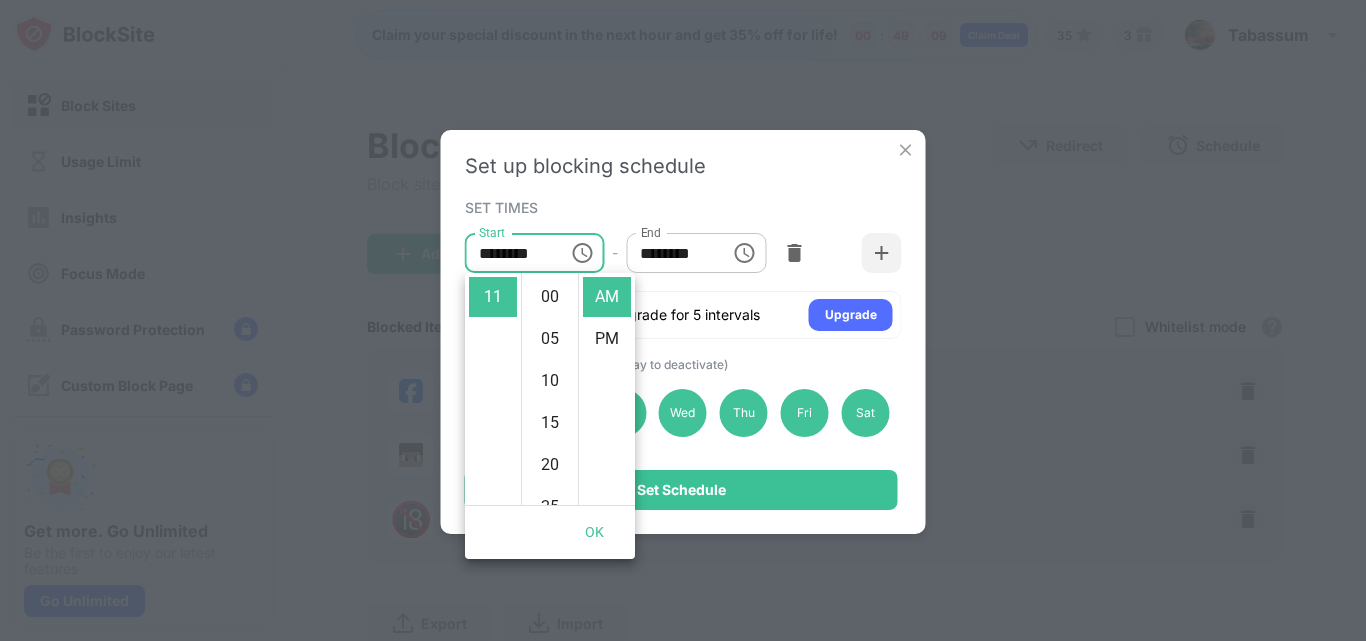 click on "00" at bounding box center (550, 297) 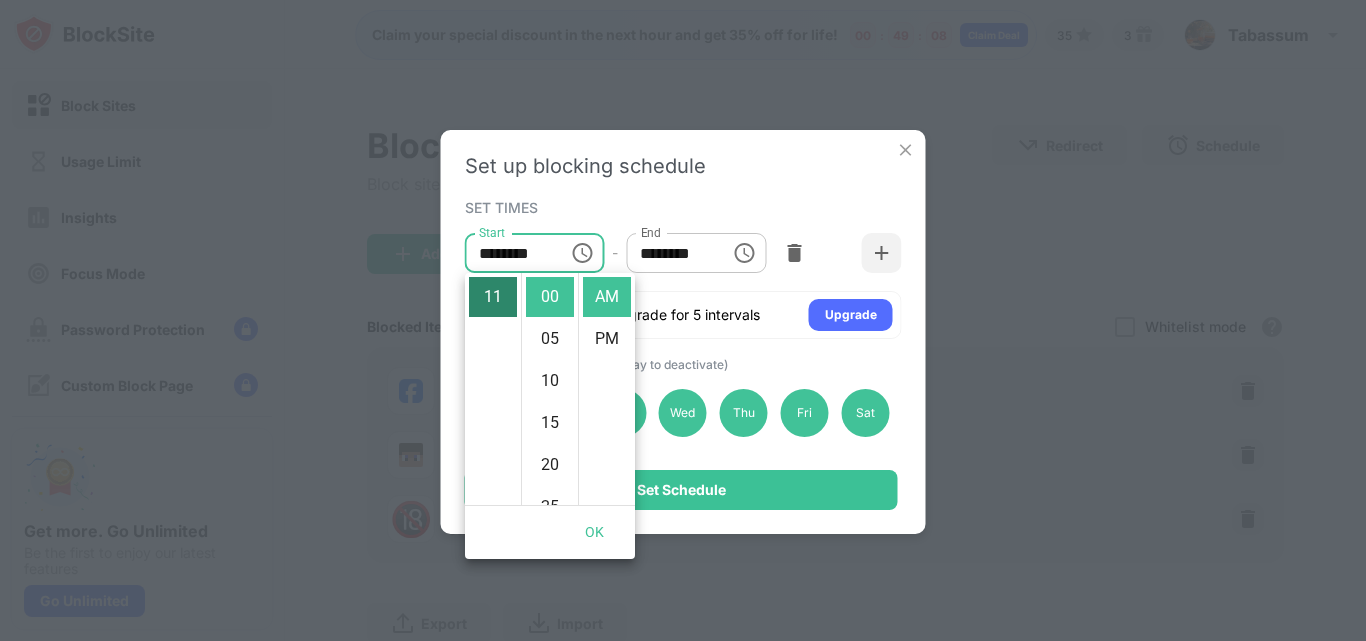 scroll, scrollTop: 0, scrollLeft: 0, axis: both 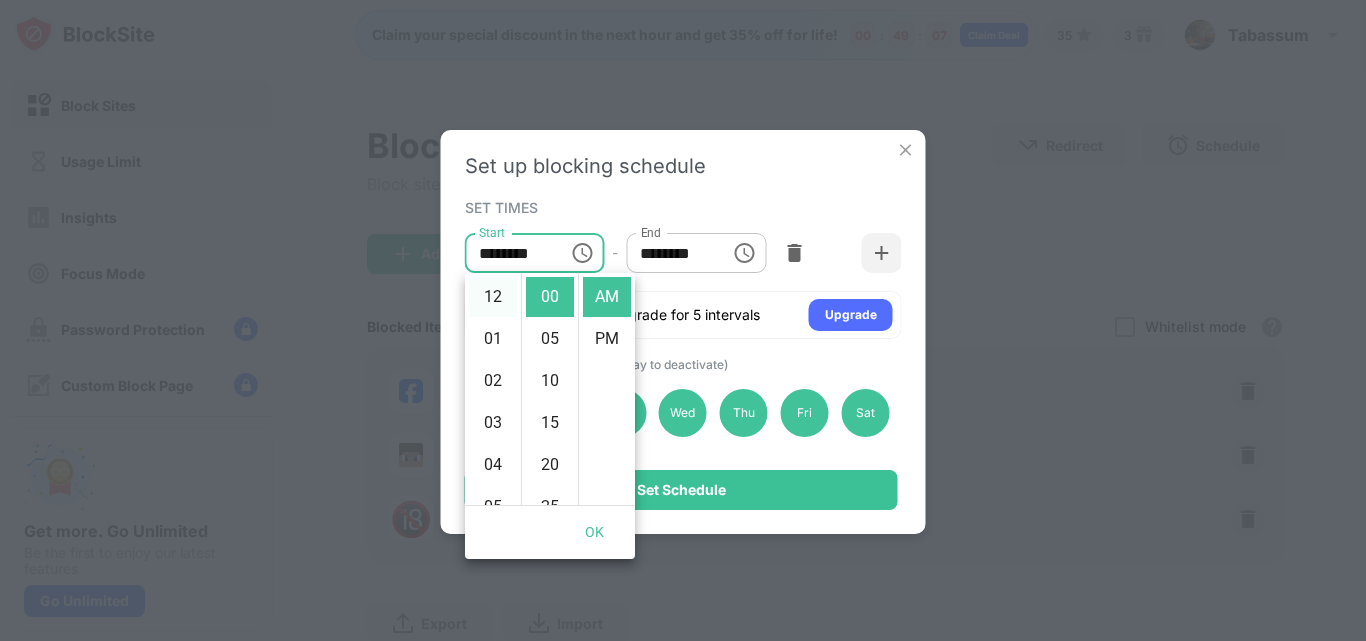click on "12" at bounding box center (493, 297) 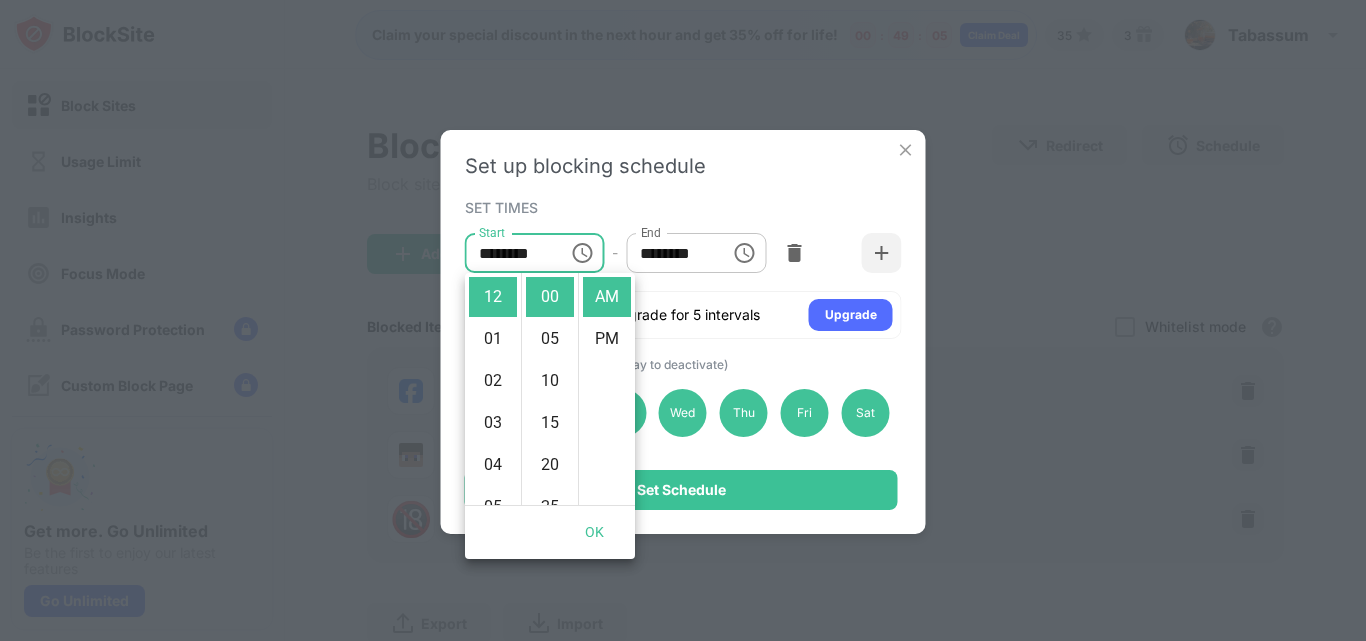 click on "********" at bounding box center (671, 253) 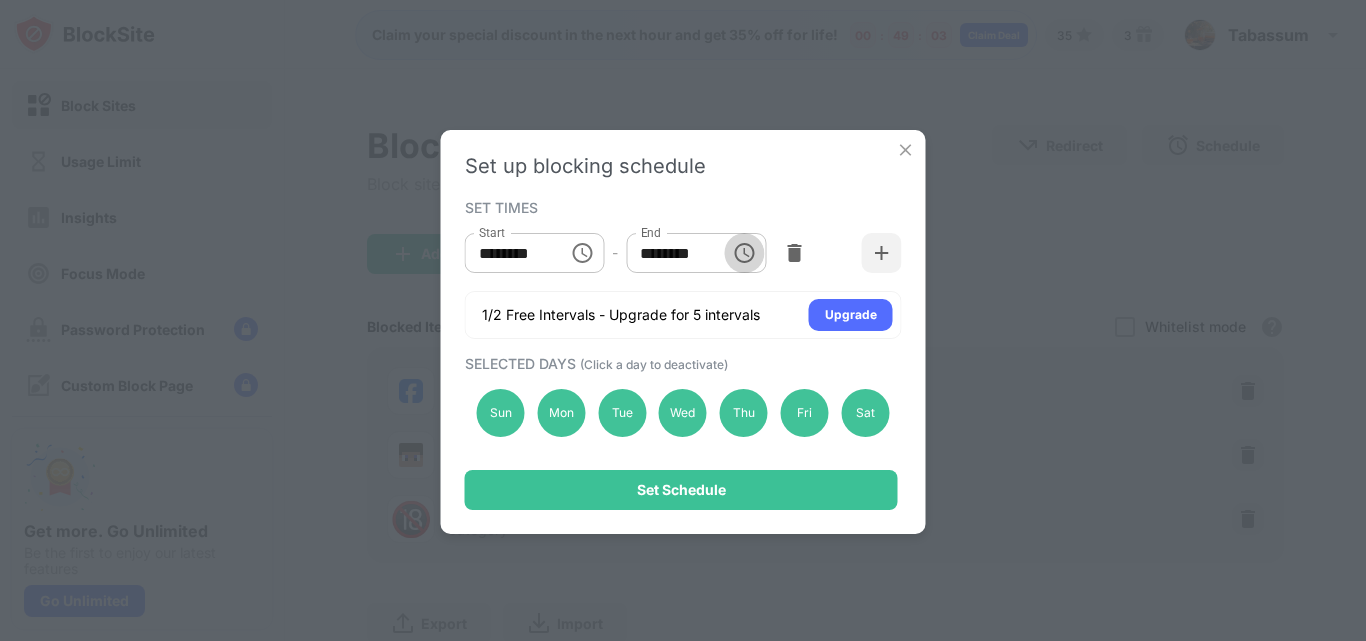 click 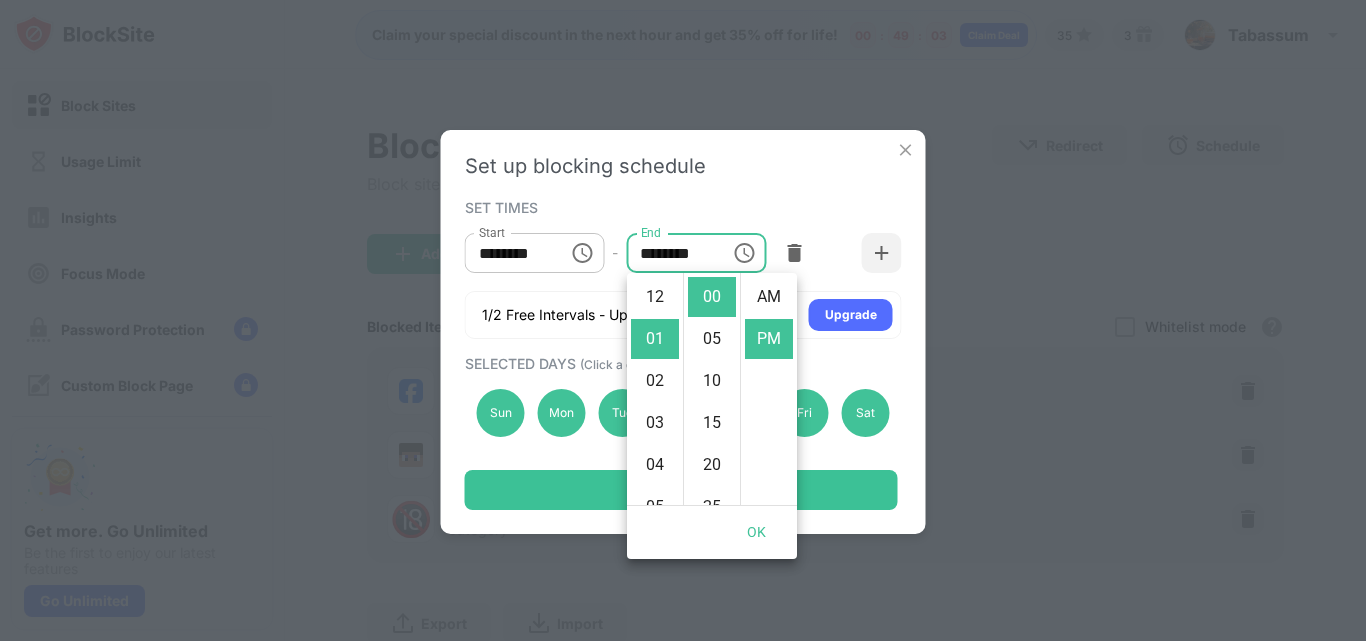 scroll, scrollTop: 42, scrollLeft: 0, axis: vertical 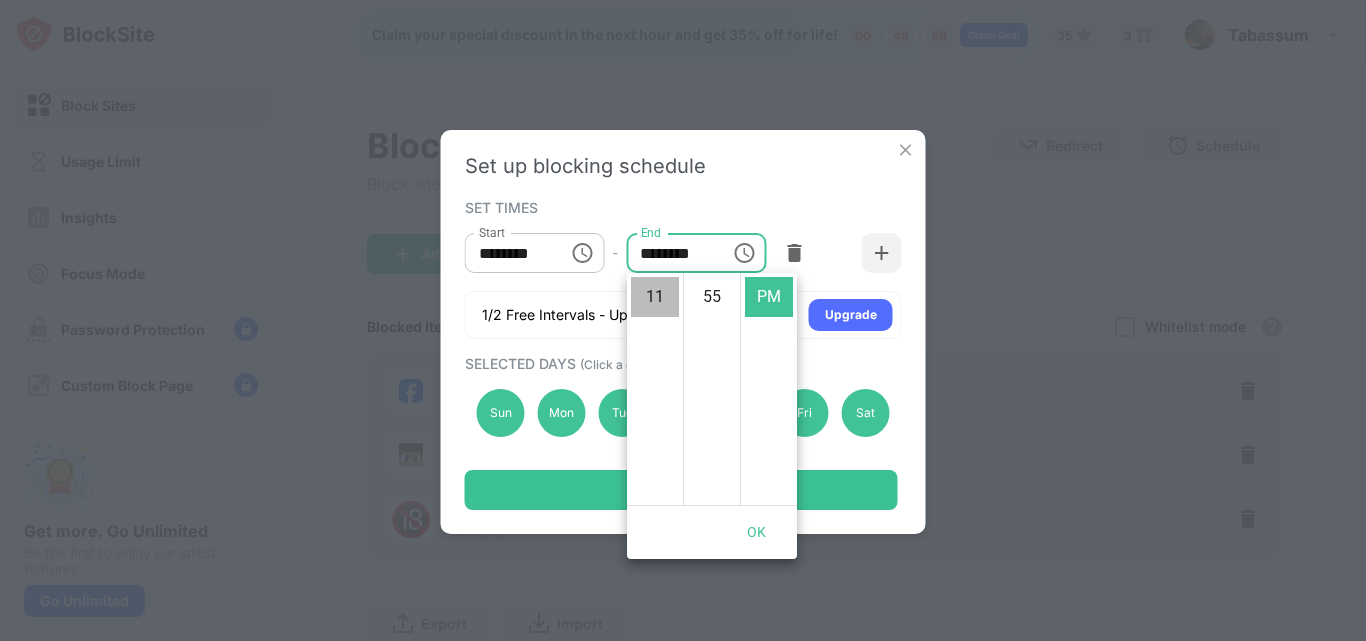 click on "11" at bounding box center [655, 297] 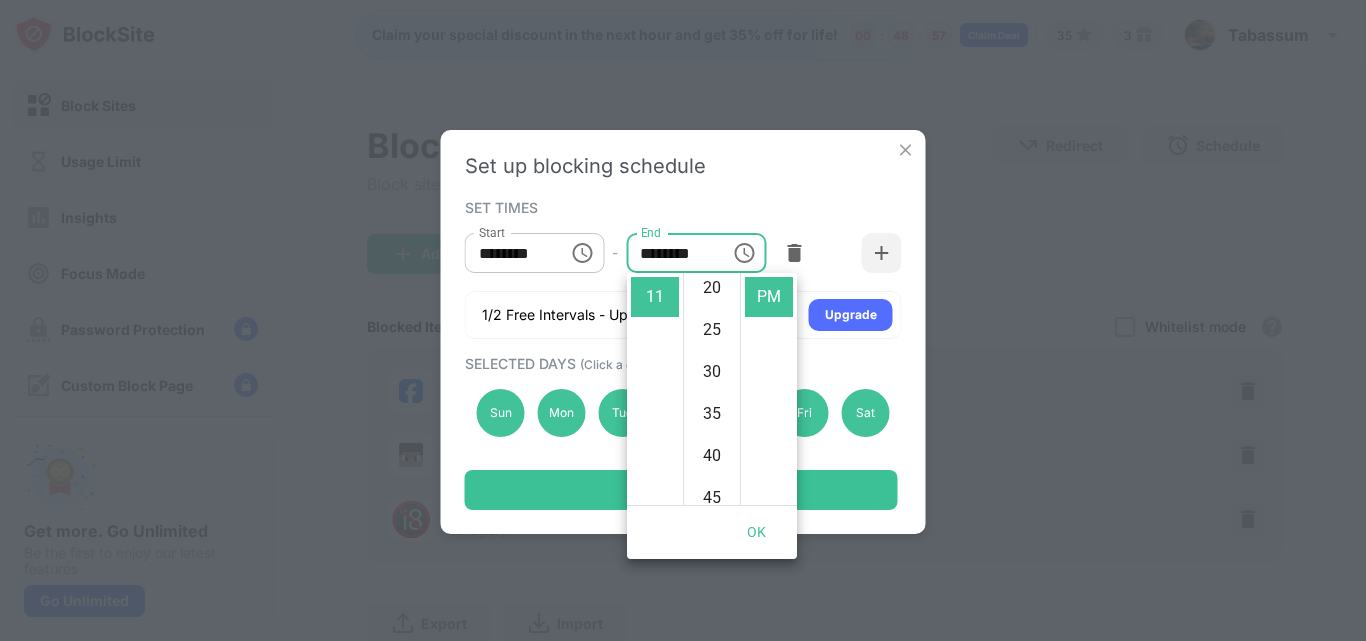 scroll, scrollTop: 462, scrollLeft: 0, axis: vertical 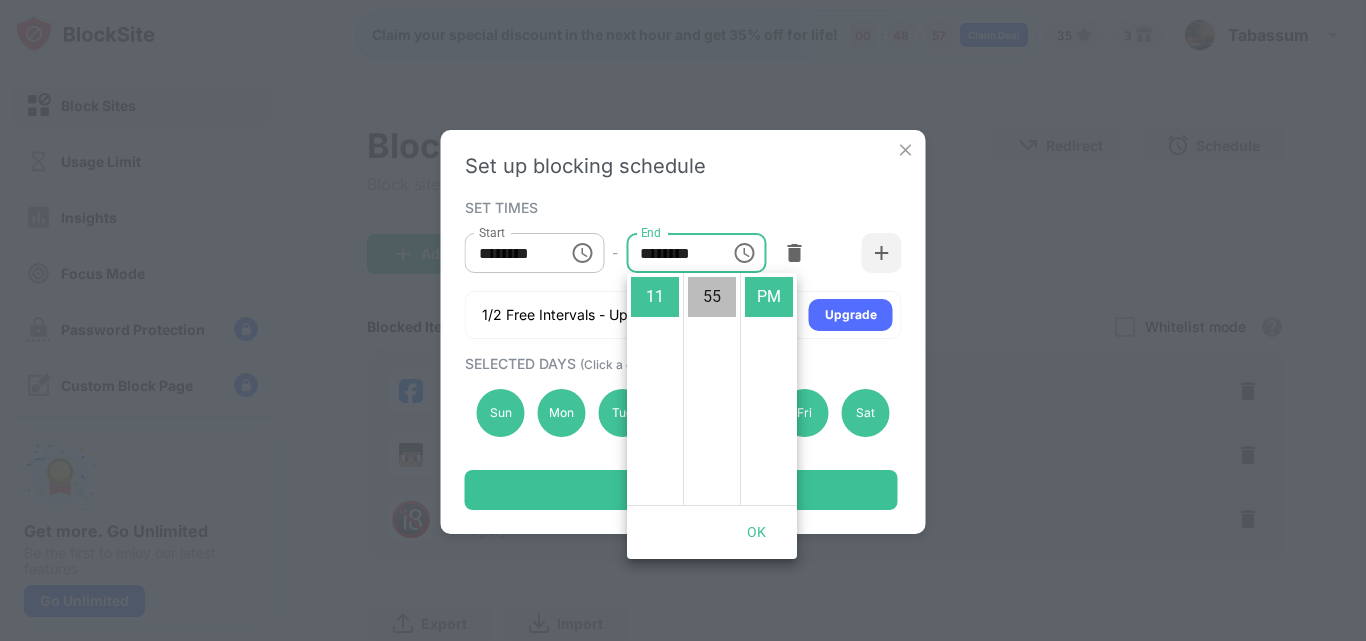 click on "55" at bounding box center [712, 297] 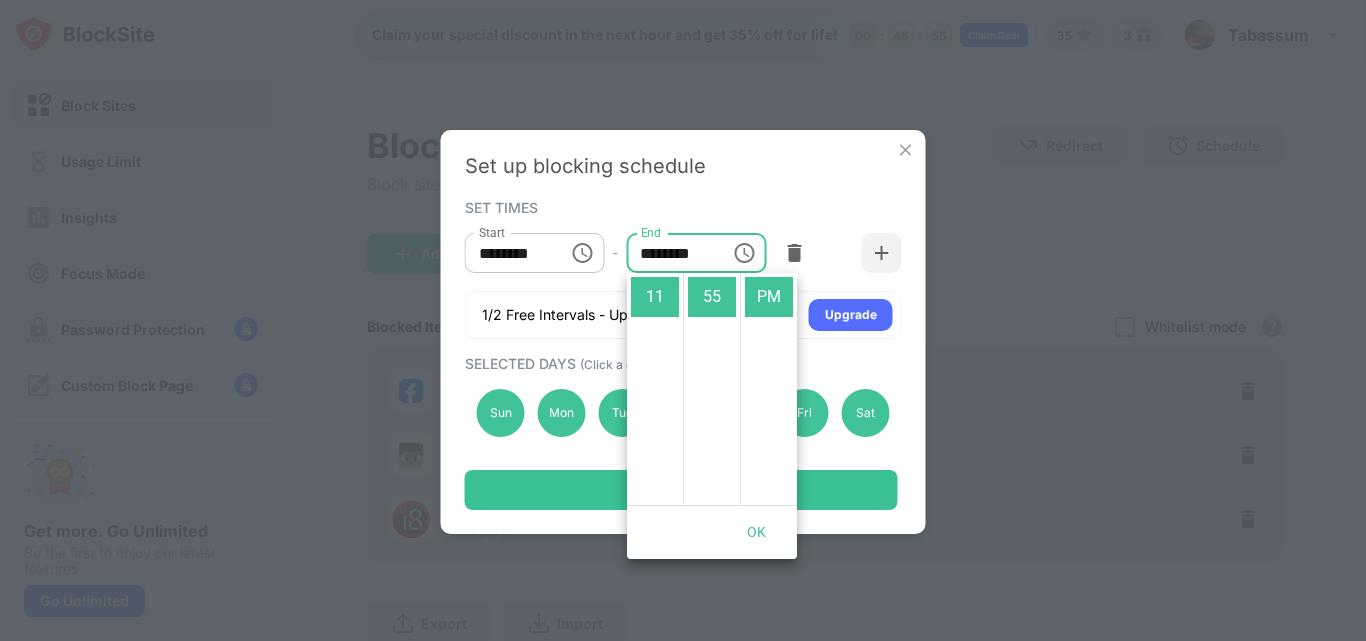 click on "OK" at bounding box center (757, 532) 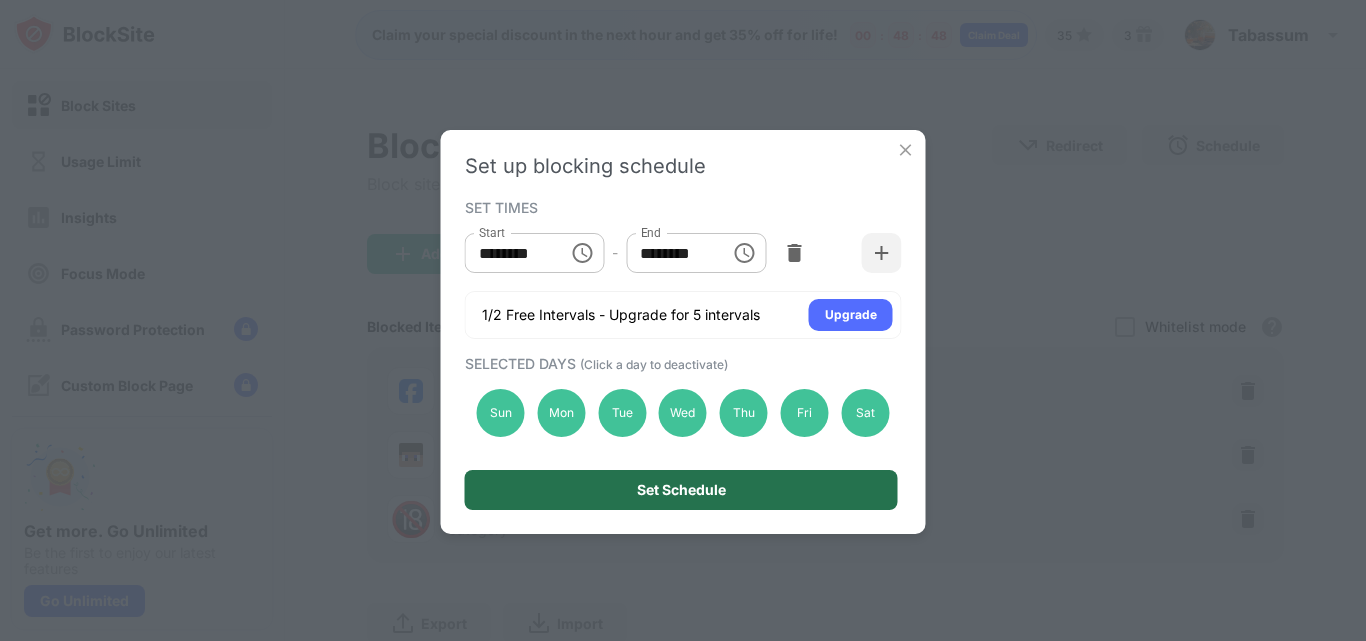 click on "Set Schedule" at bounding box center (681, 490) 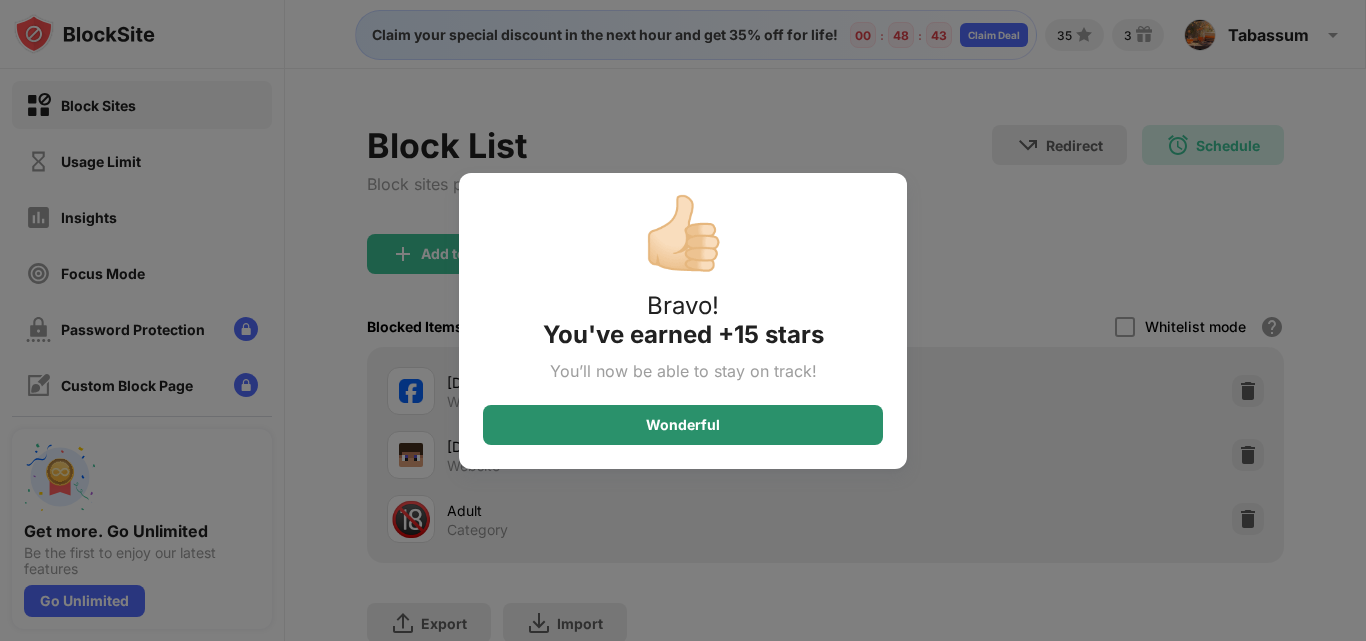 click on "Wonderful" at bounding box center (683, 425) 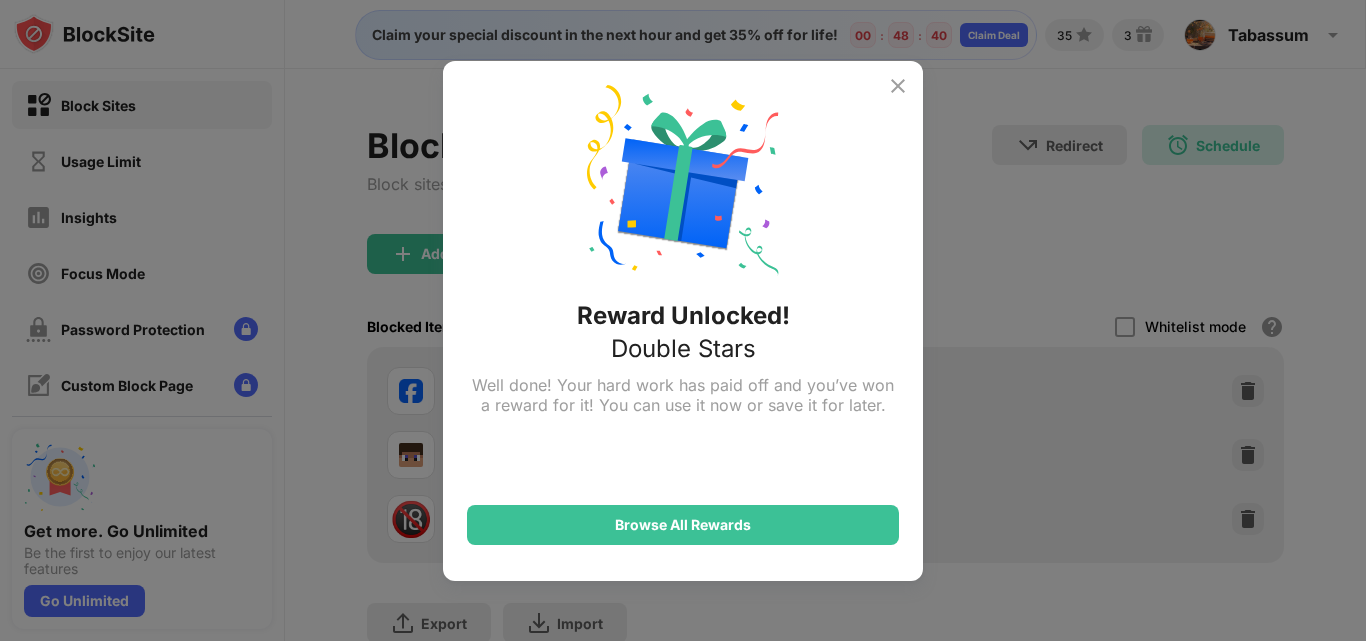 click at bounding box center (898, 86) 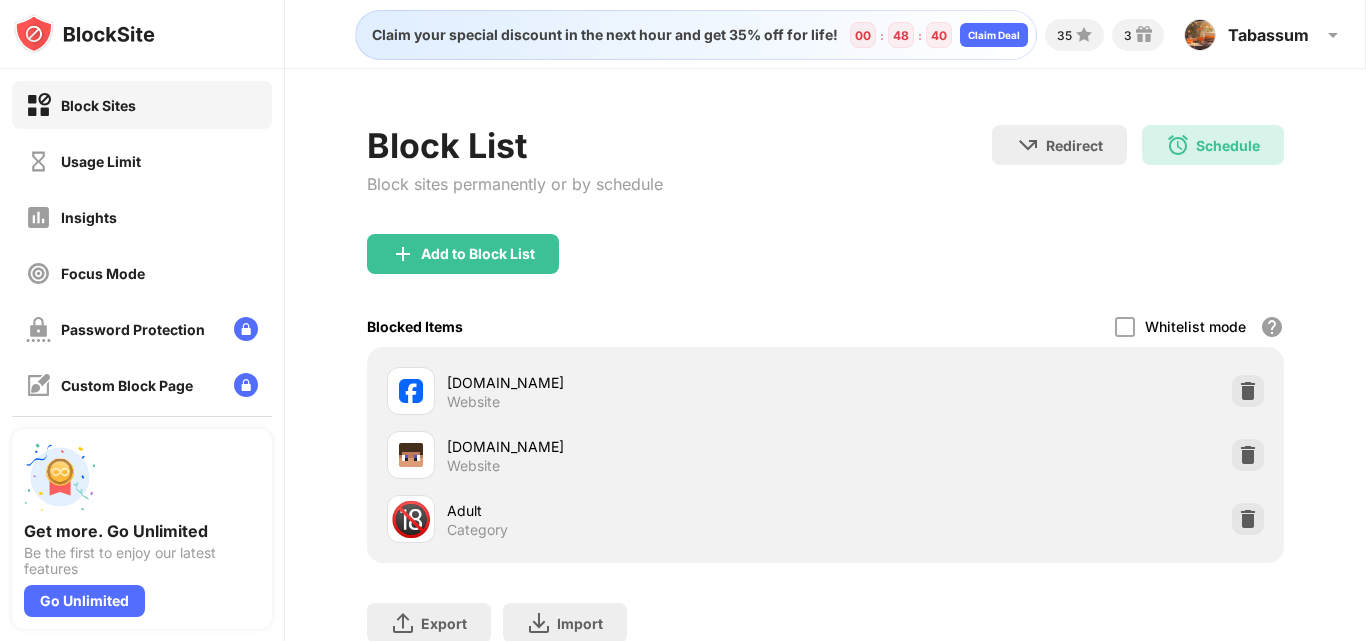 scroll, scrollTop: 93, scrollLeft: 0, axis: vertical 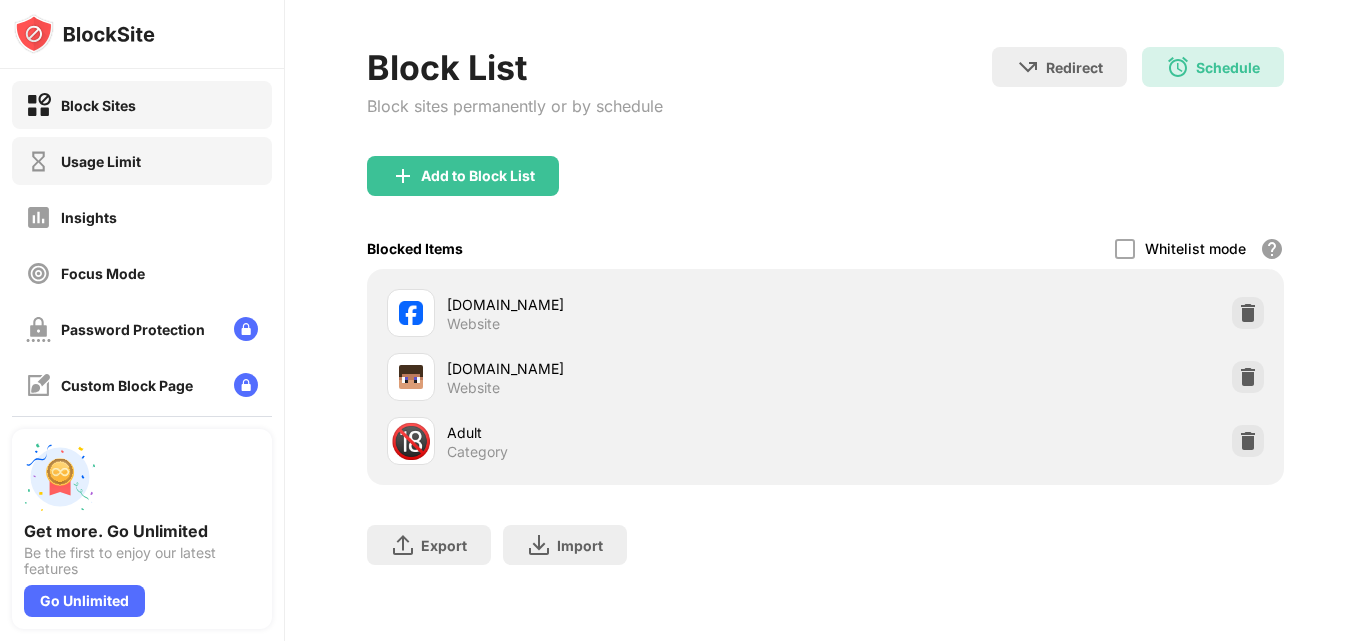 click on "Usage Limit" at bounding box center (101, 161) 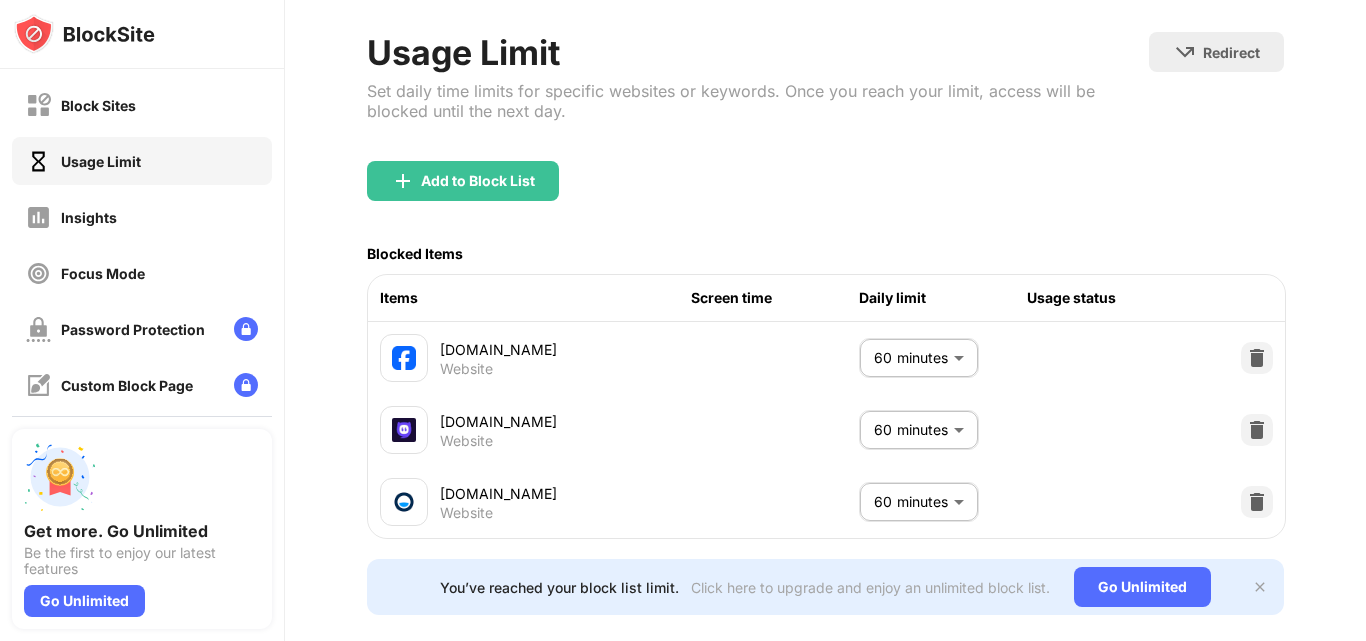 click on "facebook.com Website 60 minutes ** ​" at bounding box center (826, 358) 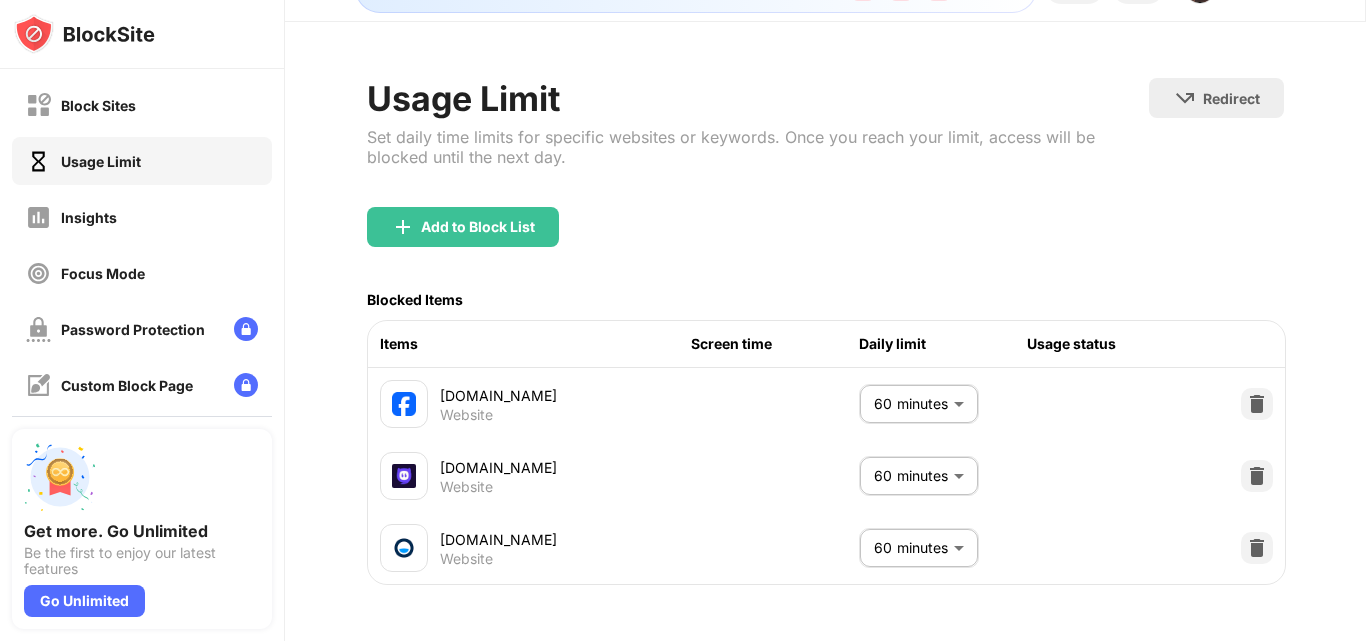 scroll, scrollTop: 70, scrollLeft: 0, axis: vertical 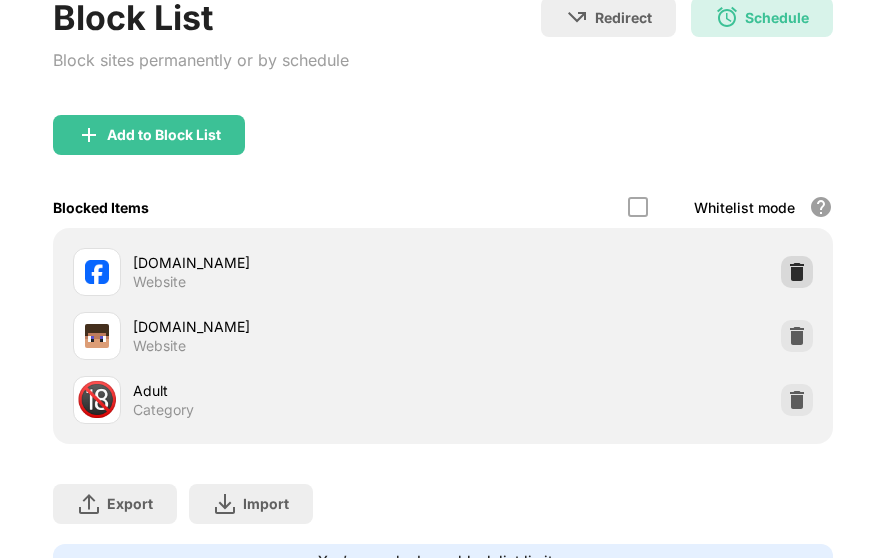 click at bounding box center [797, 272] 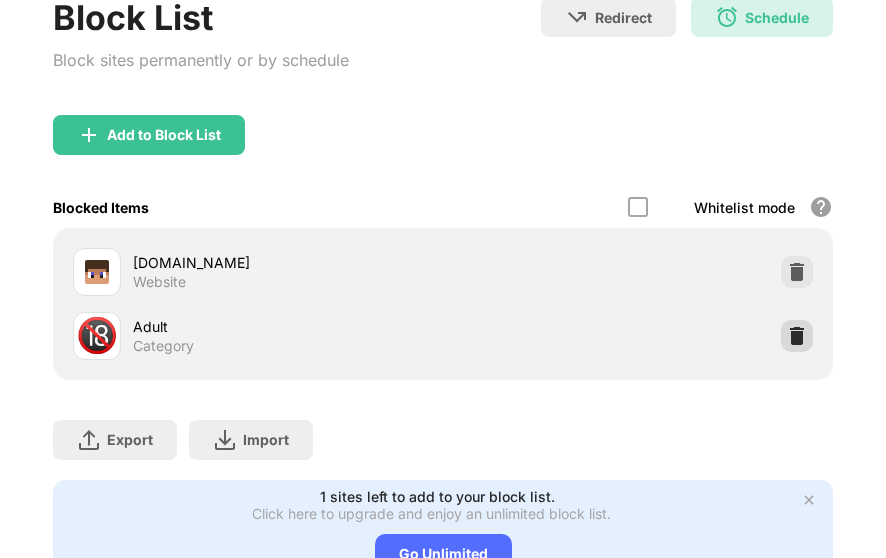 click at bounding box center (797, 336) 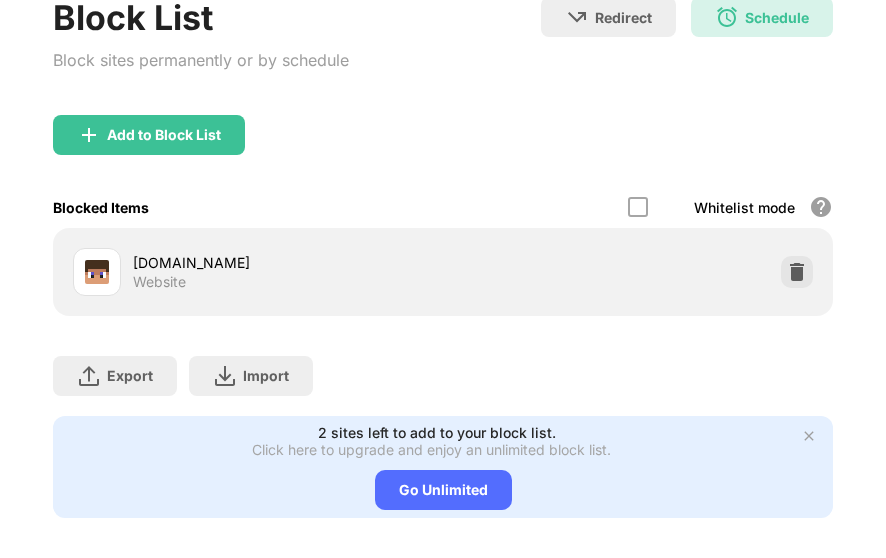 scroll, scrollTop: 216, scrollLeft: 0, axis: vertical 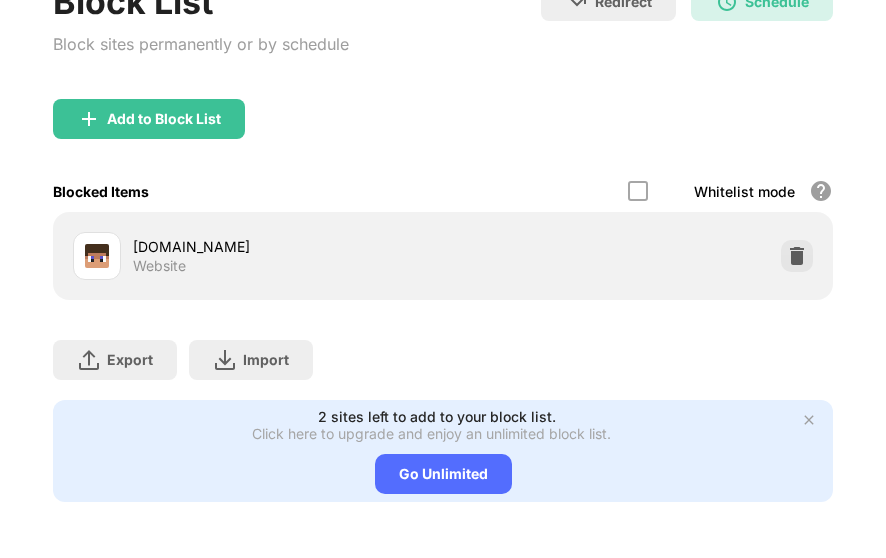 click at bounding box center [809, 420] 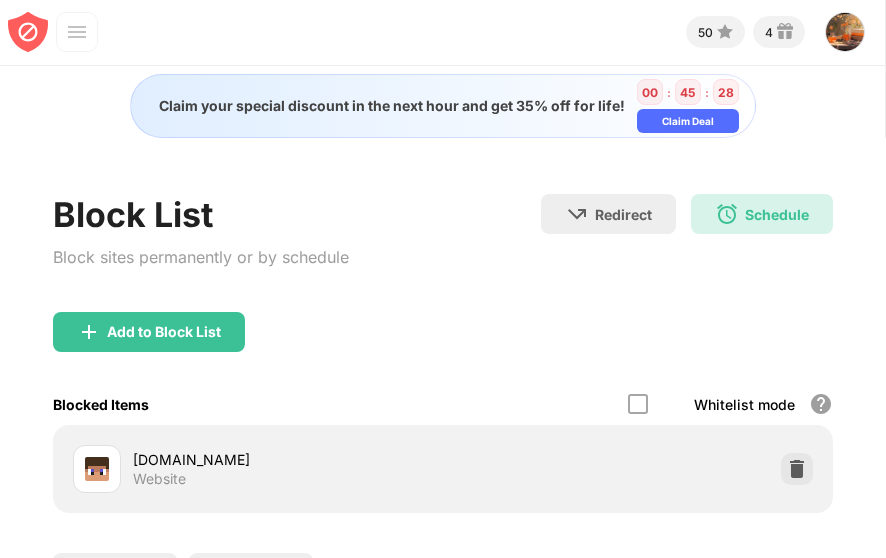 scroll, scrollTop: 0, scrollLeft: 0, axis: both 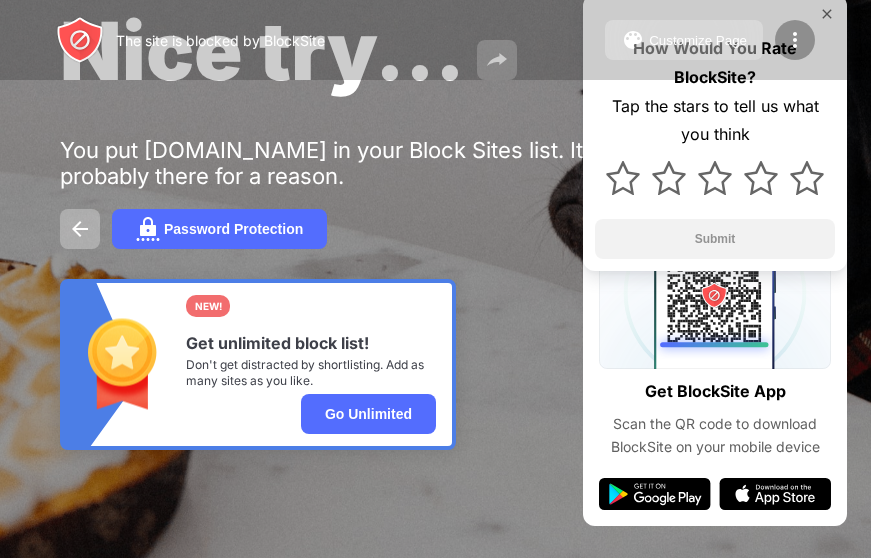 click at bounding box center [795, 40] 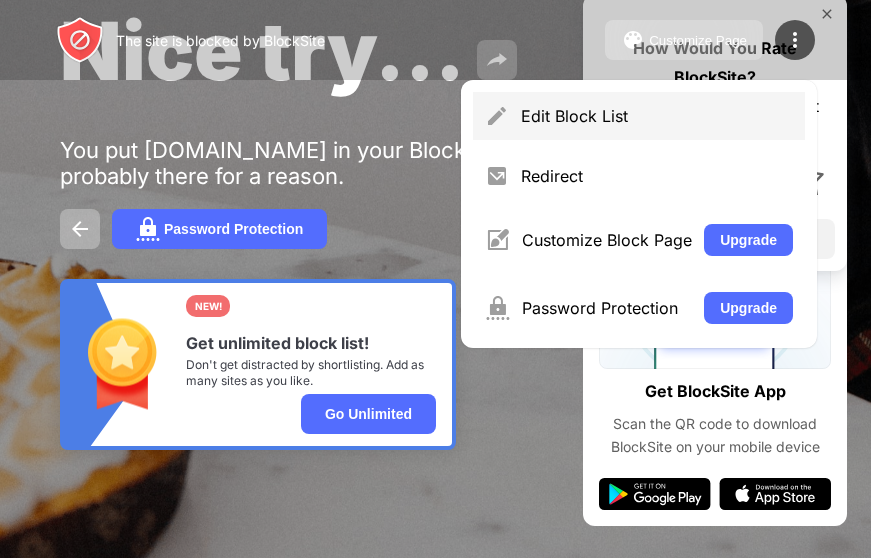 click on "Edit Block List" at bounding box center [639, 116] 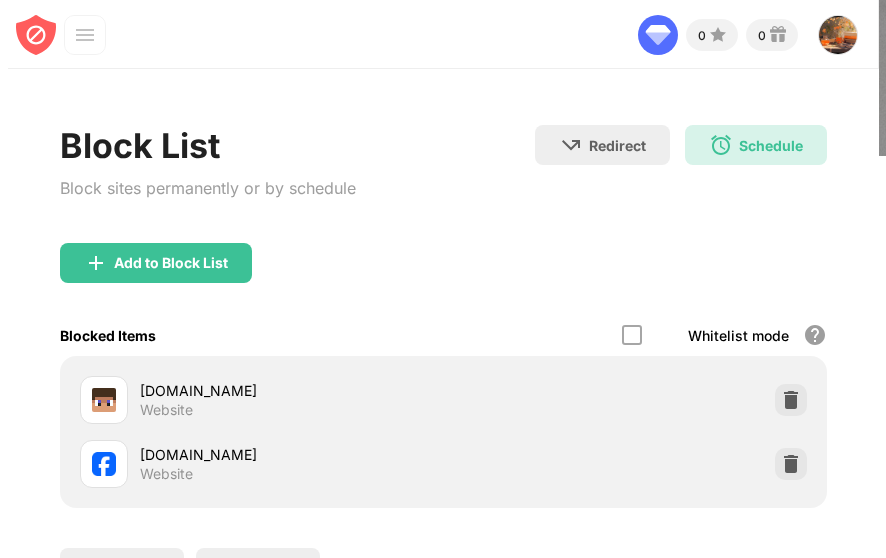 scroll, scrollTop: 0, scrollLeft: 0, axis: both 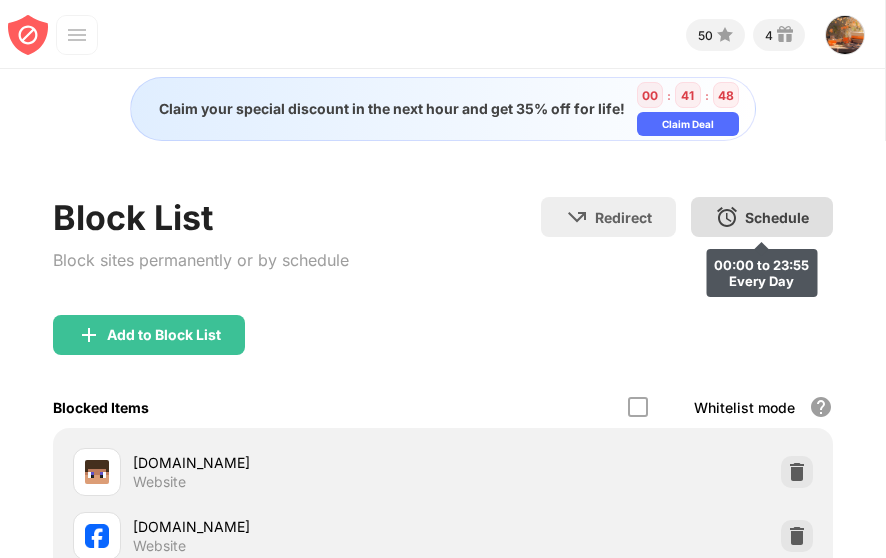 click on "Schedule" at bounding box center (777, 217) 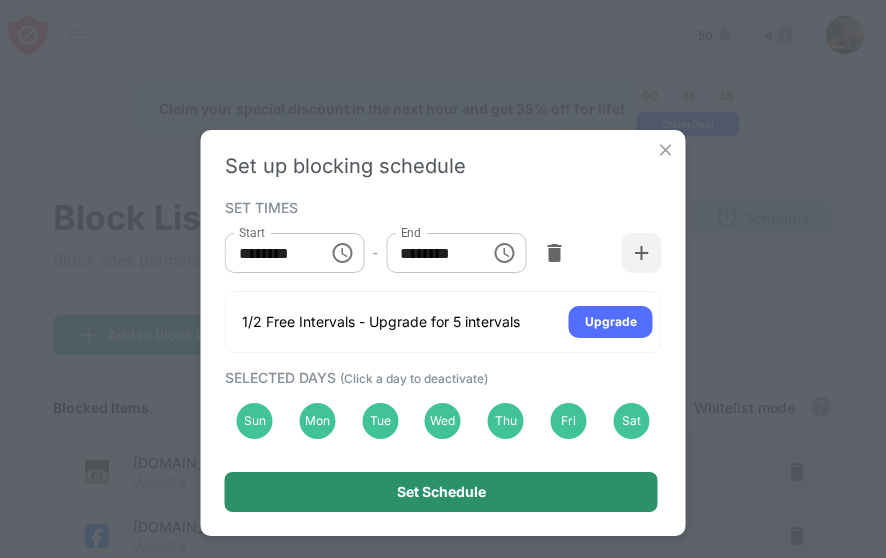 click on "Set Schedule" at bounding box center (441, 492) 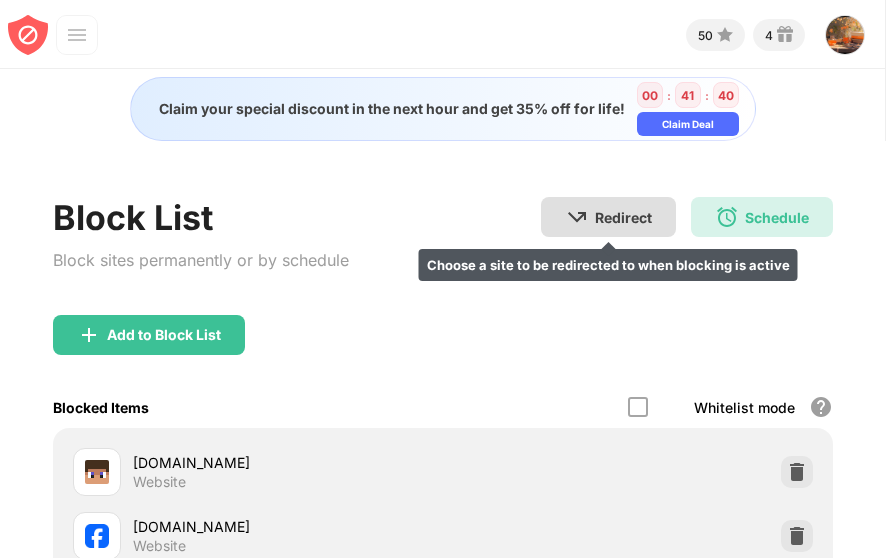 click on "Redirect" at bounding box center [623, 217] 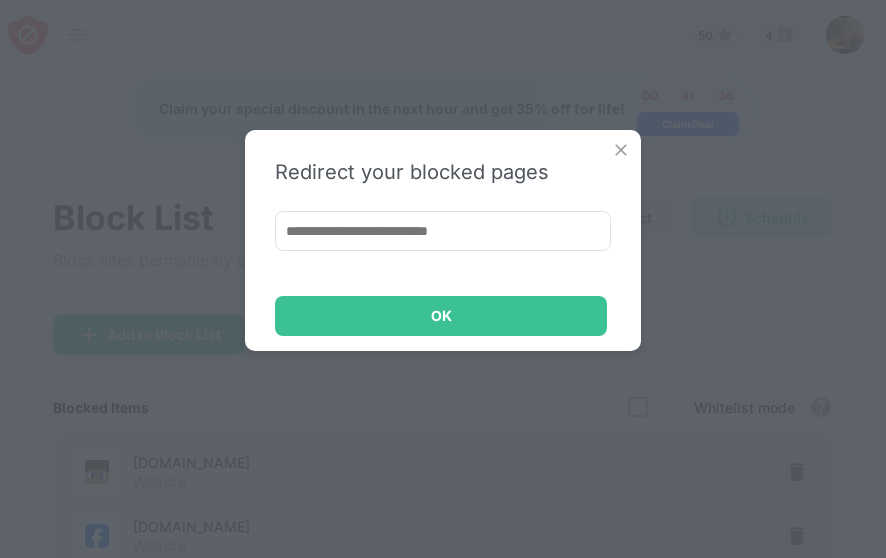 click at bounding box center (621, 150) 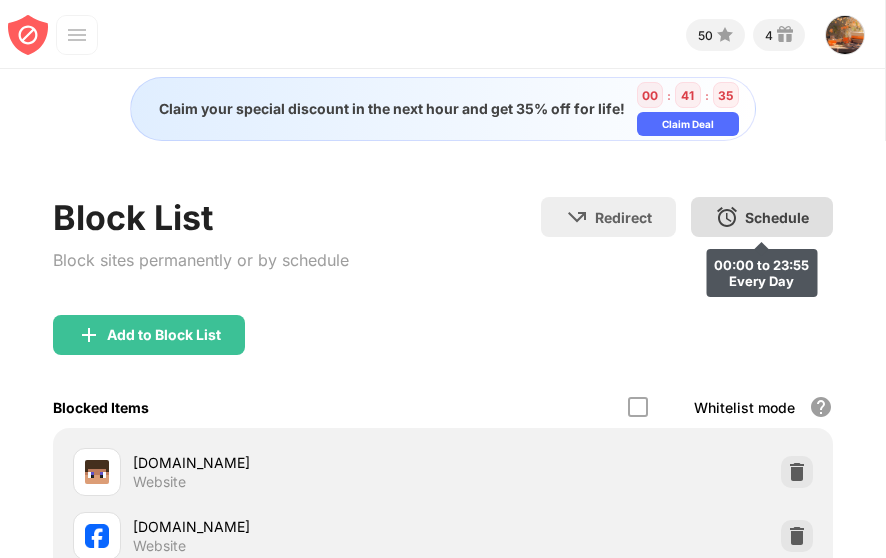 click on "Schedule 00:00 to 23:55 Every Day" at bounding box center [762, 217] 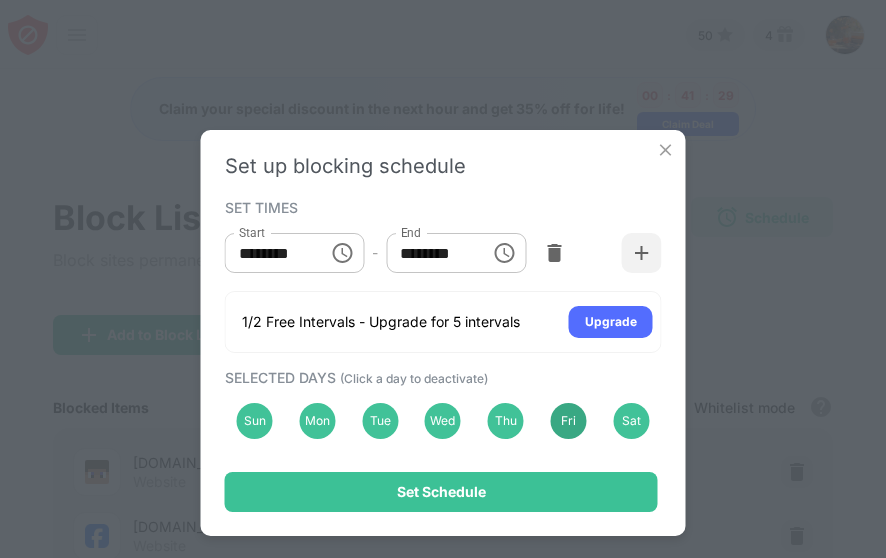 click on "Fri" at bounding box center (569, 421) 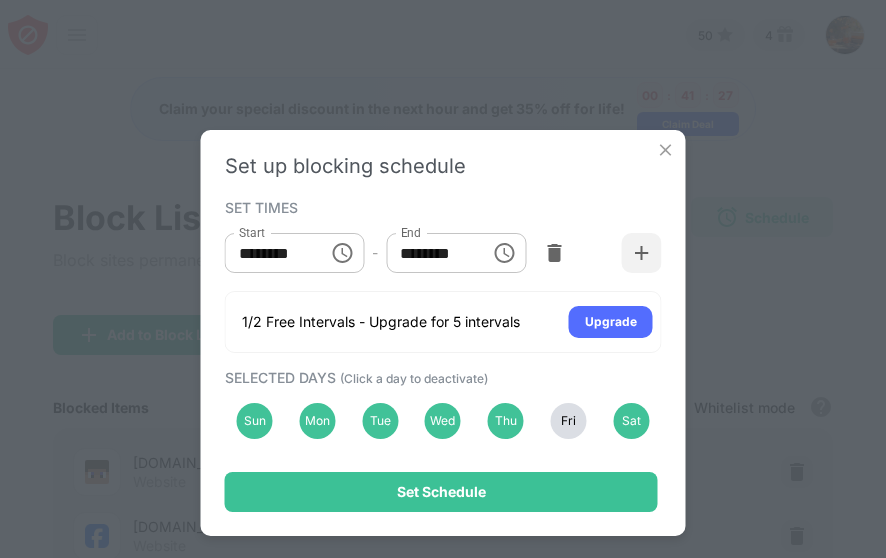 click on "Fri" at bounding box center (569, 421) 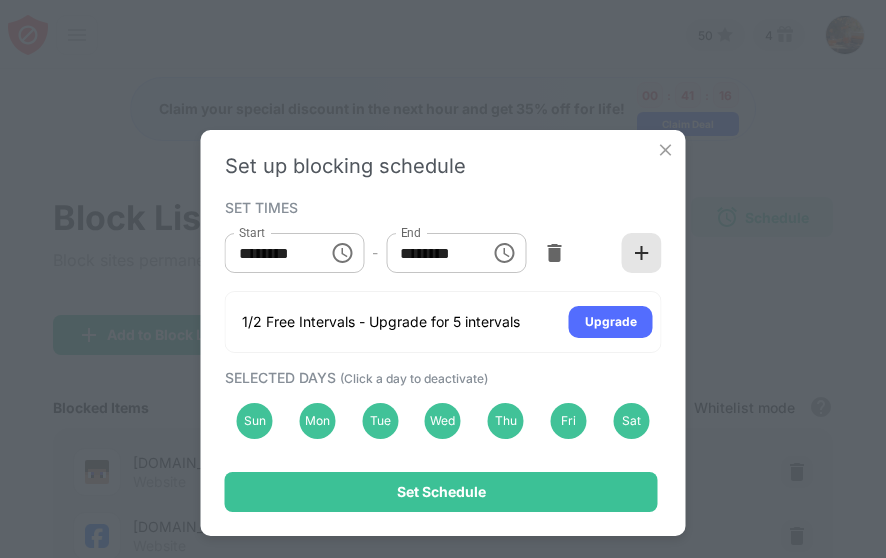 click at bounding box center (642, 253) 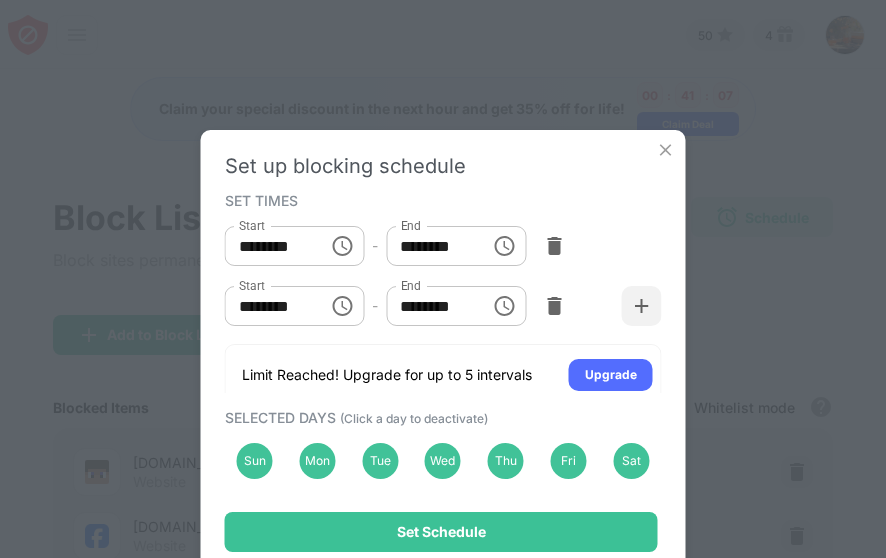 scroll, scrollTop: 0, scrollLeft: 0, axis: both 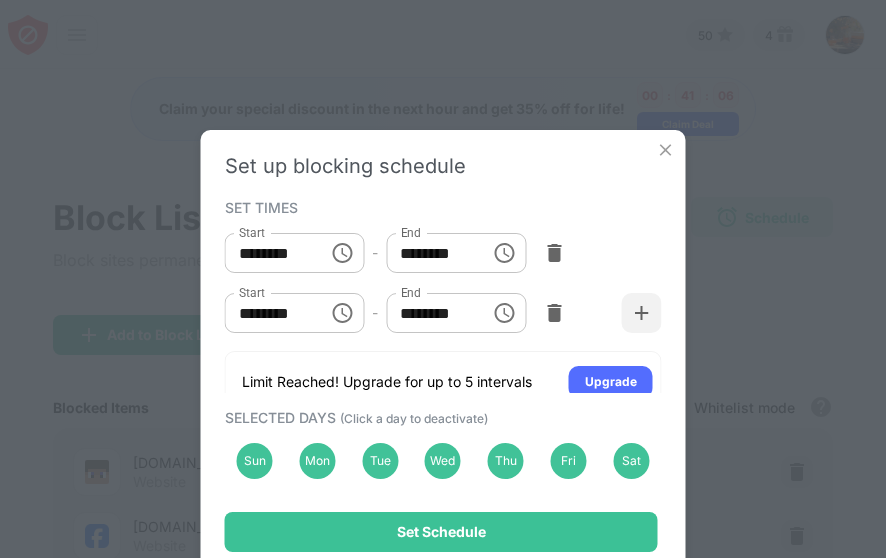 click at bounding box center (666, 150) 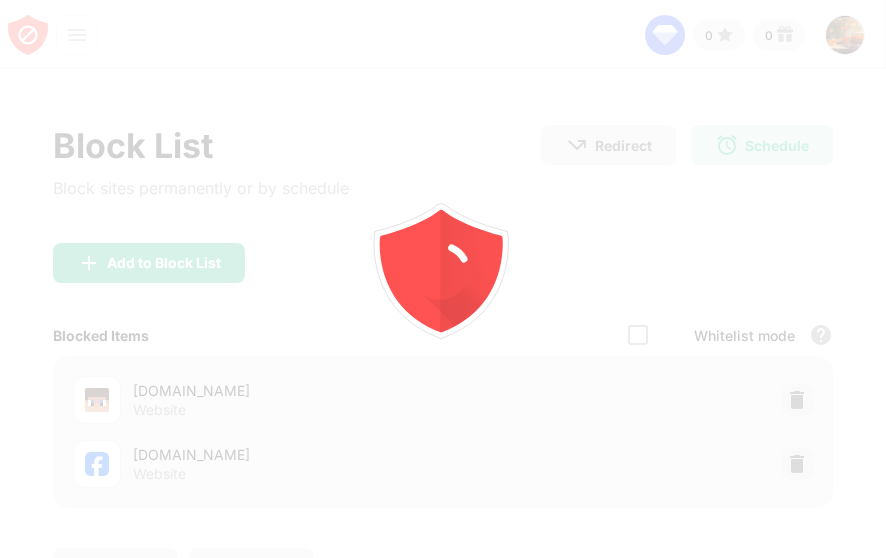 scroll, scrollTop: 0, scrollLeft: 0, axis: both 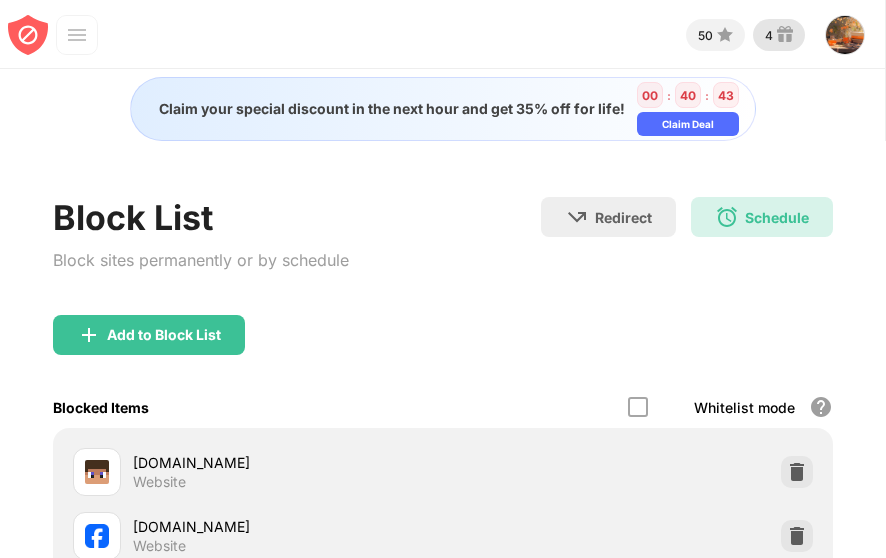 click at bounding box center (785, 35) 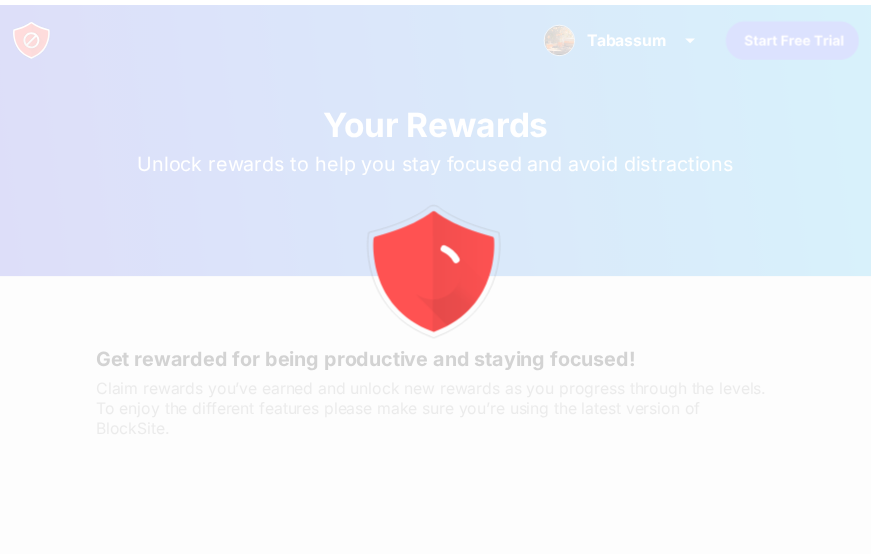 scroll, scrollTop: 0, scrollLeft: 0, axis: both 